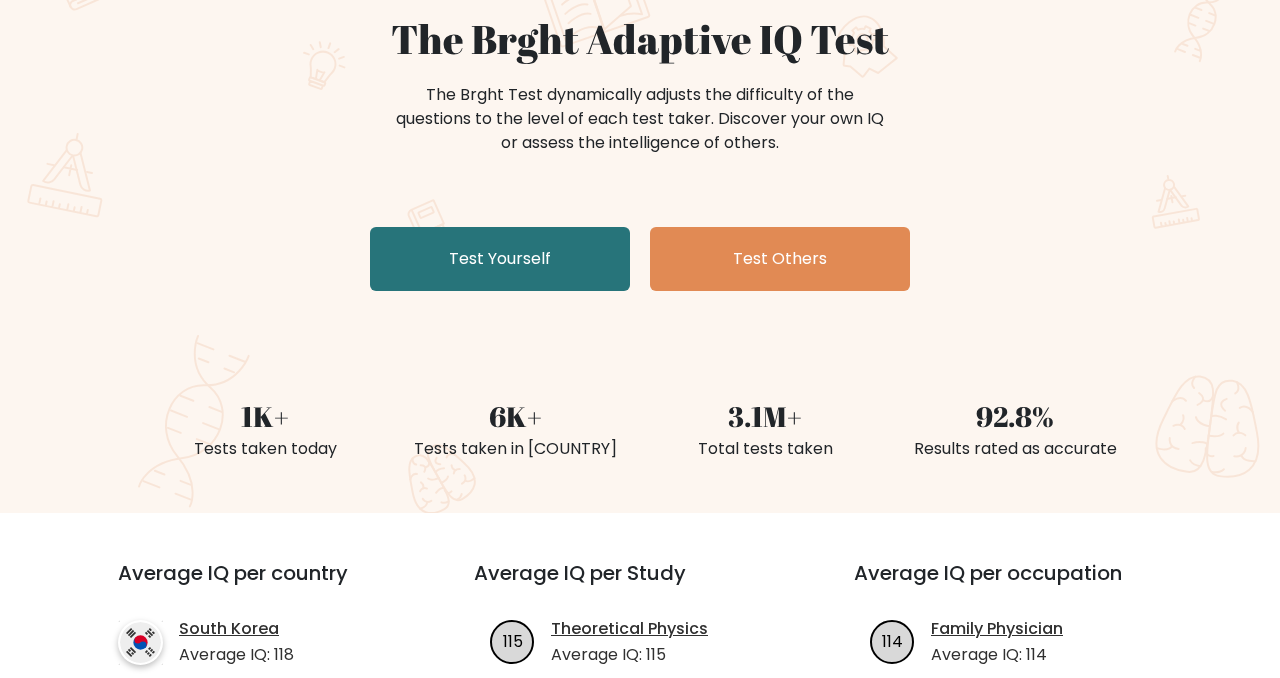 scroll, scrollTop: 199, scrollLeft: 0, axis: vertical 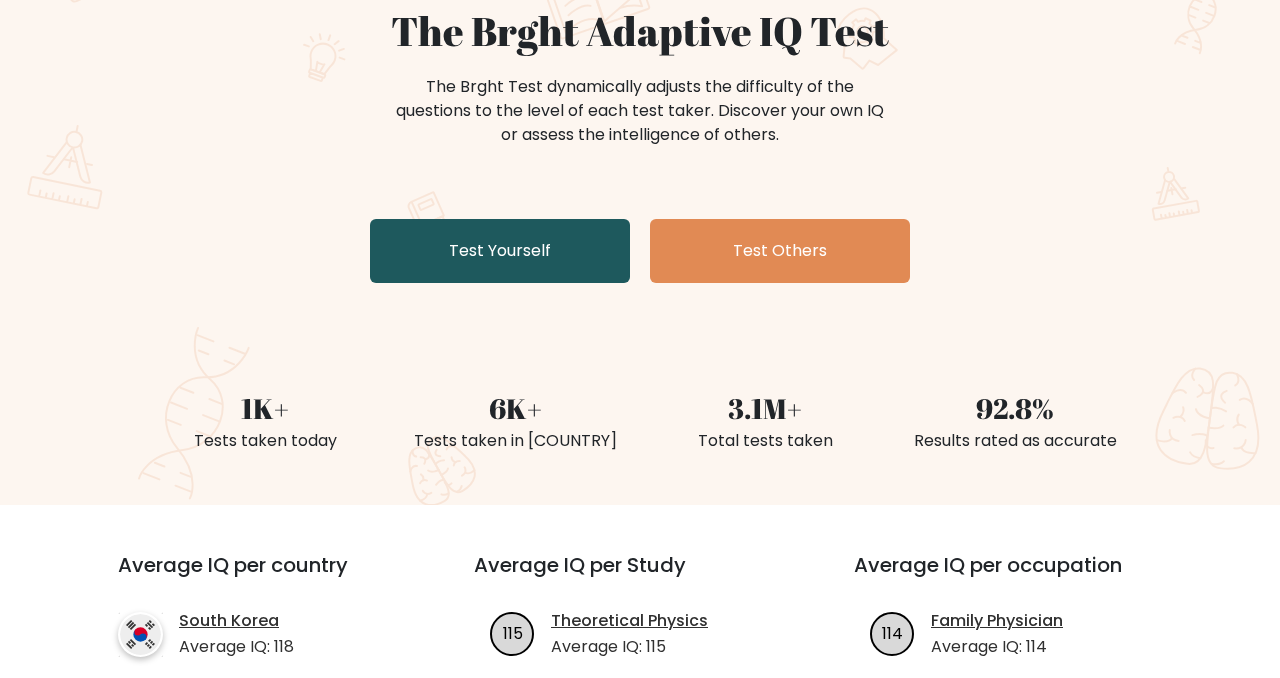 click on "Test Yourself" at bounding box center (500, 251) 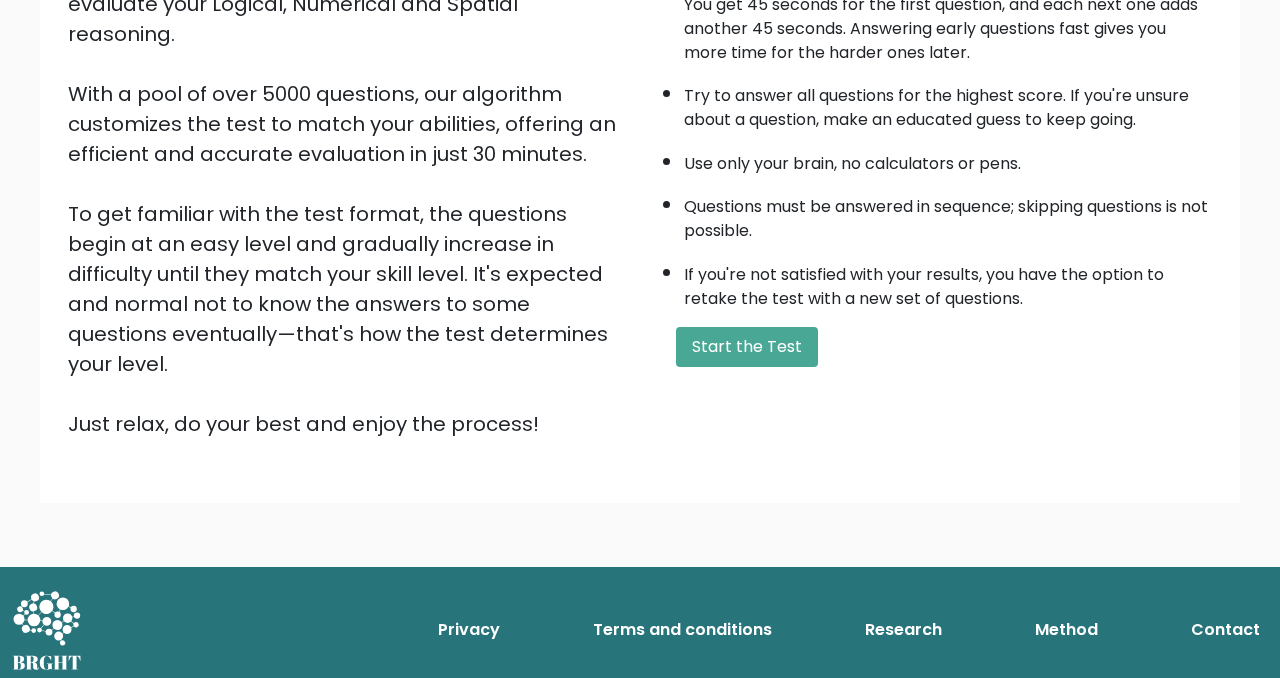 scroll, scrollTop: 293, scrollLeft: 0, axis: vertical 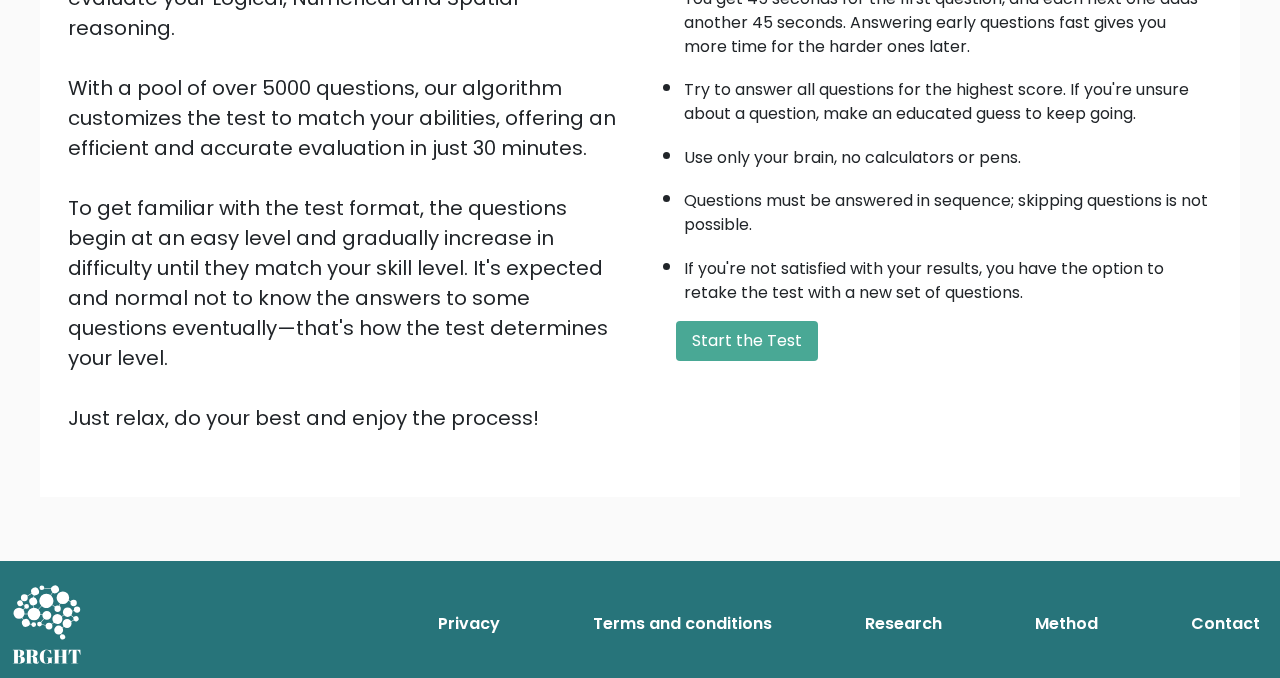 click on "This is your personal adaptive IQ Test, designed to evaluate your Logical, Numerical and Spatial reasoning.
With a pool of over 5000 questions, our algorithm customizes the test to match your abilities, offering an efficient and accurate evaluation in just 30 minutes.
To get familiar with the test format, the questions begin at an easy level and gradually increase in difficulty until they match your skill level. It's expected and normal not to know the answers to some questions eventually—that's how the test determines your level.
Just relax, do your best and enjoy the process!" at bounding box center (348, 193) 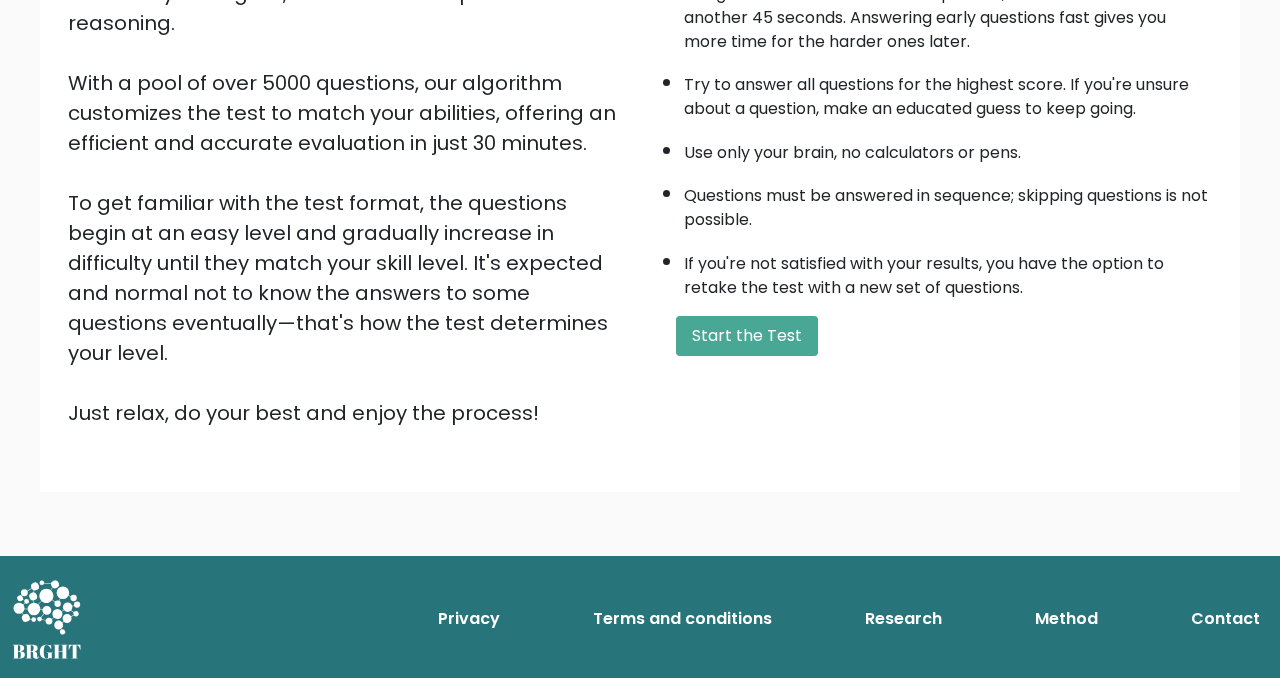 scroll, scrollTop: 641, scrollLeft: 0, axis: vertical 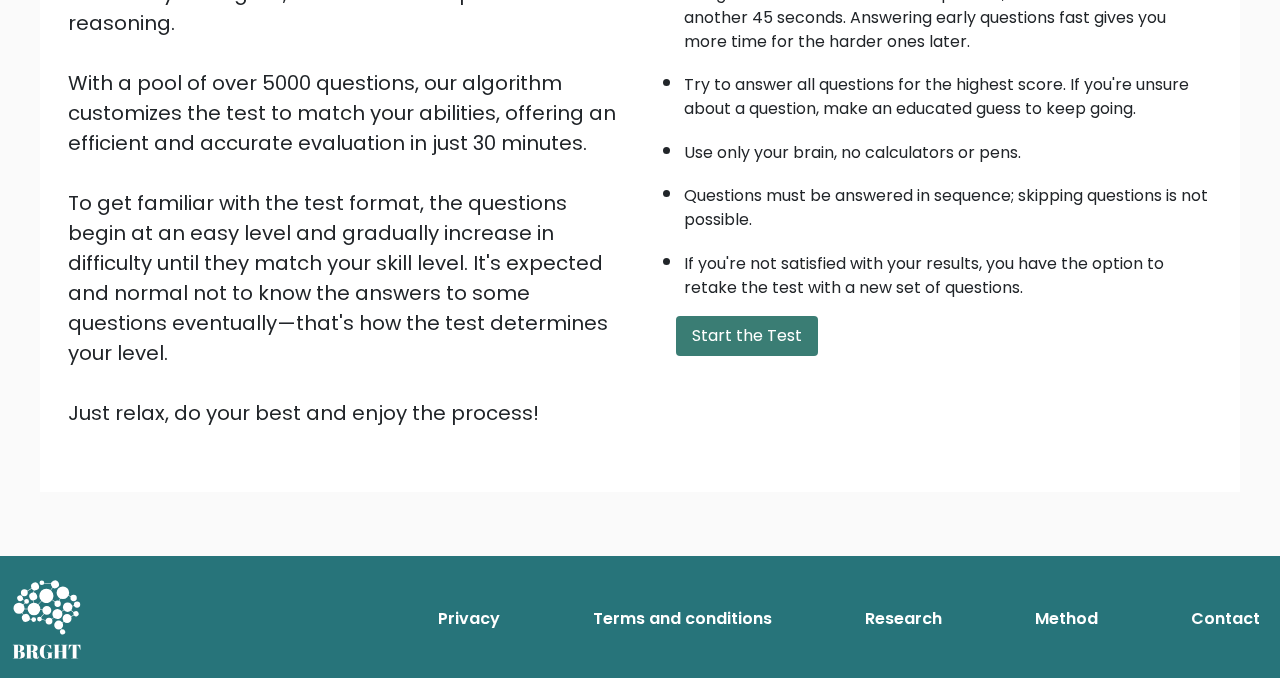 click on "Start the Test" at bounding box center (747, 336) 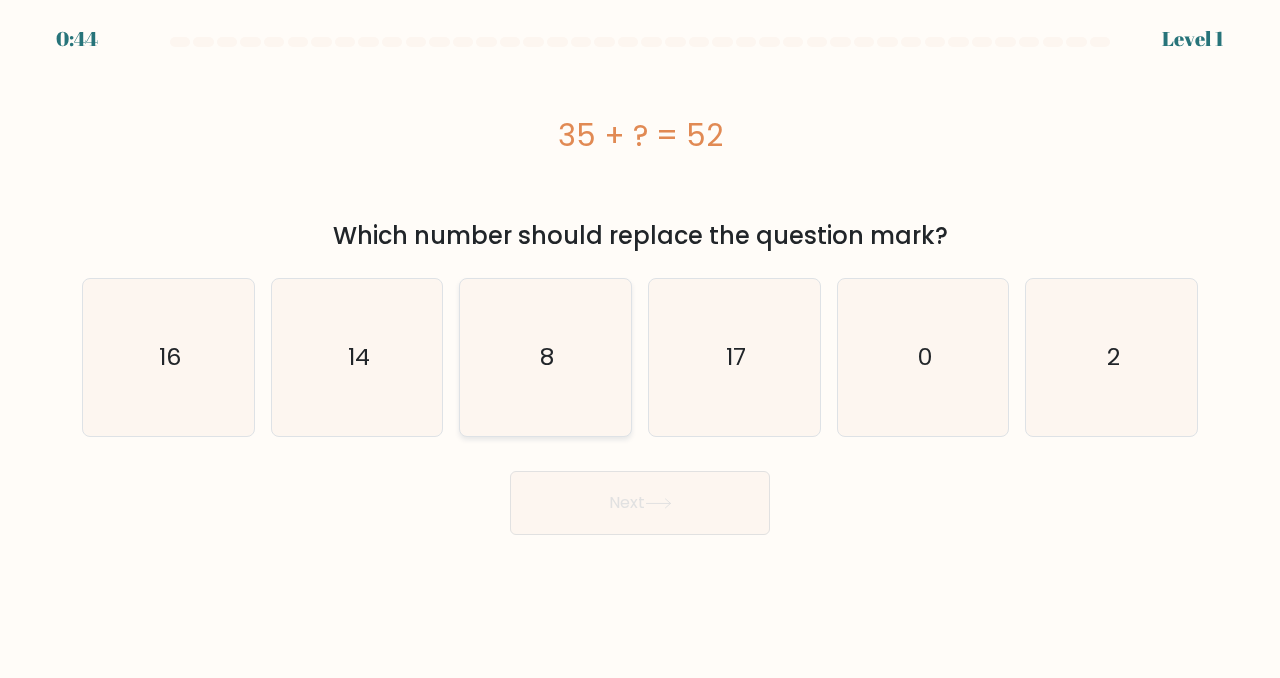 scroll, scrollTop: 0, scrollLeft: 0, axis: both 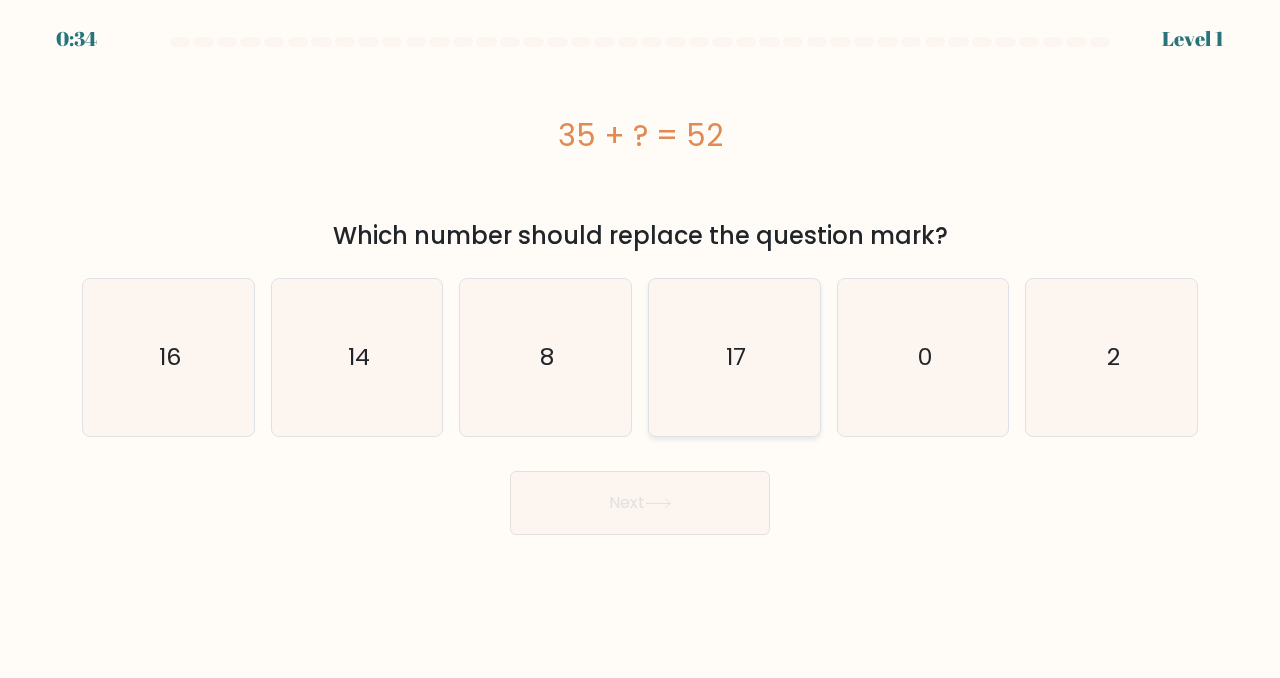 click on "17" 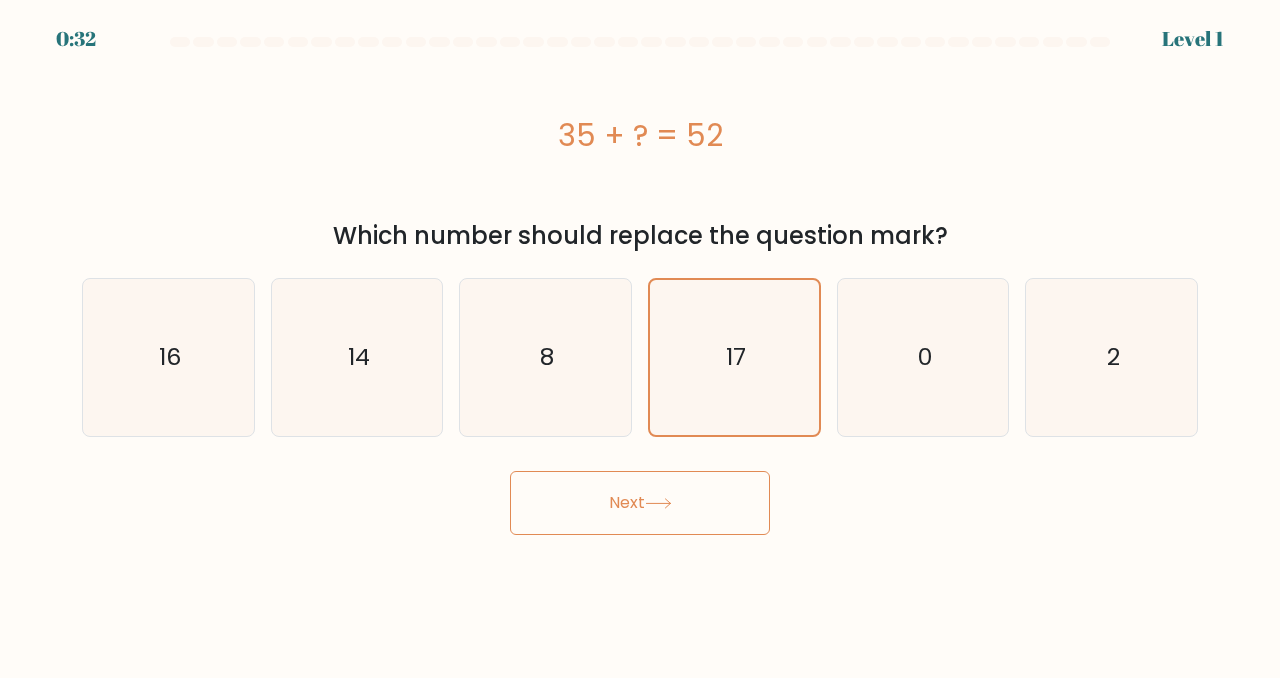 click on "Next" at bounding box center (640, 503) 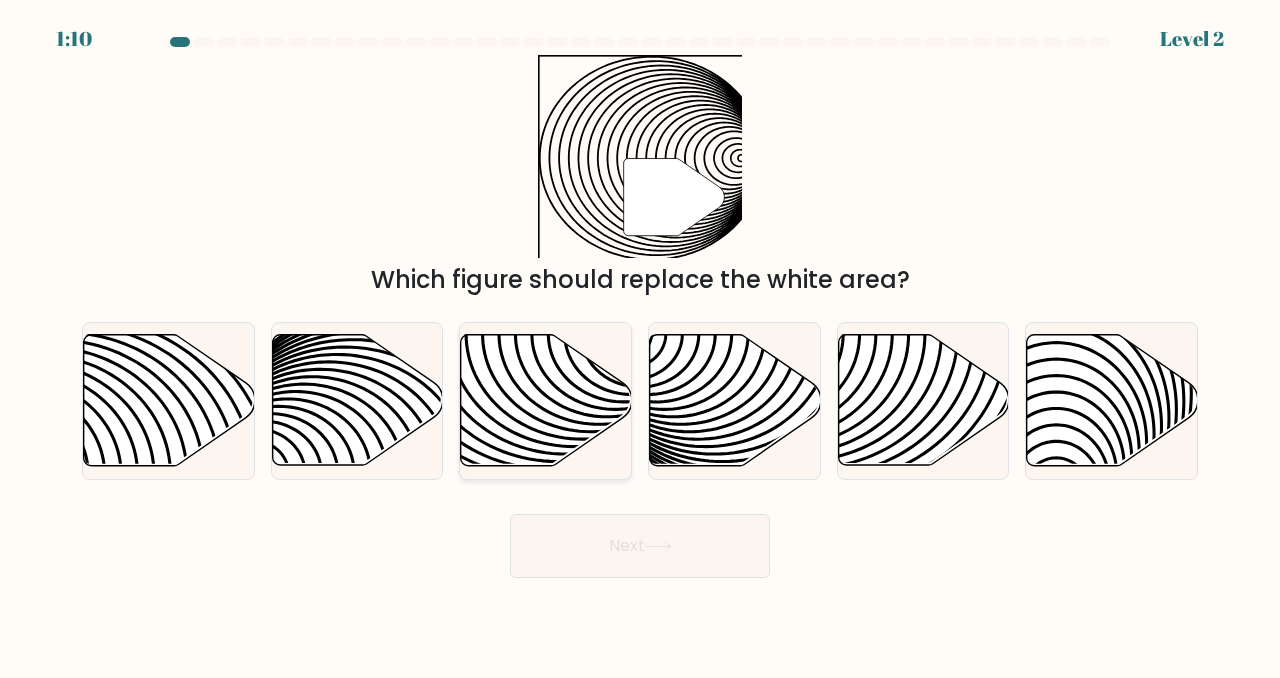 click 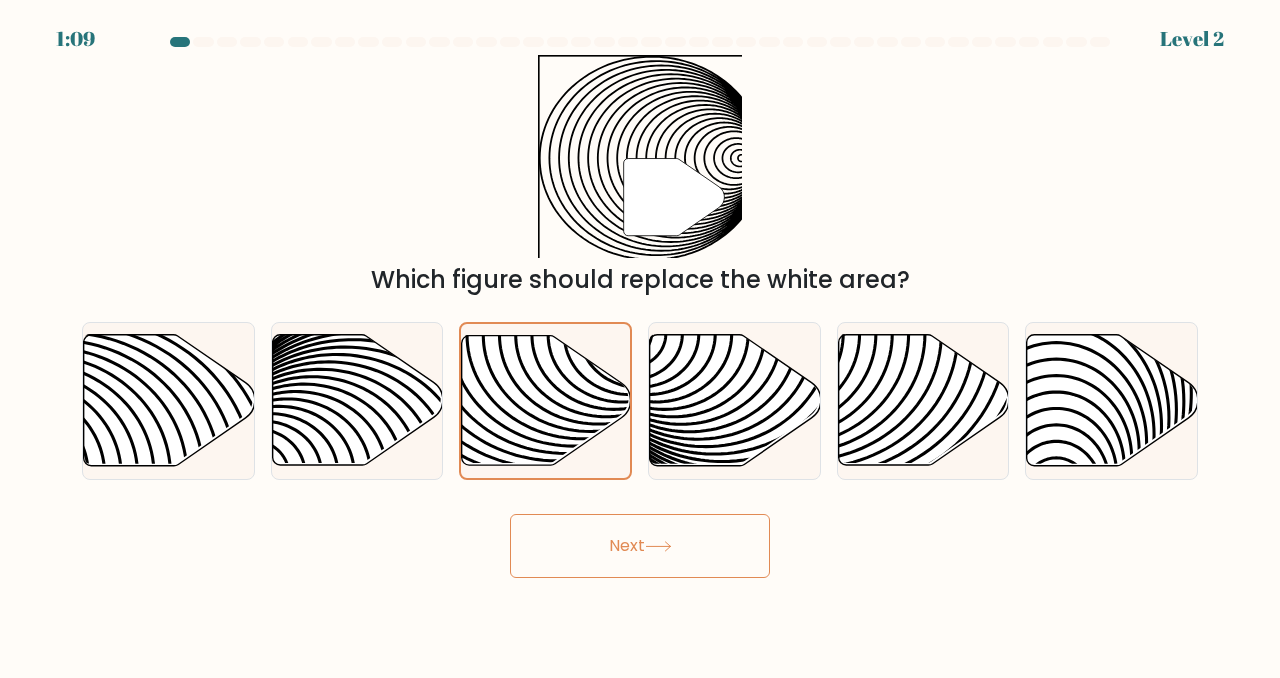 click on "Next" at bounding box center (640, 546) 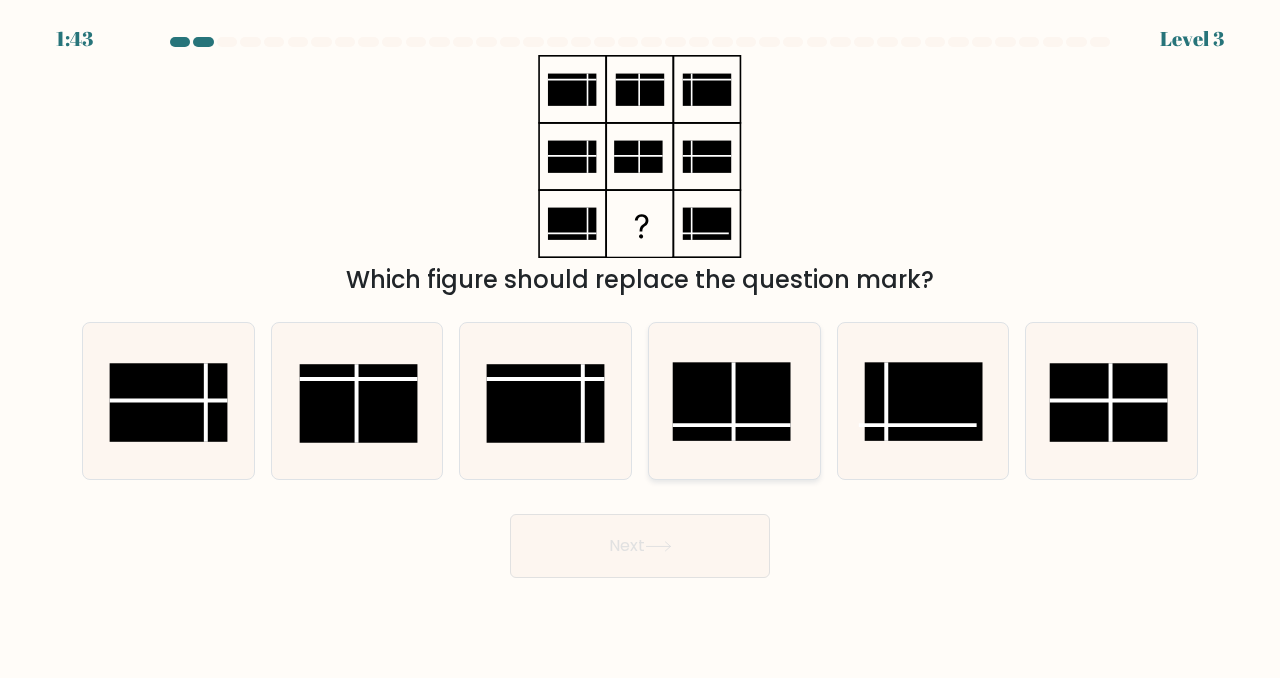 click 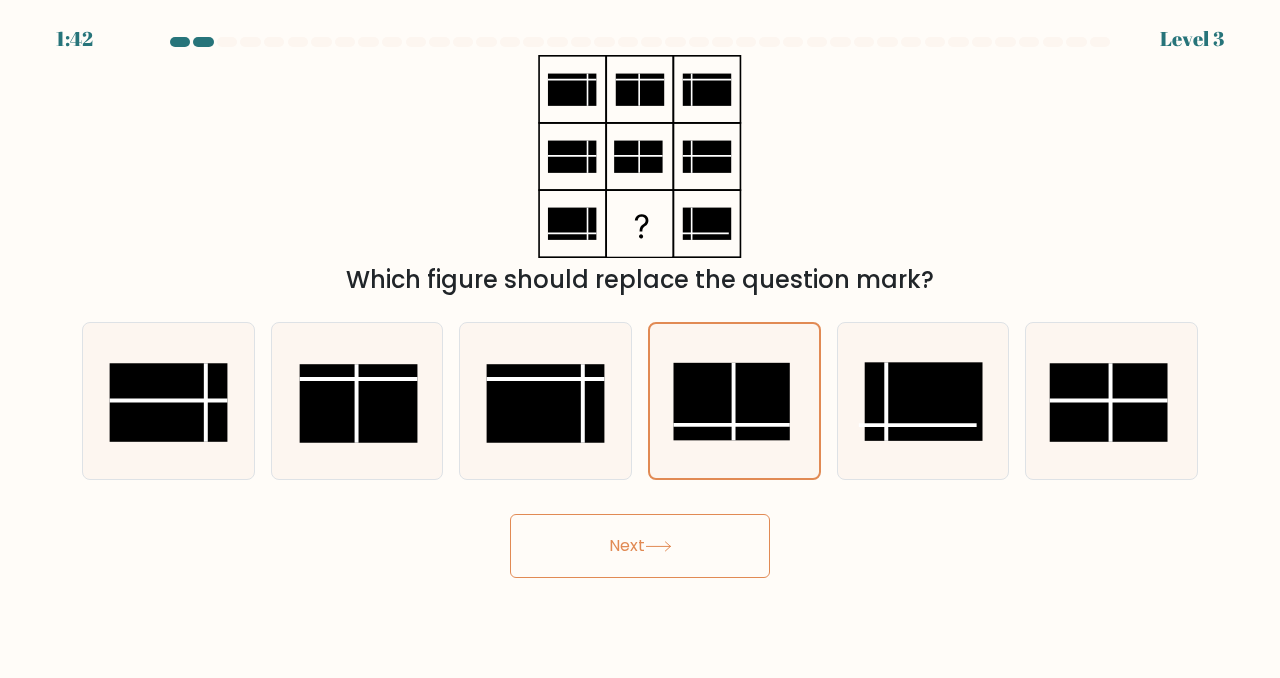 click on "Next" at bounding box center (640, 546) 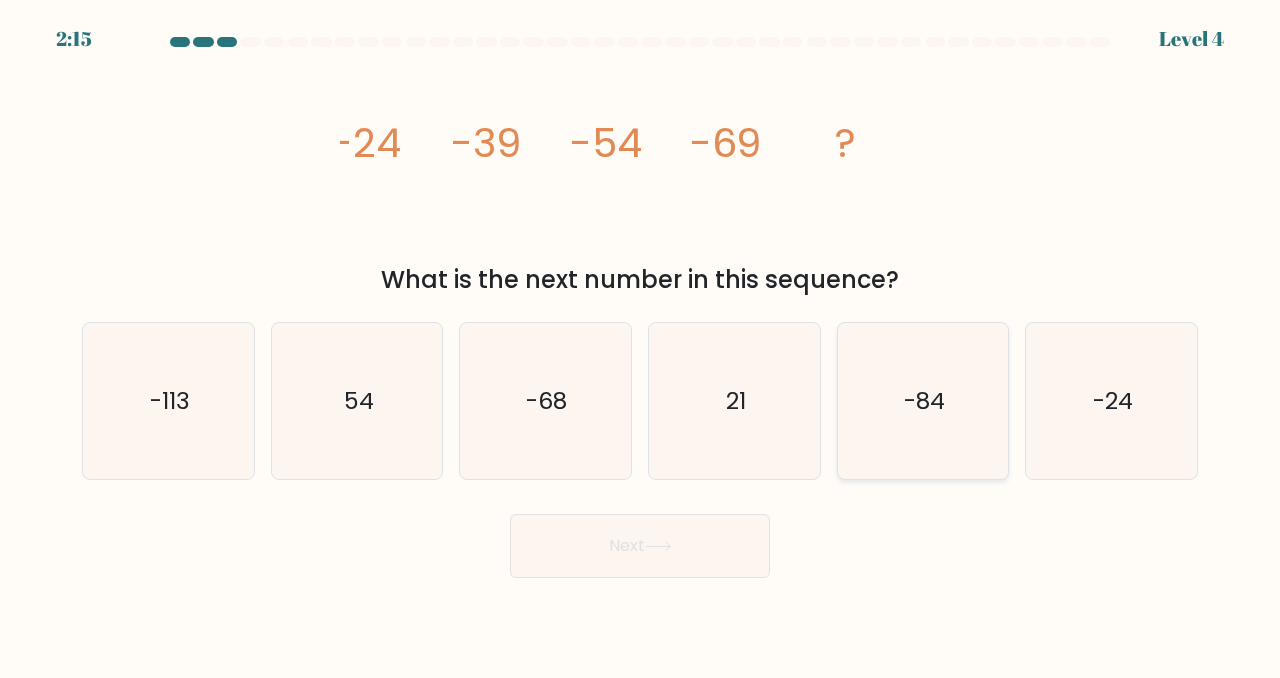 click on "-84" 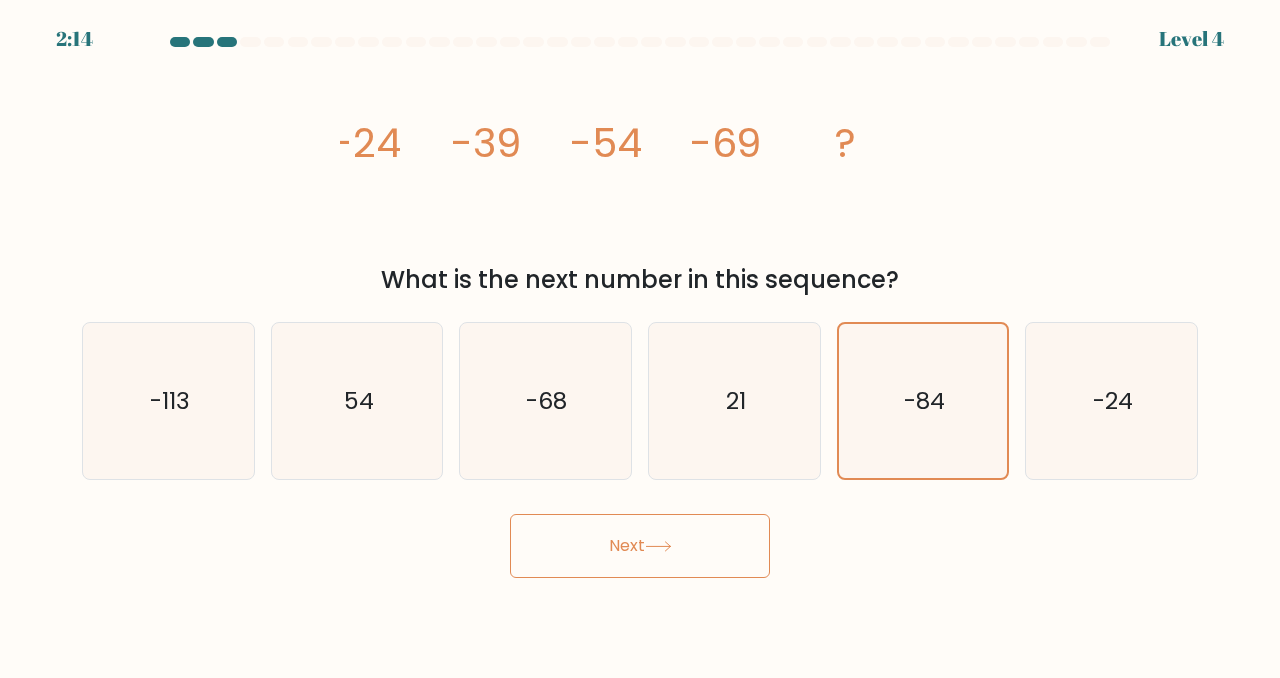 click on "Next" at bounding box center [640, 546] 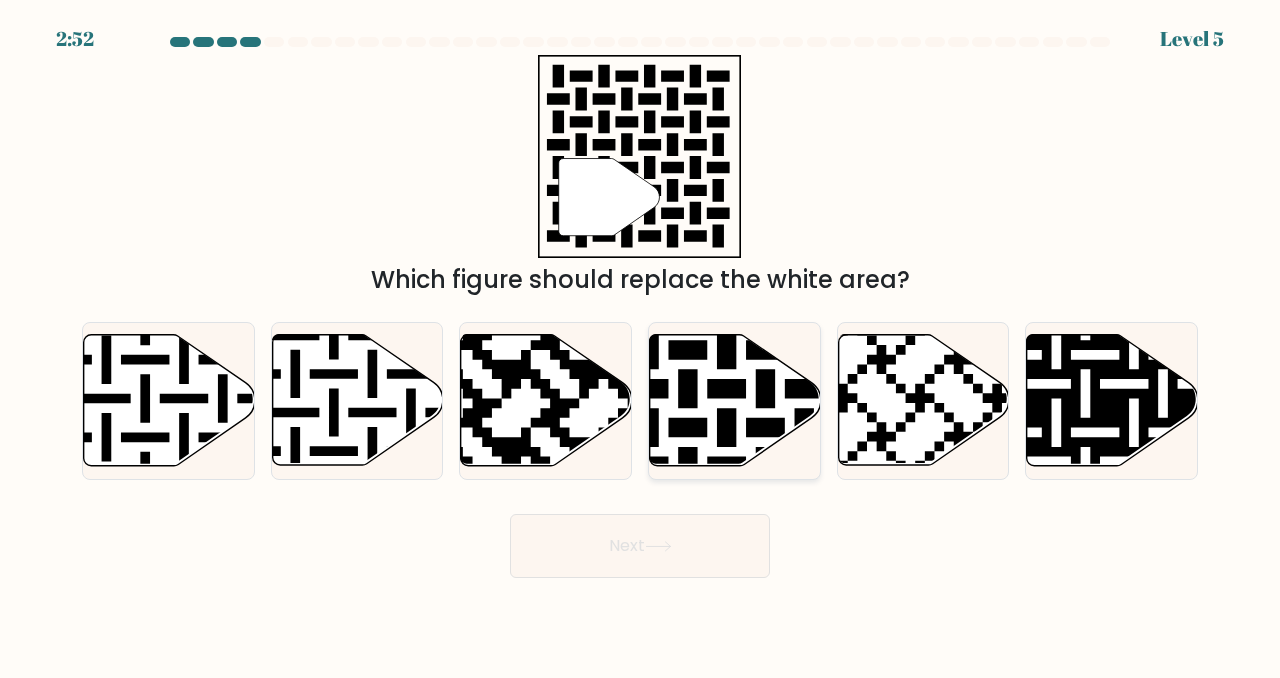 click 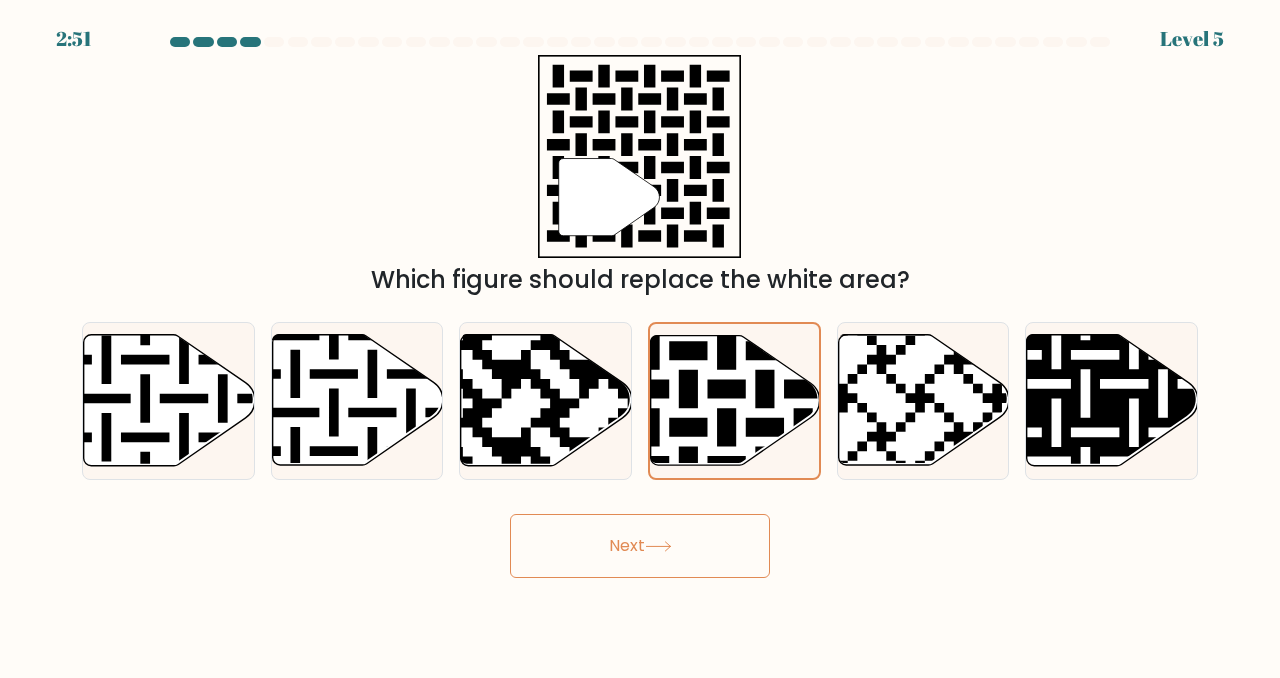 click on "Next" at bounding box center (640, 546) 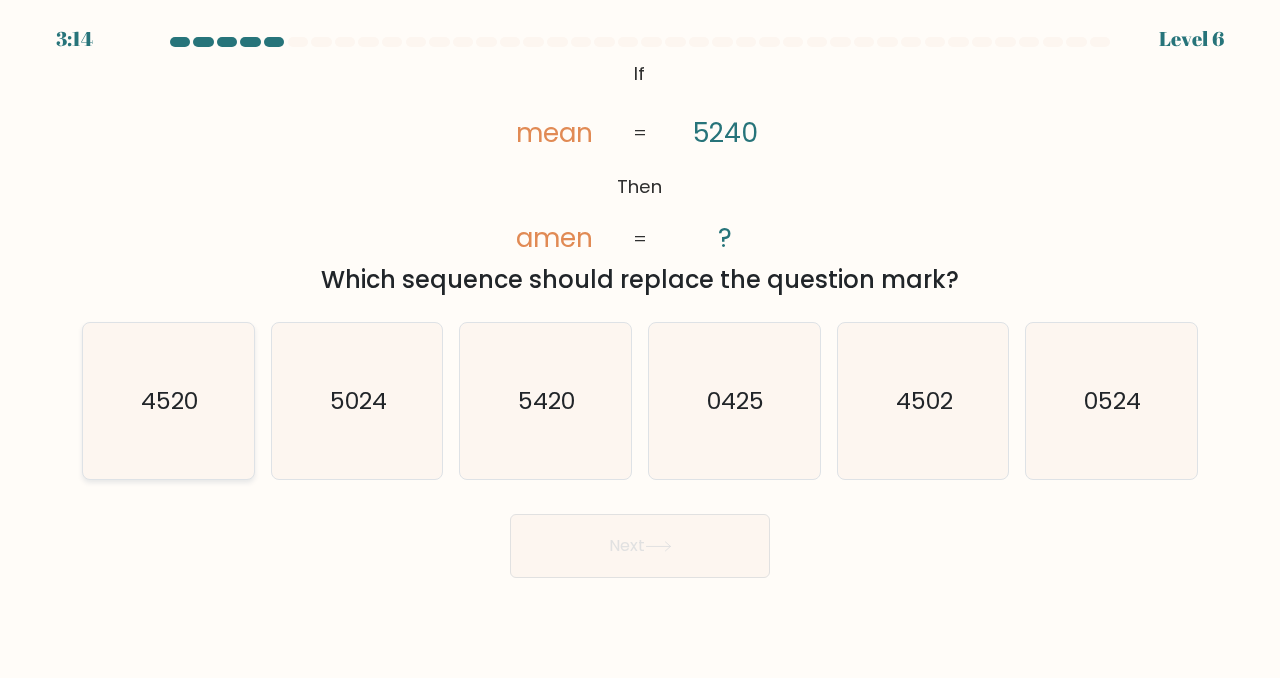 click on "4520" 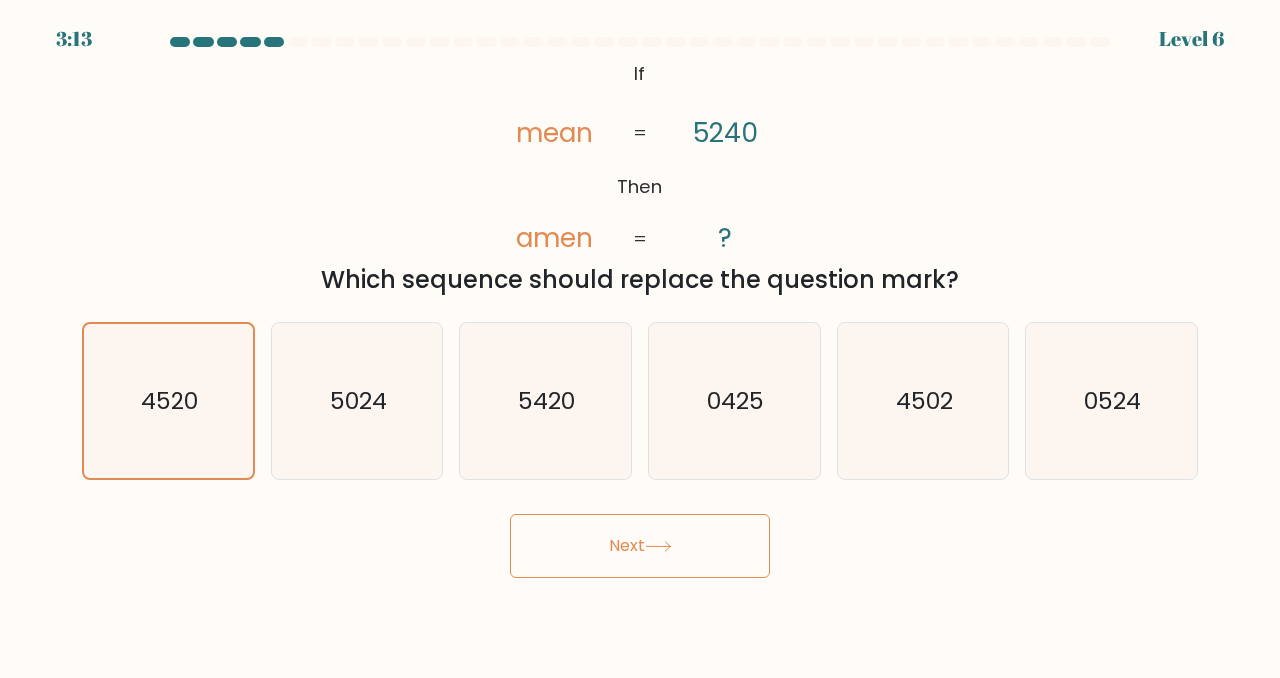 click on "Next" at bounding box center (640, 546) 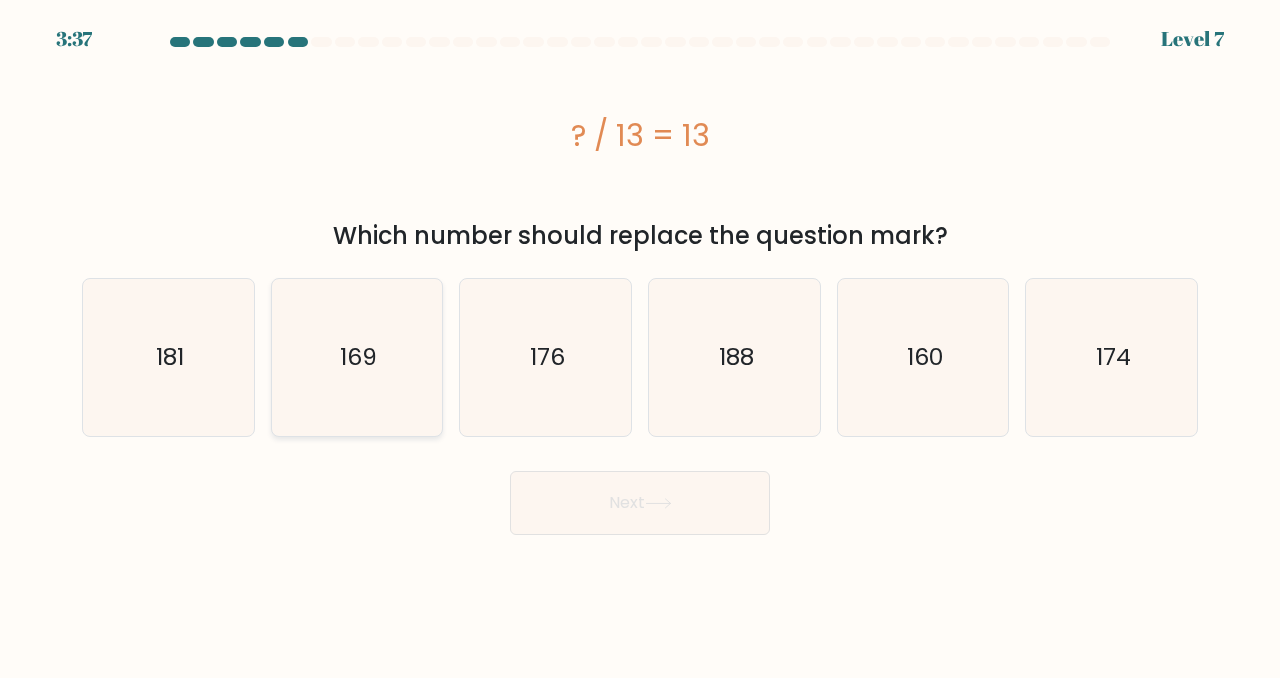 click on "169" 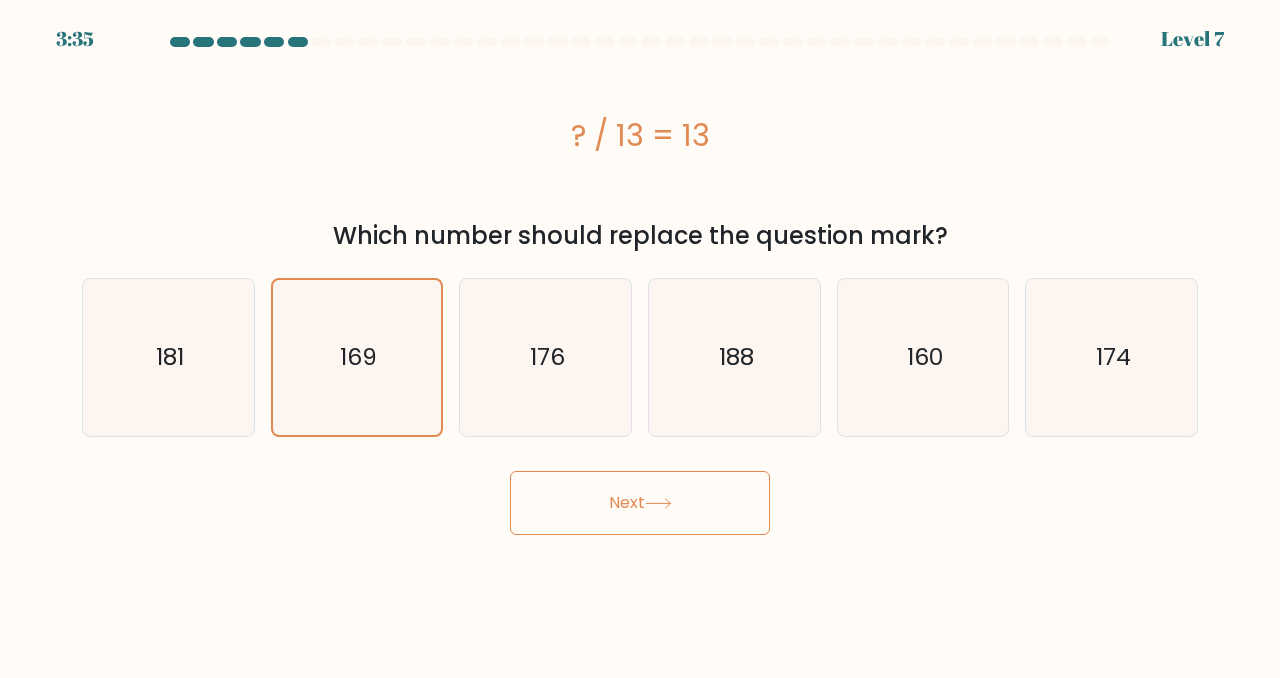 click on "Next" at bounding box center [640, 503] 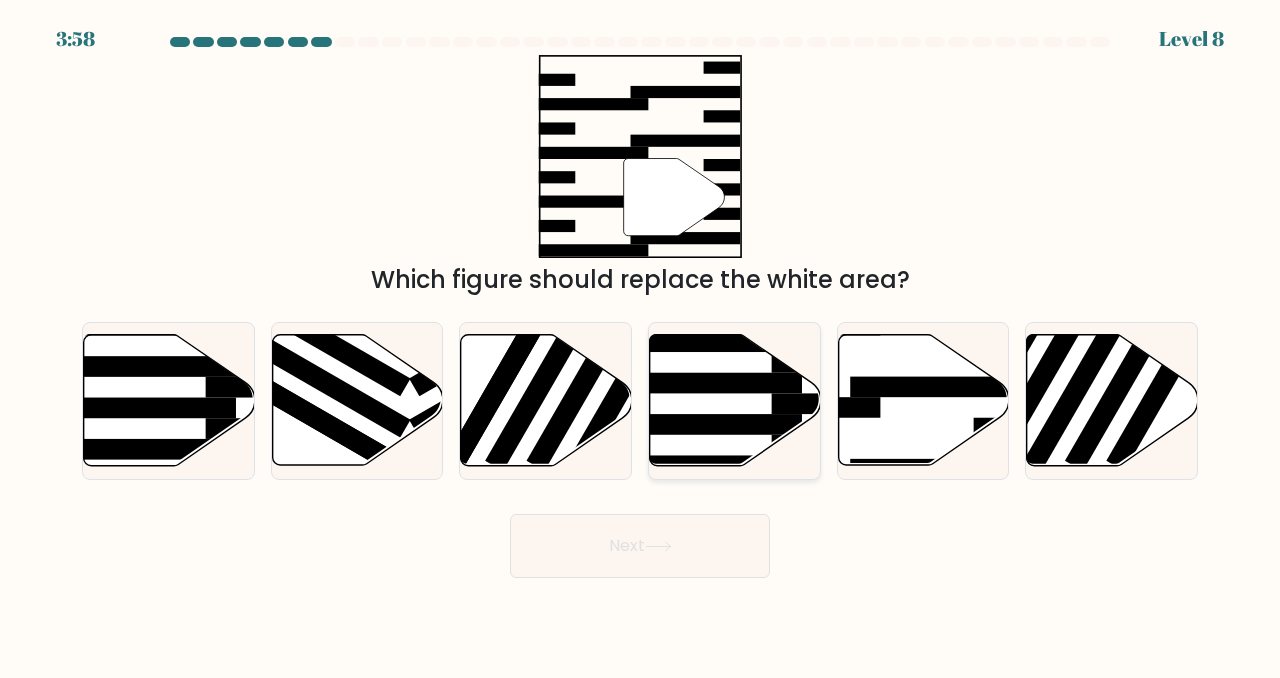 click 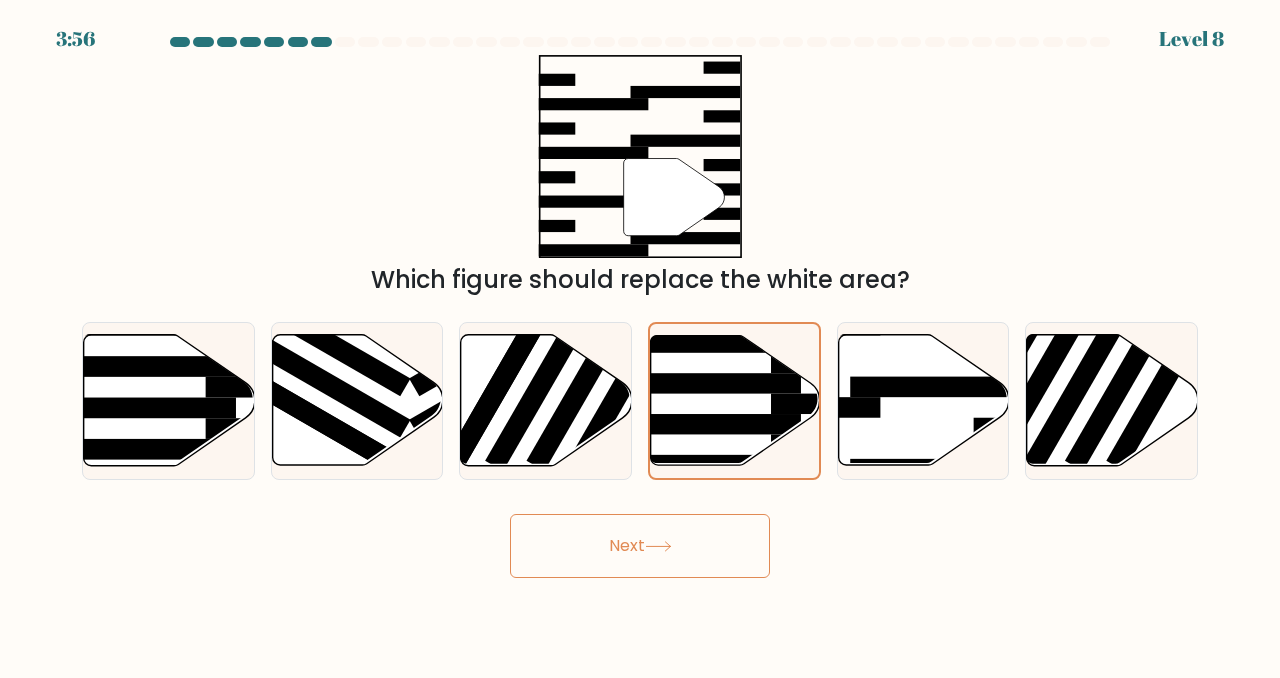 click on "Next" at bounding box center [640, 546] 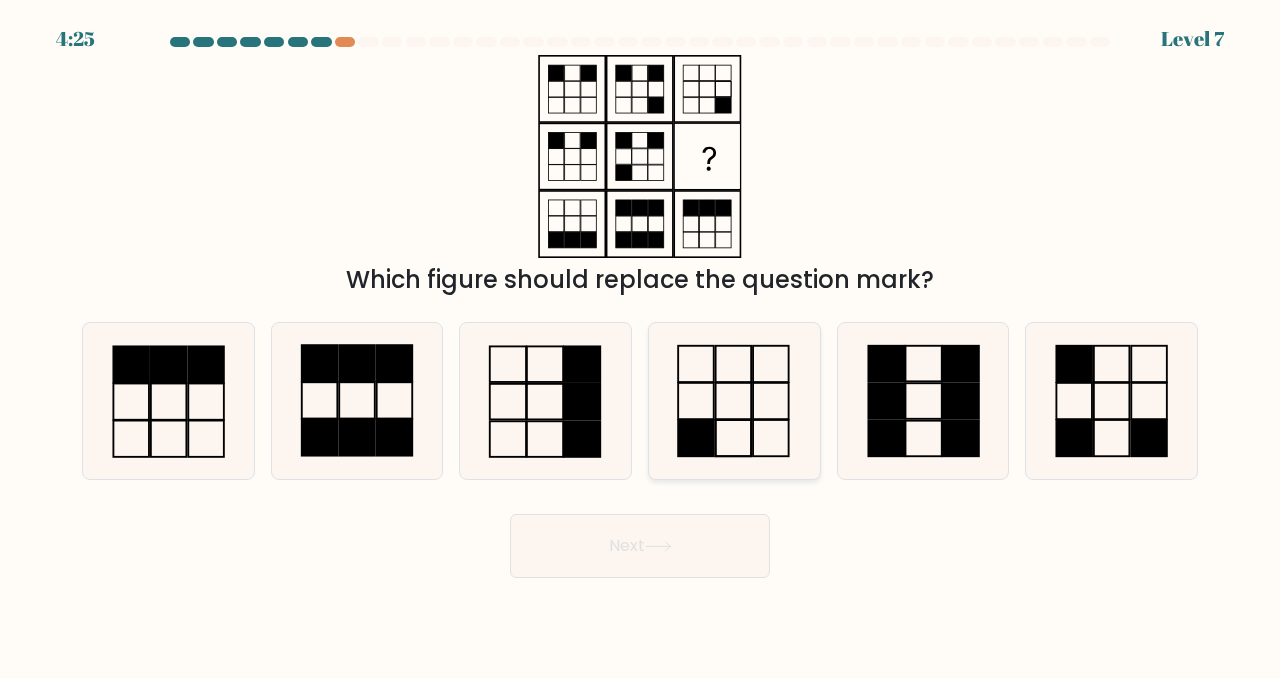 click 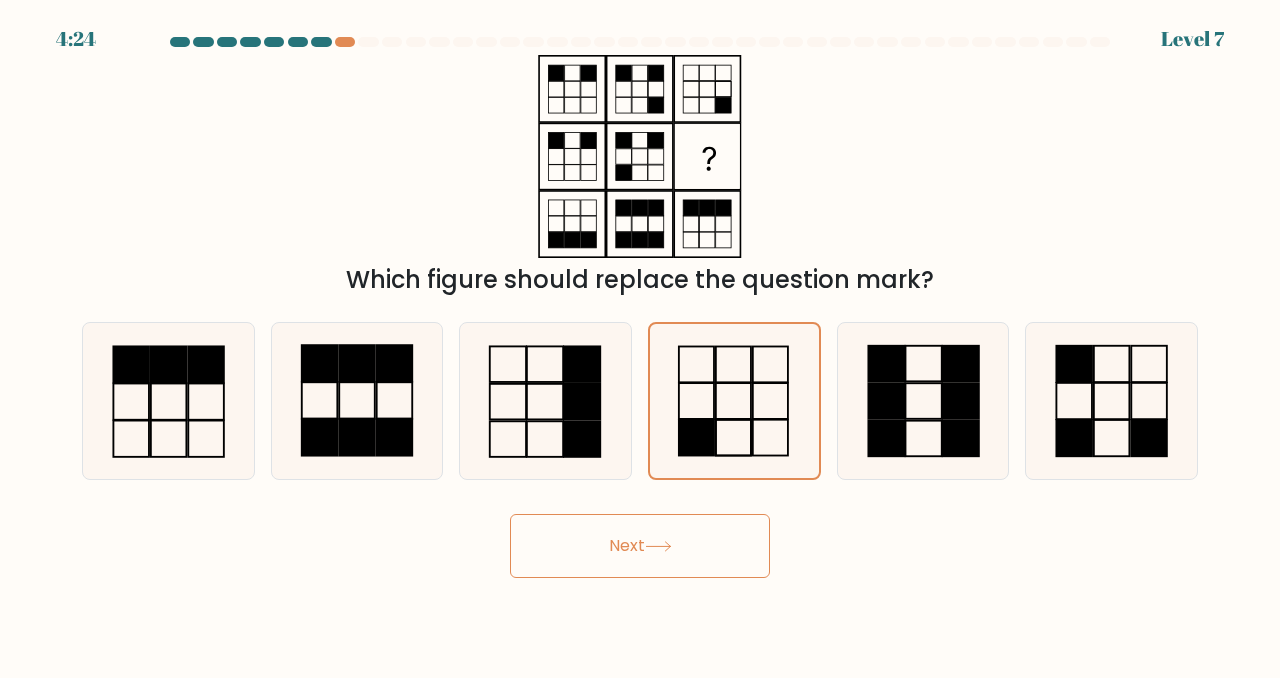click on "Next" at bounding box center [640, 546] 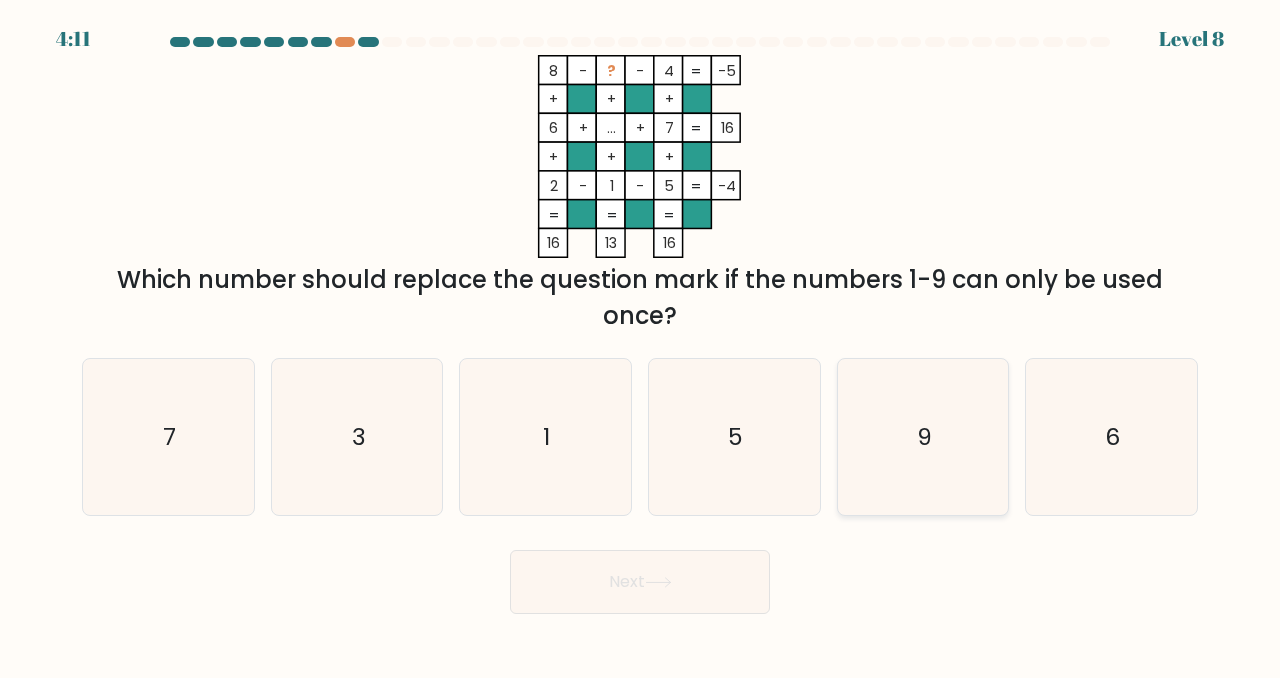 click on "9" 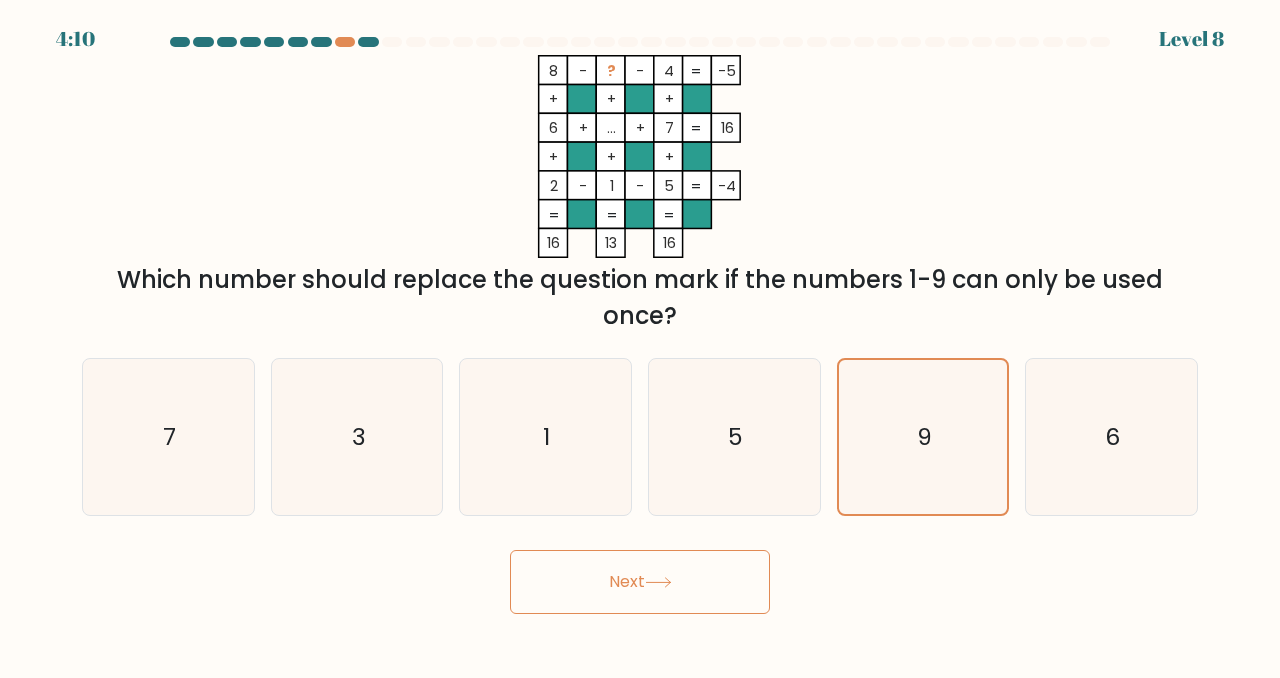 click on "Next" at bounding box center [640, 582] 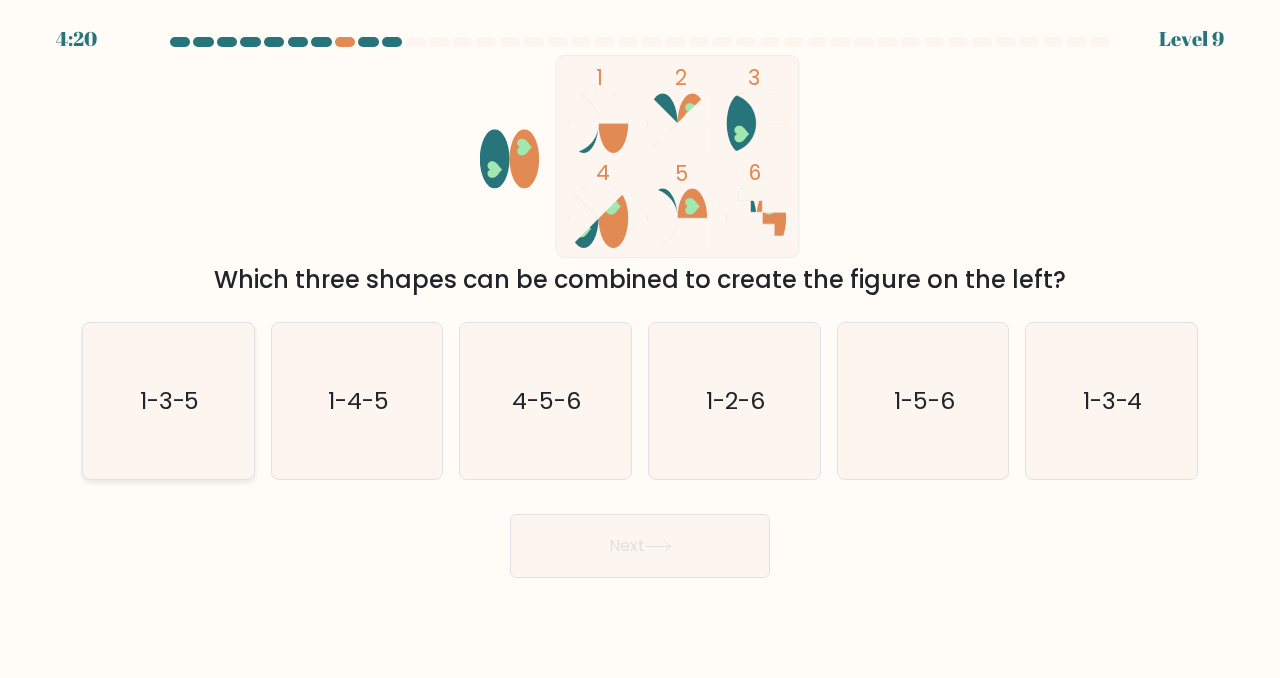 click on "1-3-5" 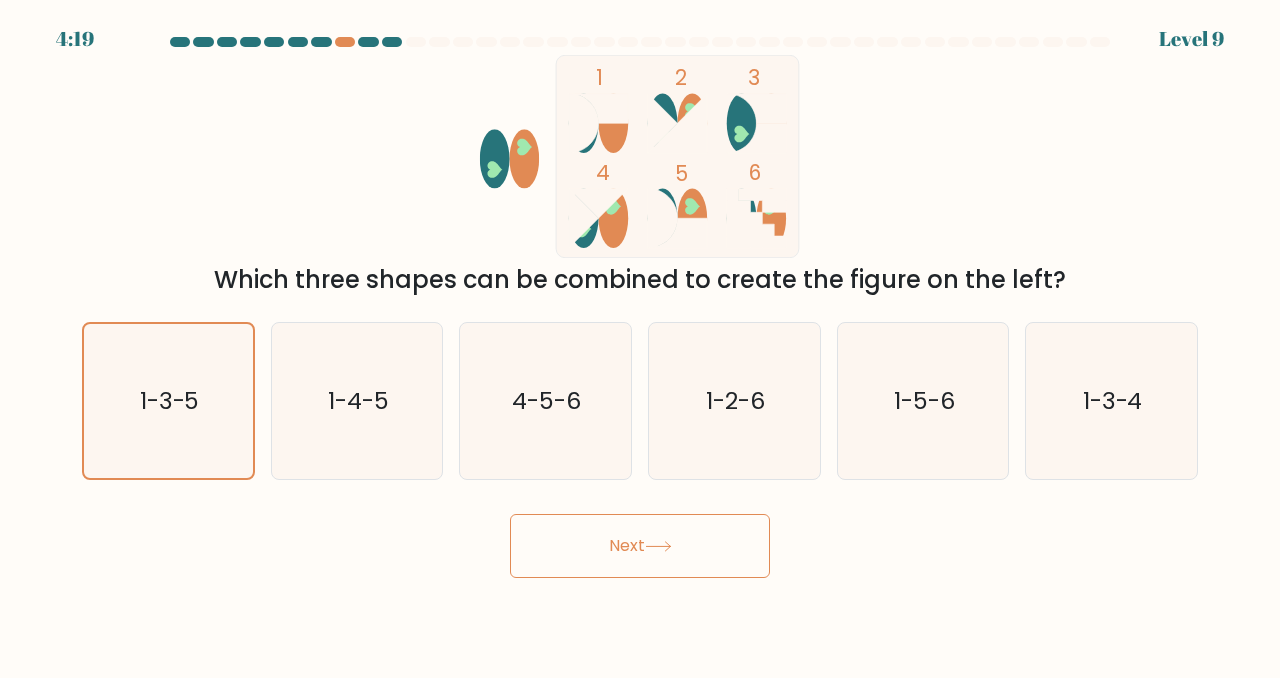 click on "Next" at bounding box center (640, 546) 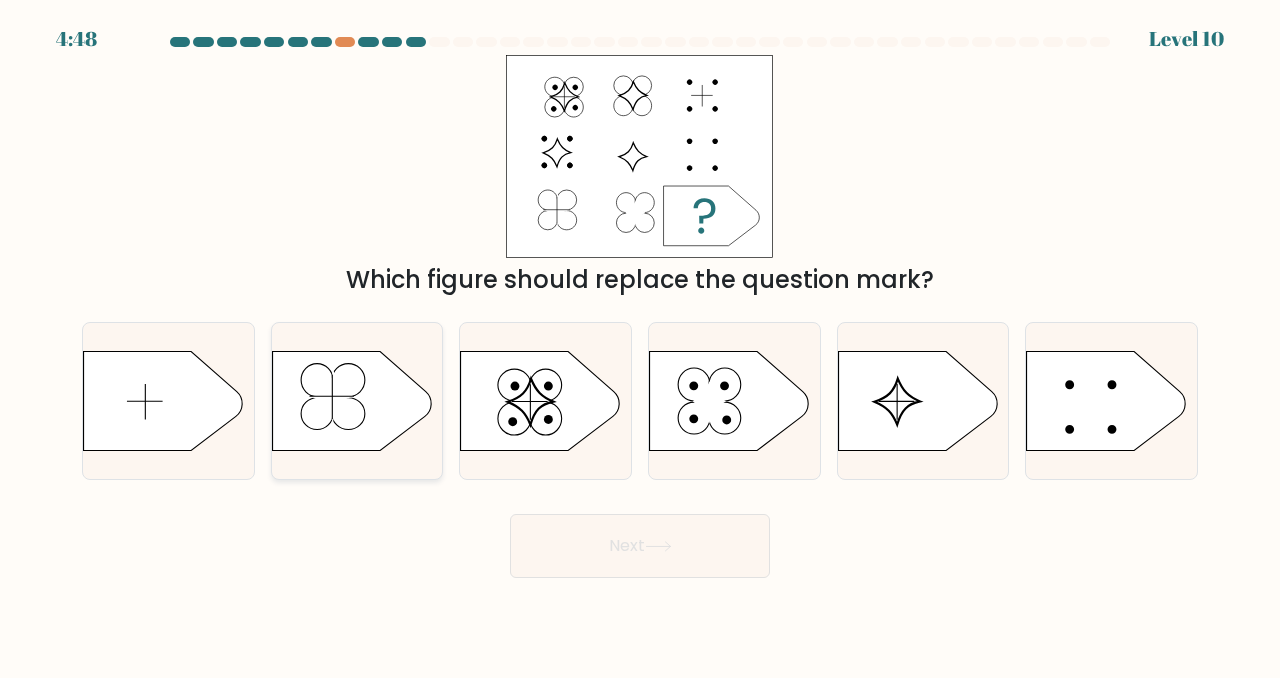 click 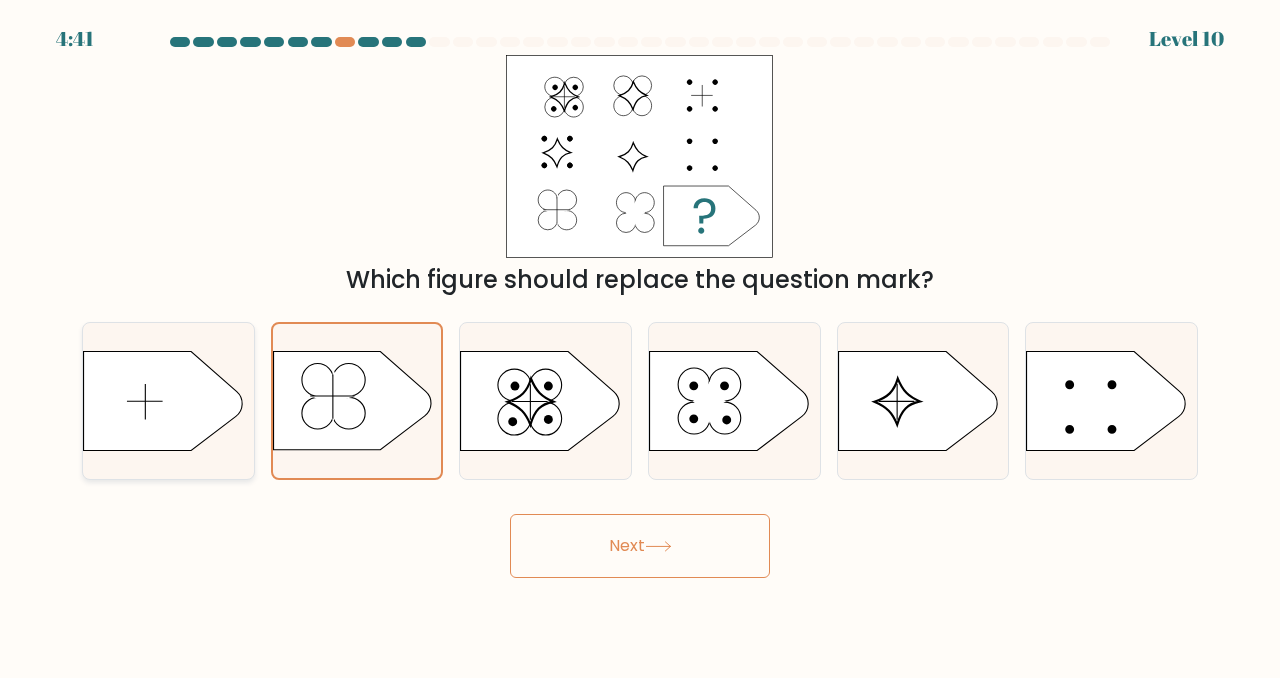 click 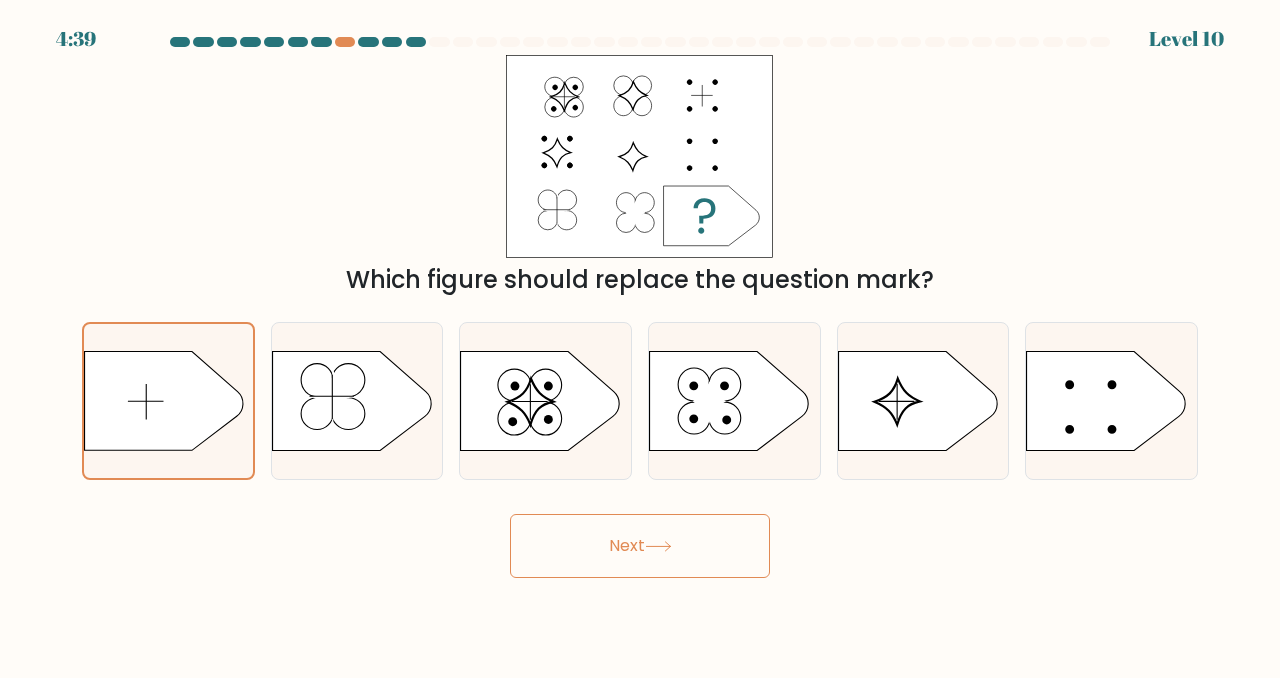 click on "Next" at bounding box center [640, 546] 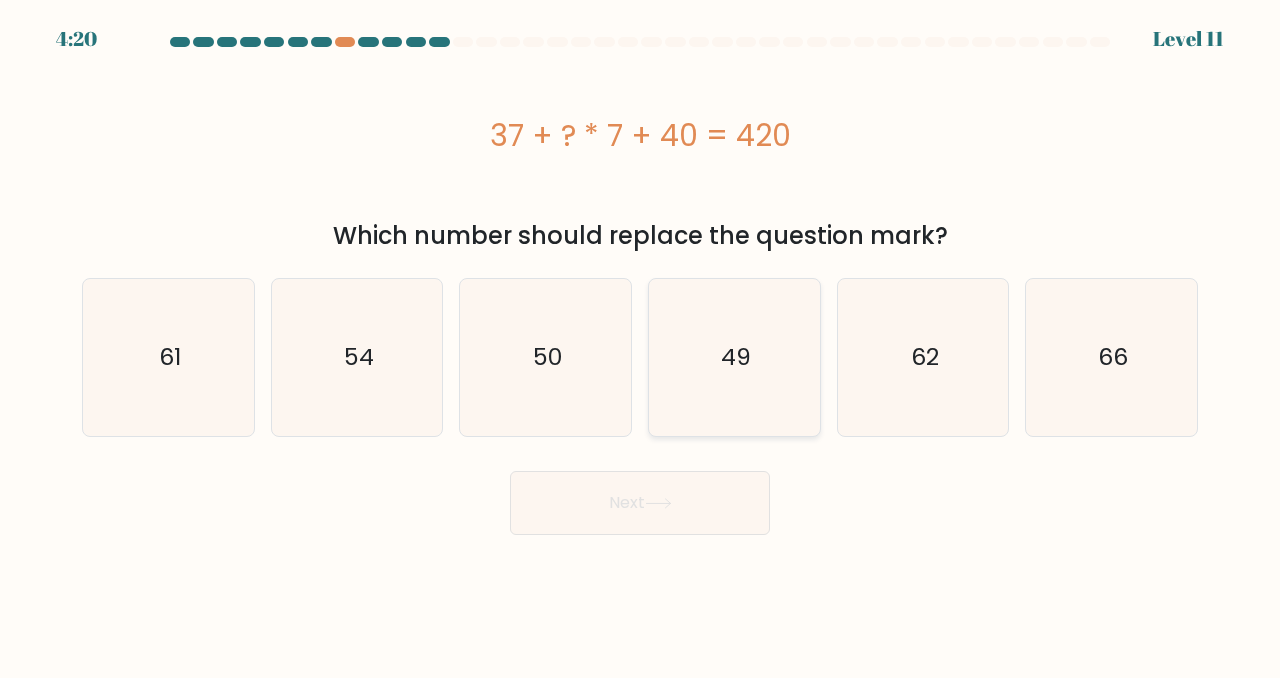 click on "49" 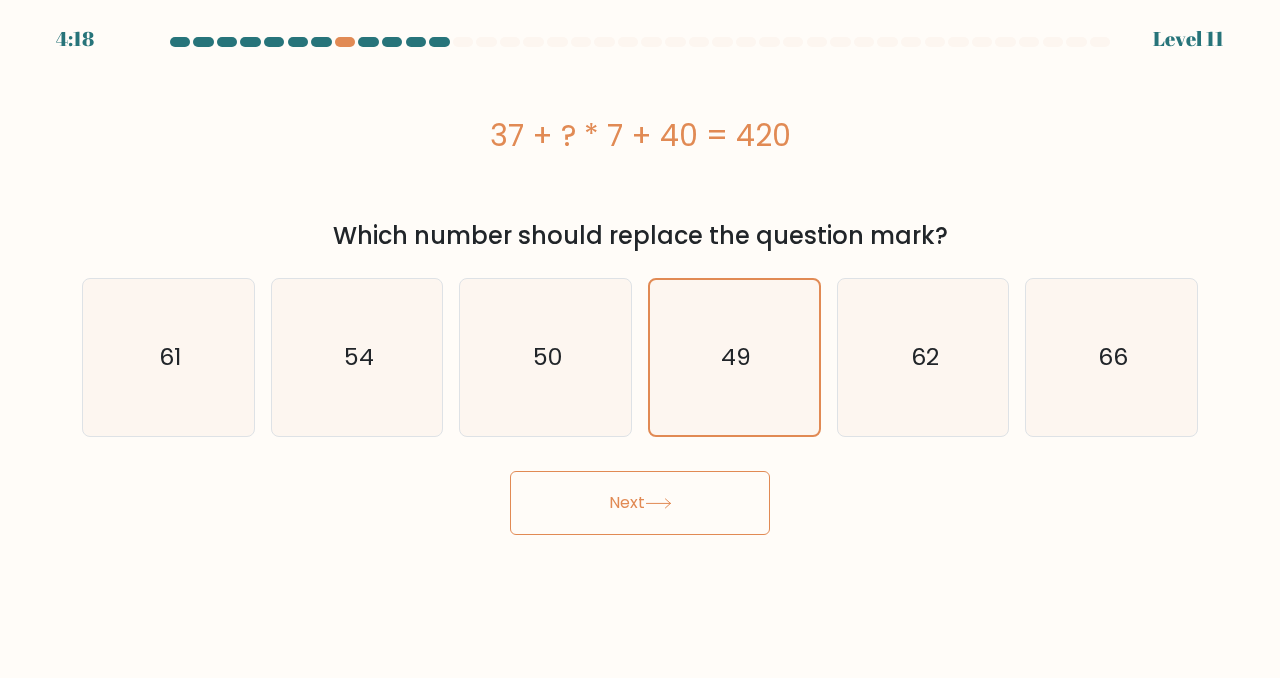 click on "Next" at bounding box center [640, 503] 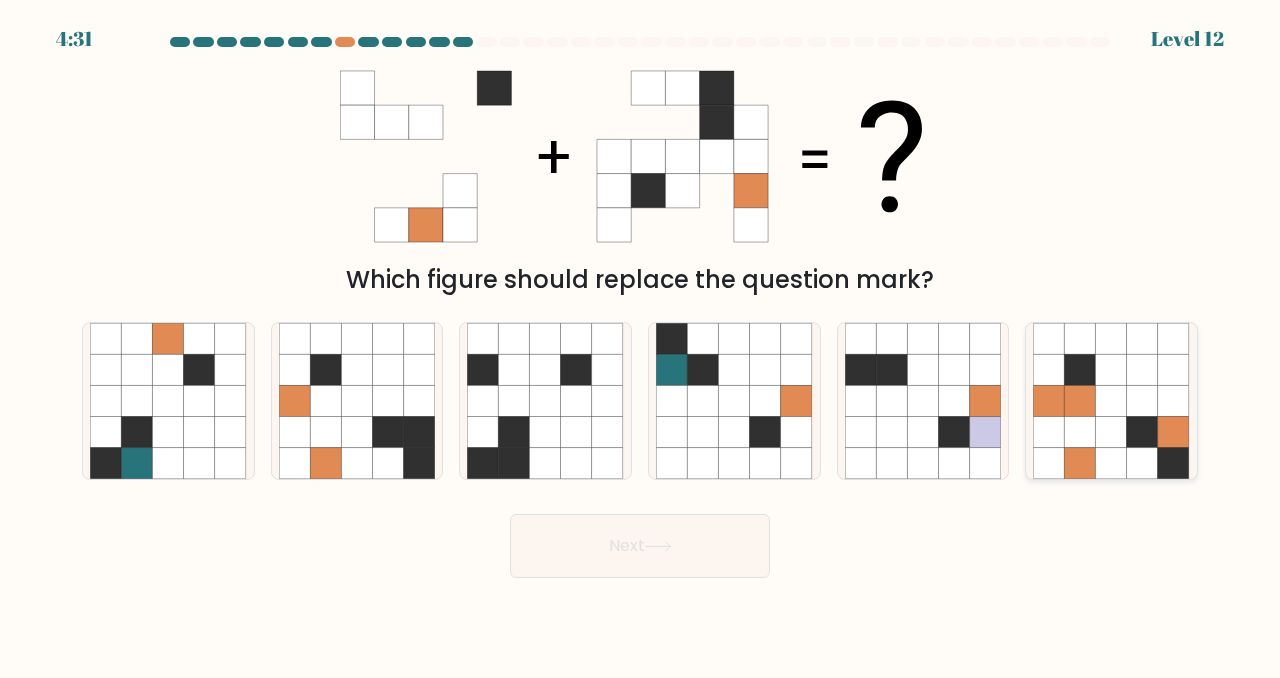 click 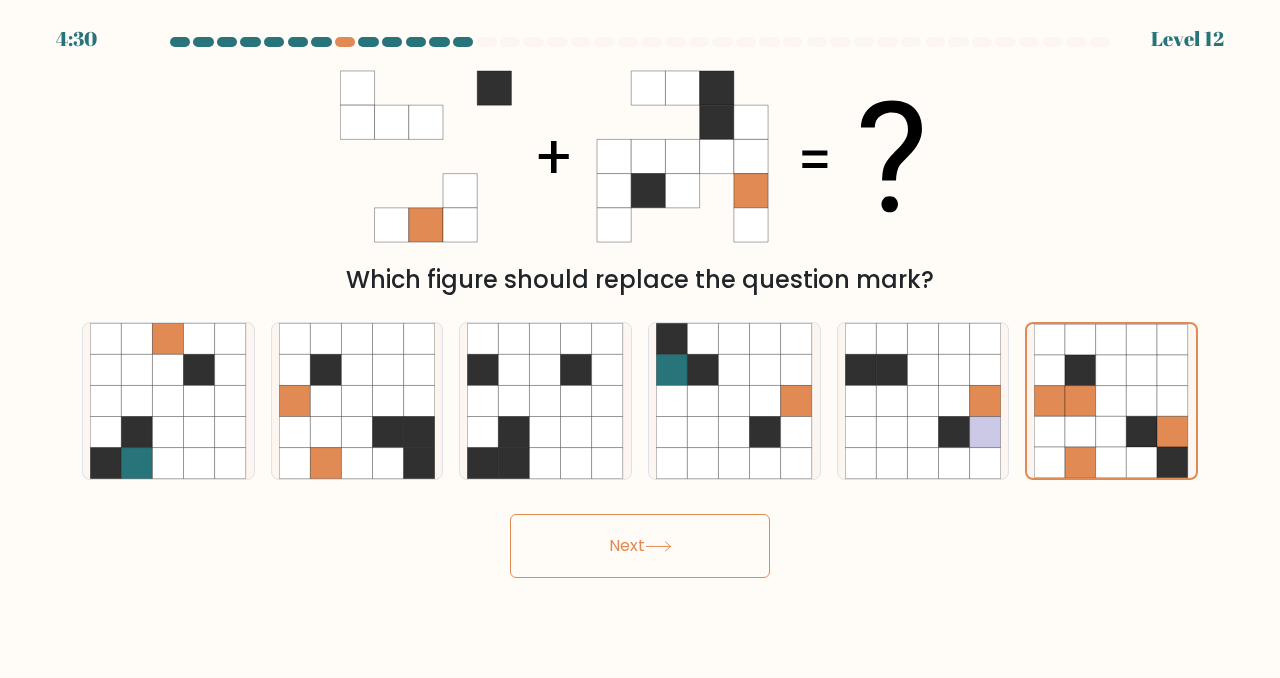 click 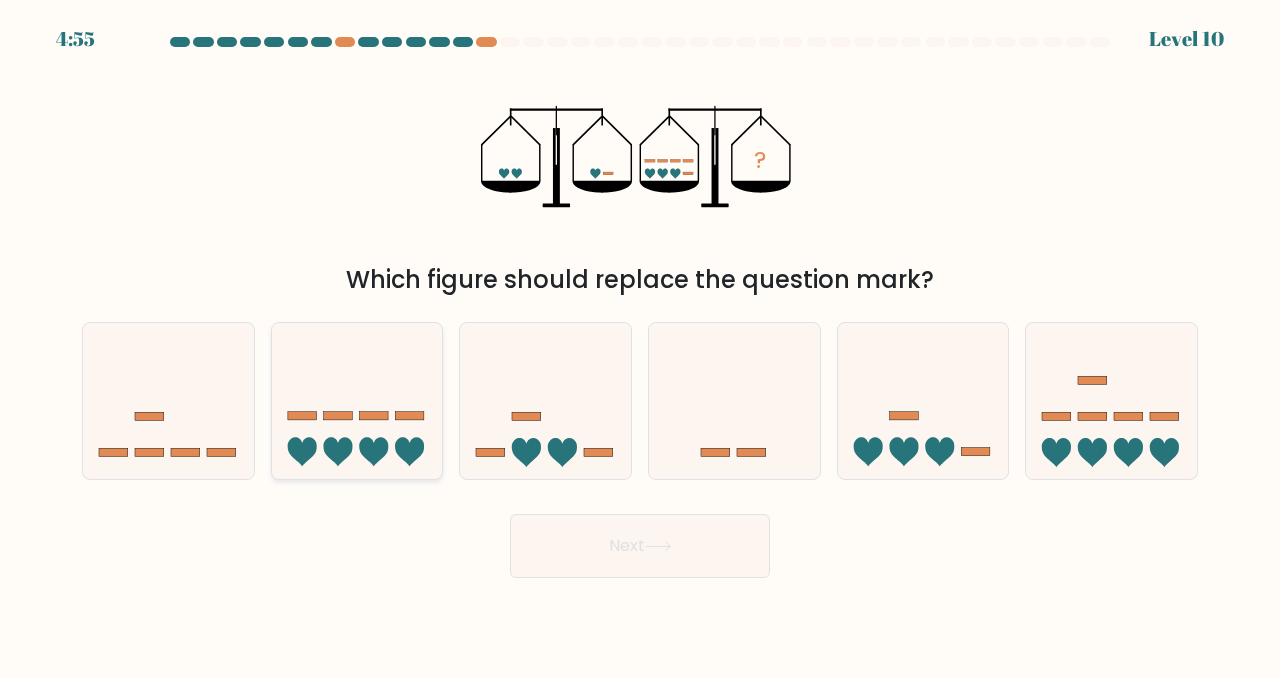 click 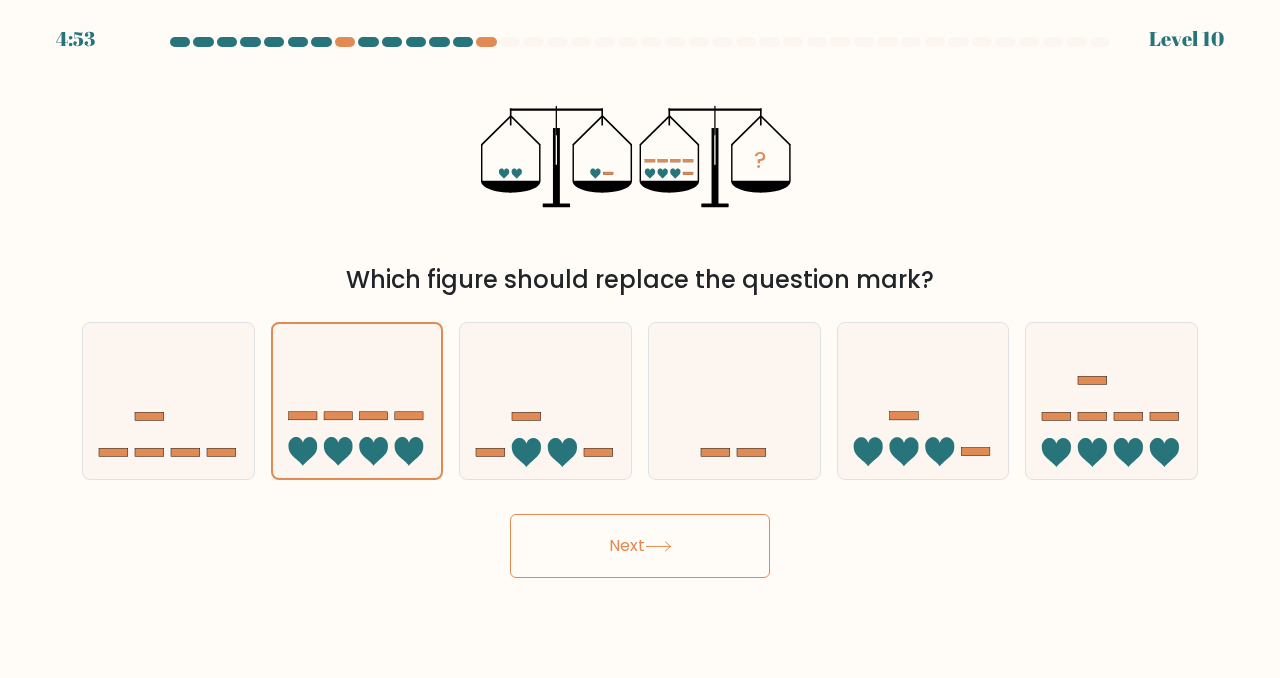 click on "Next" at bounding box center [640, 546] 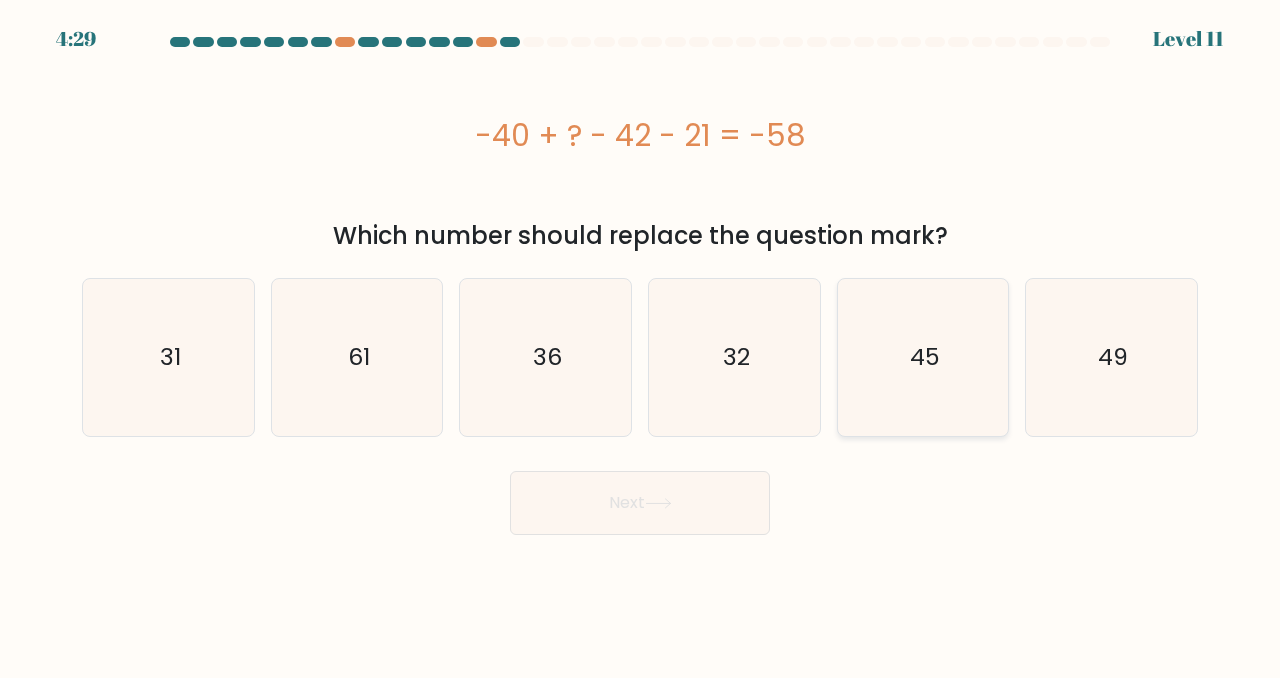 click on "45" 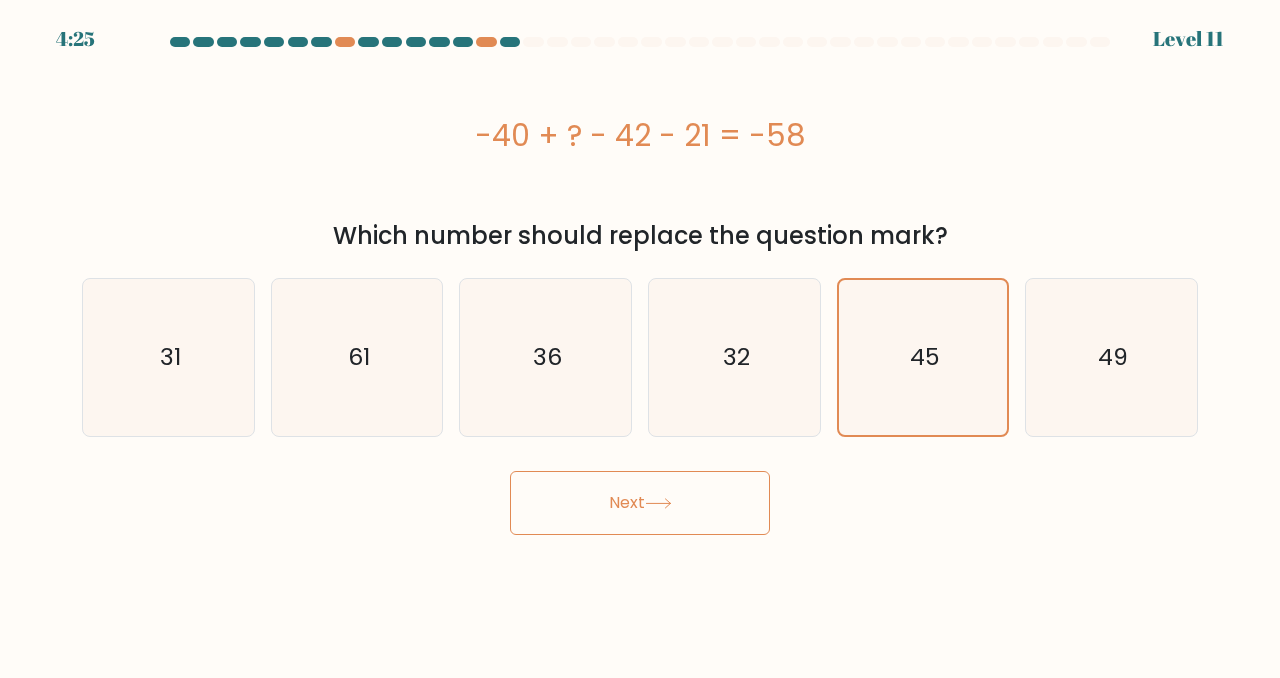 click on "Next" at bounding box center [640, 503] 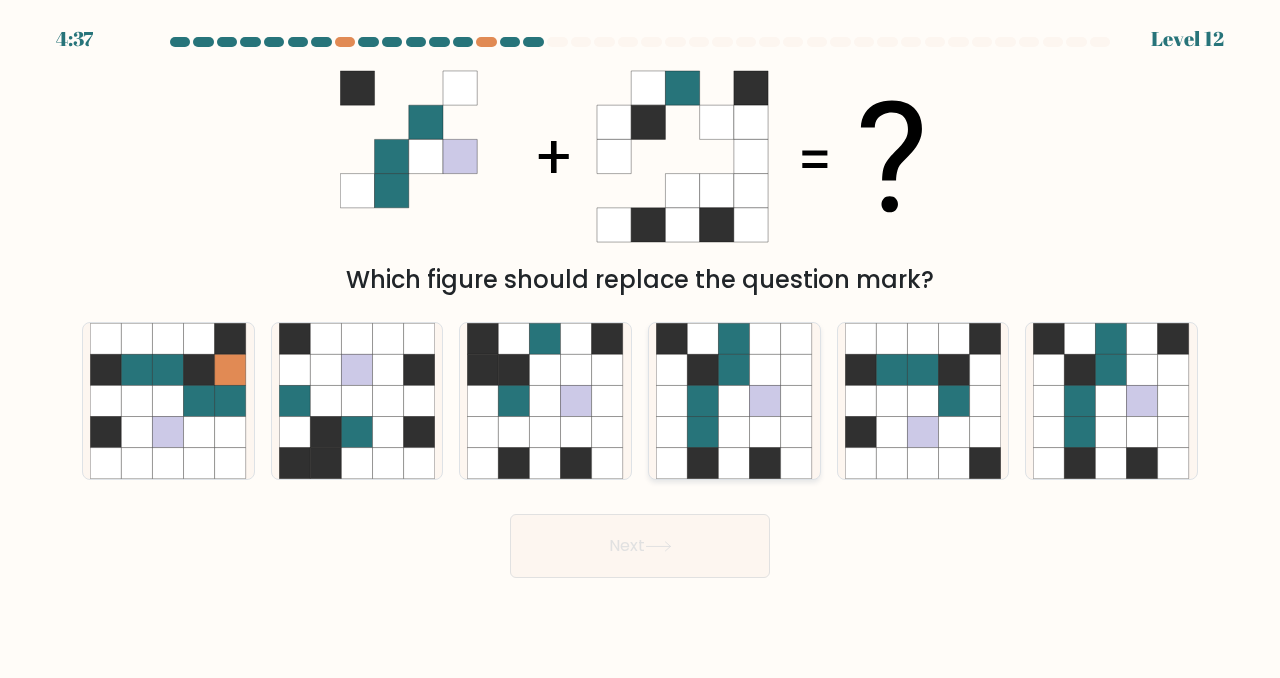 click 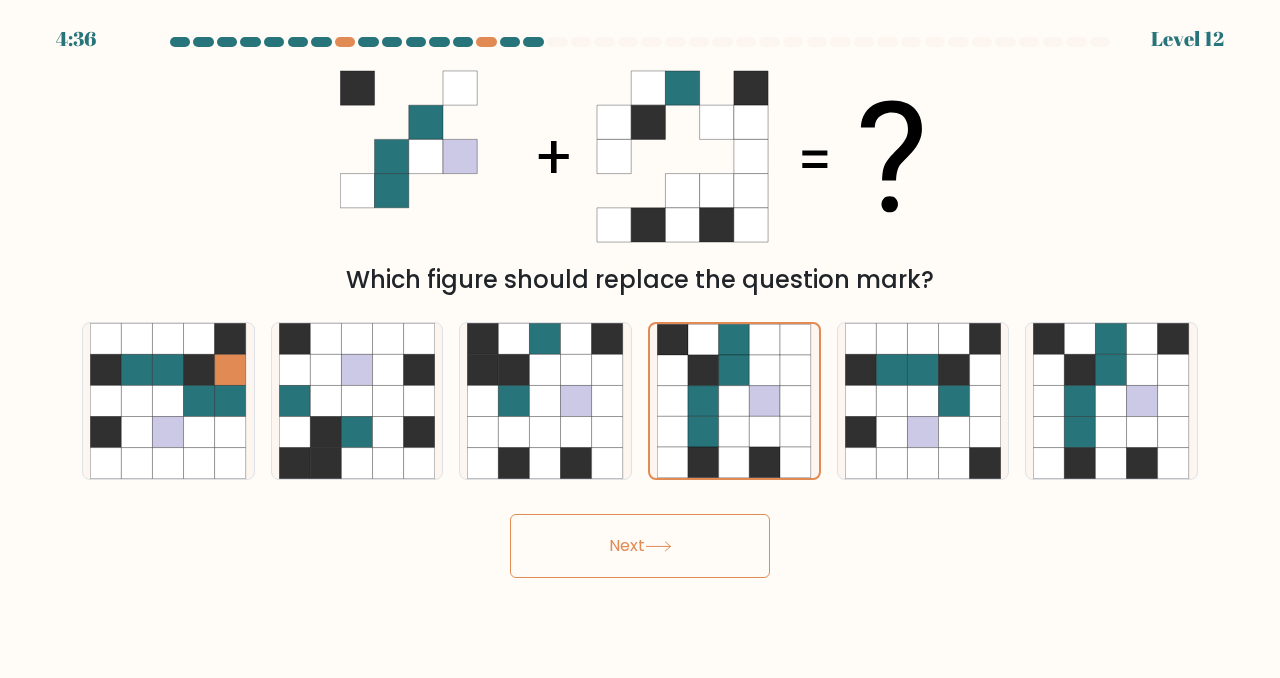 click on "Next" at bounding box center [640, 546] 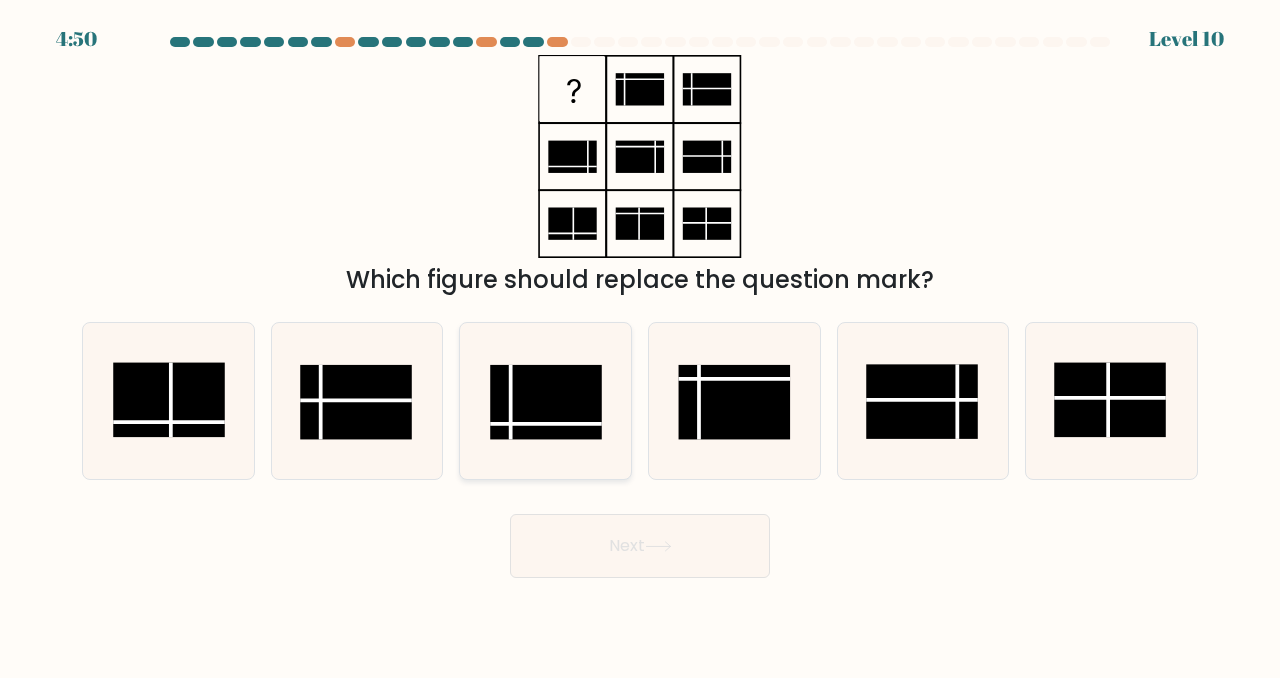 click 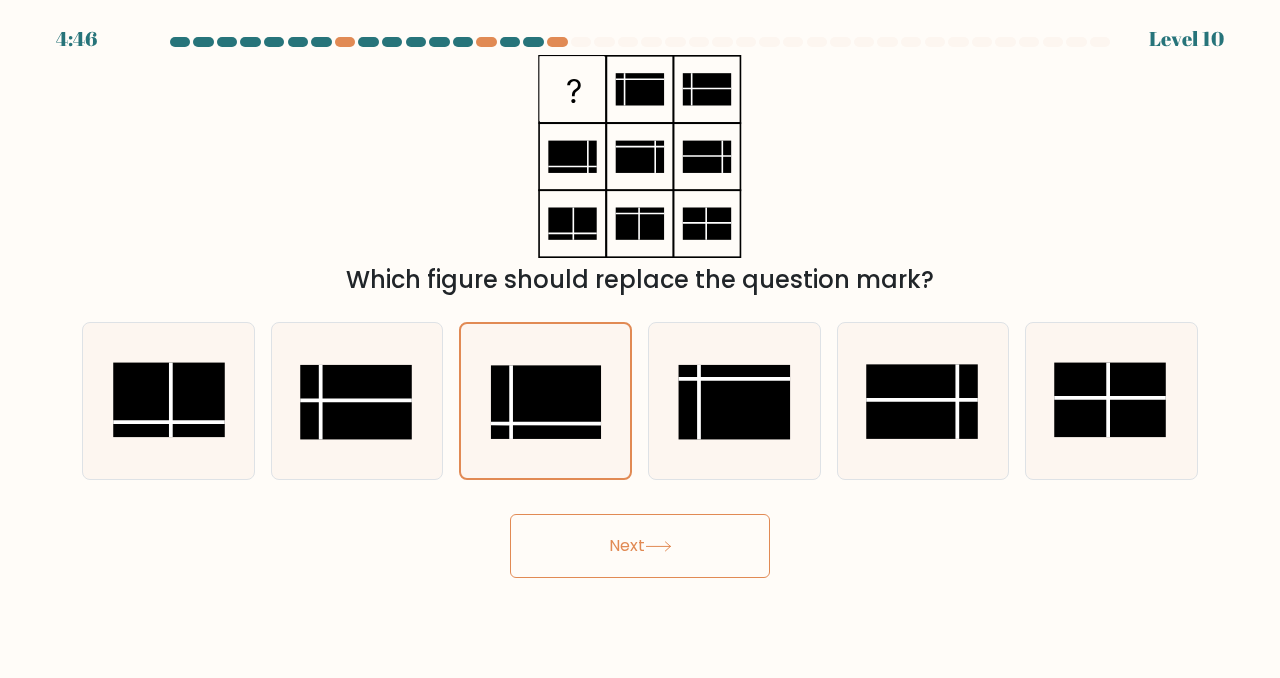 click on "Next" at bounding box center (640, 546) 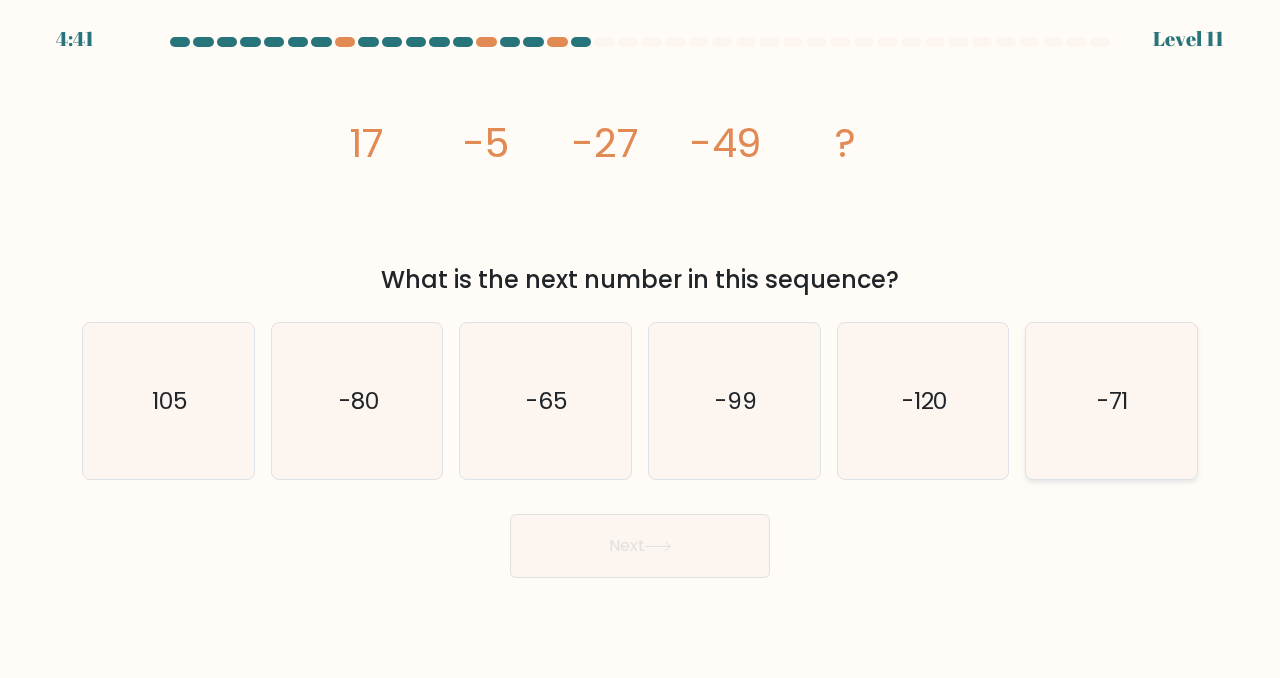 click on "-71" 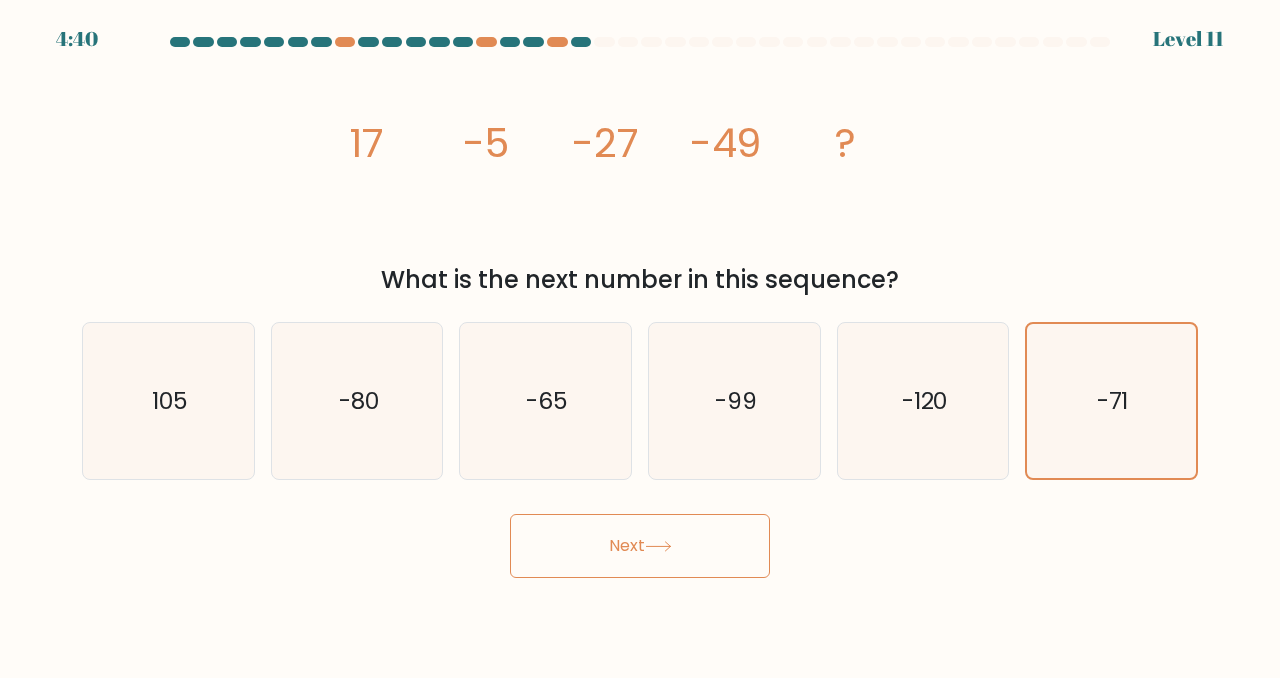 click 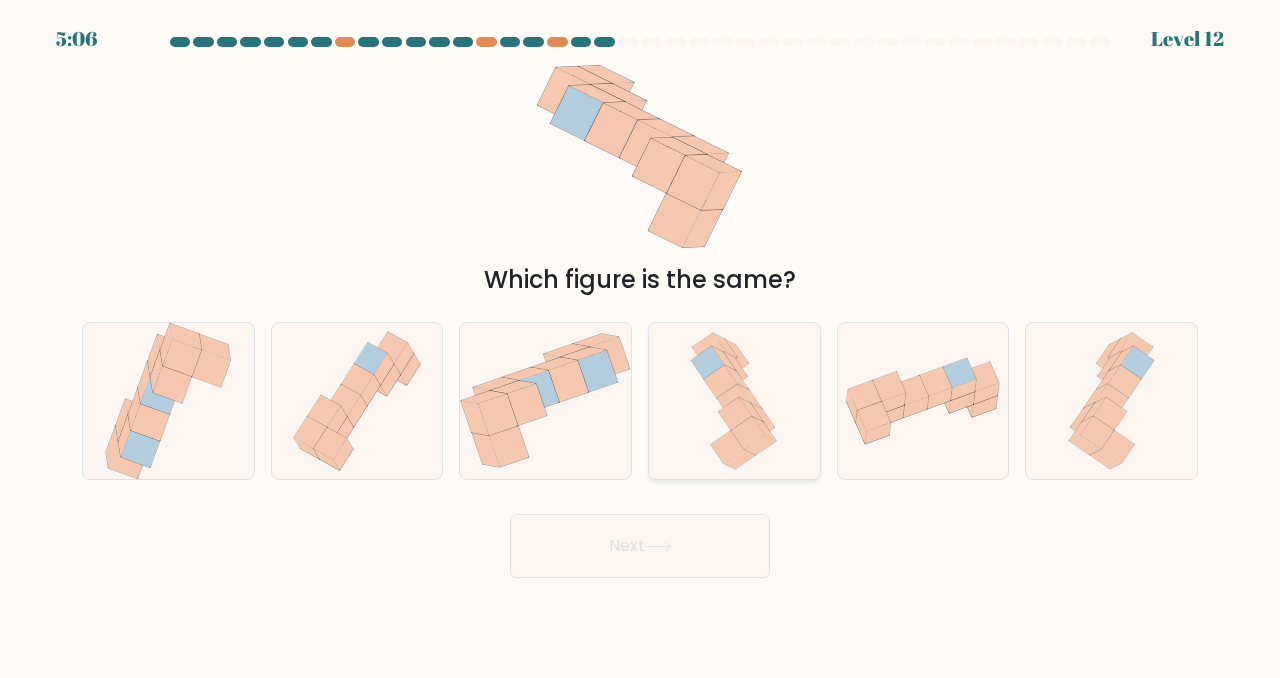 click 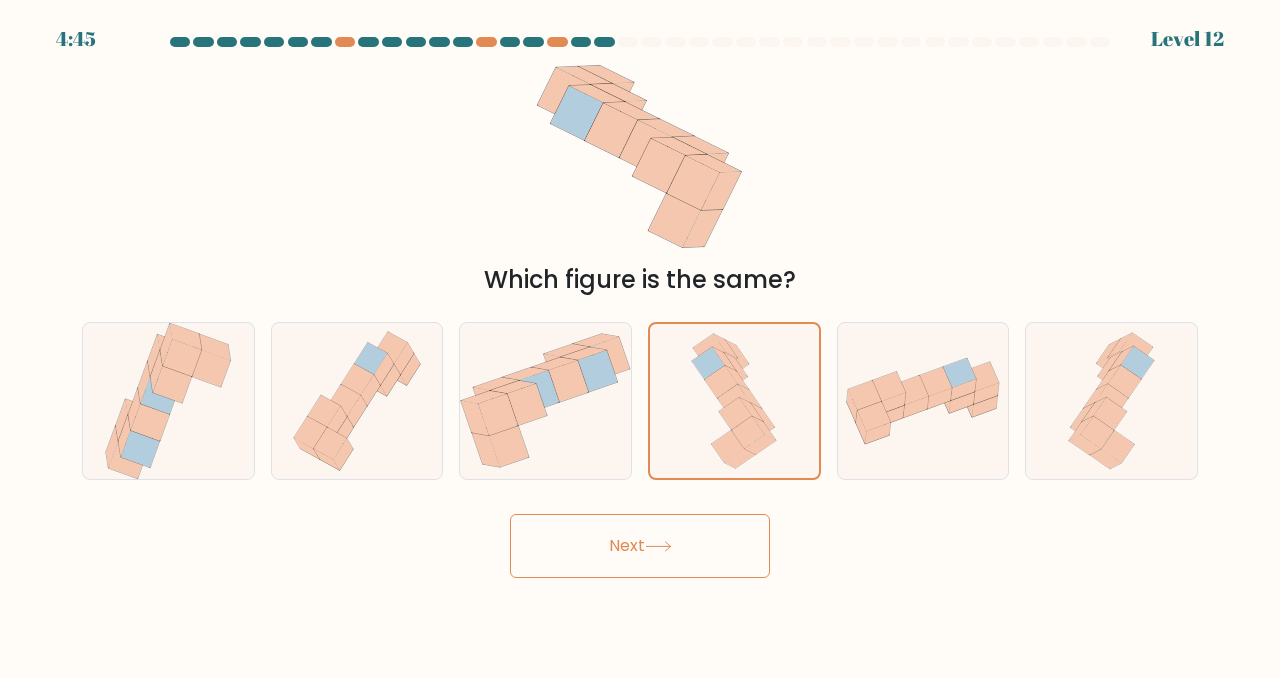 click on "Next" at bounding box center [640, 546] 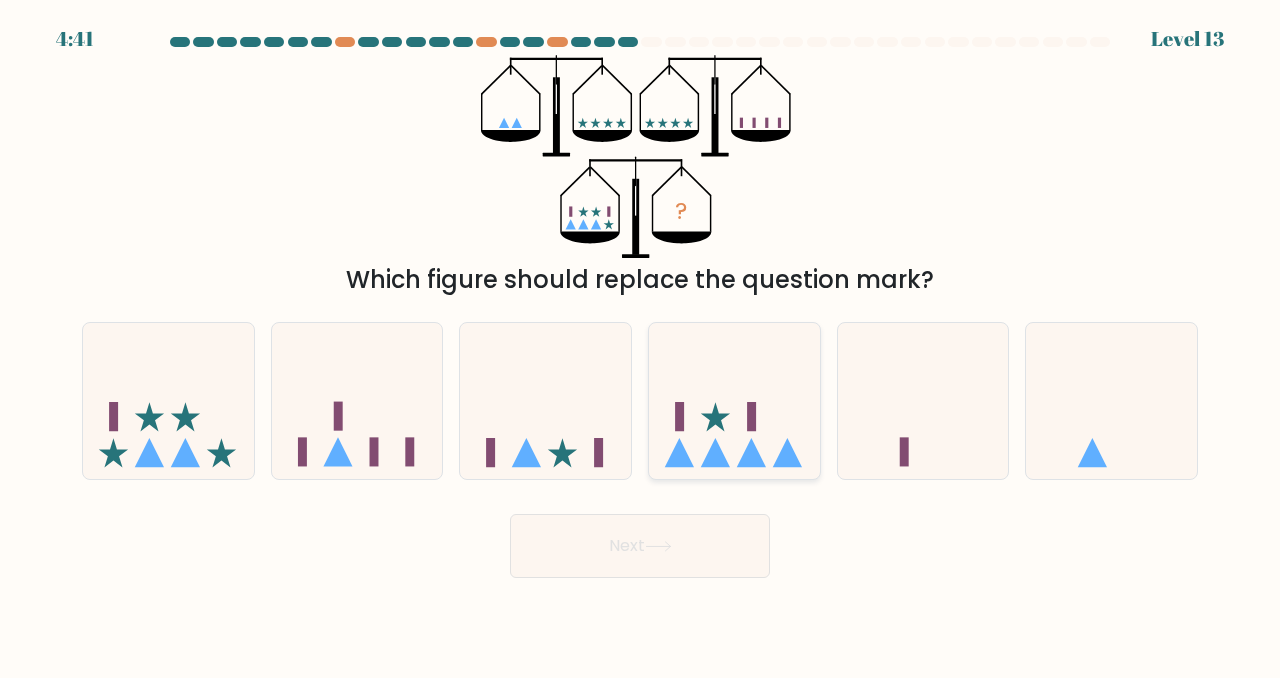 click 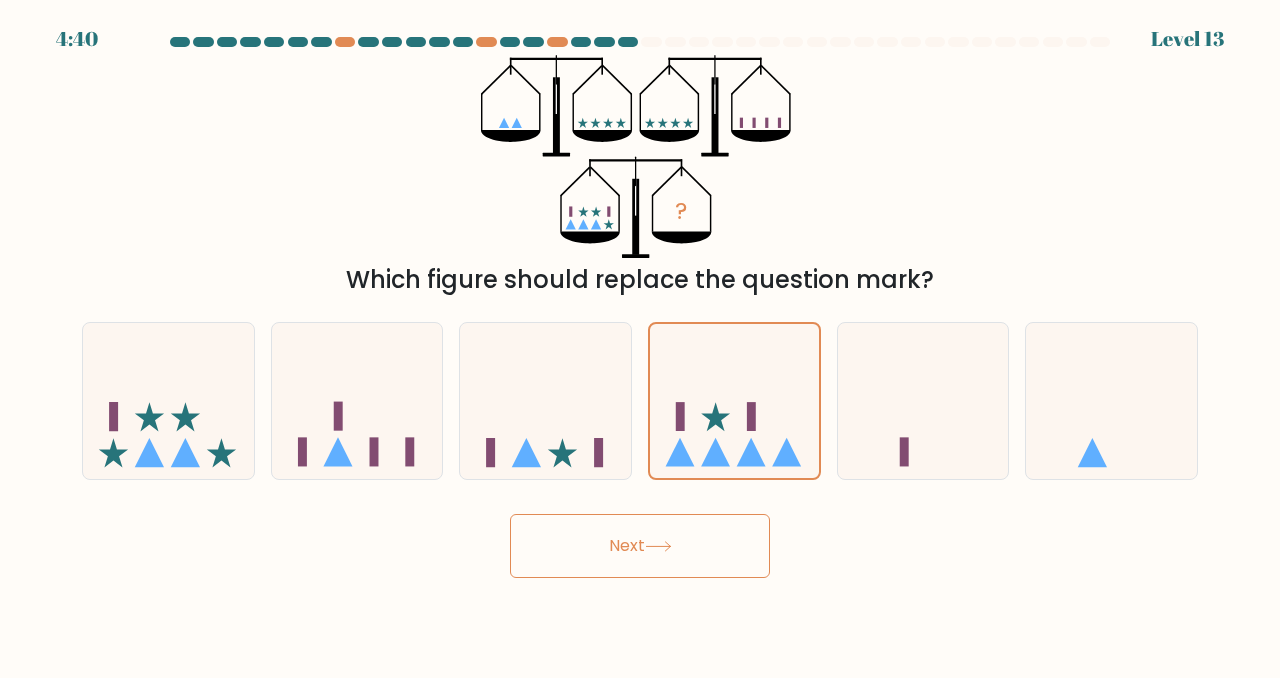 click on "Next" at bounding box center (640, 546) 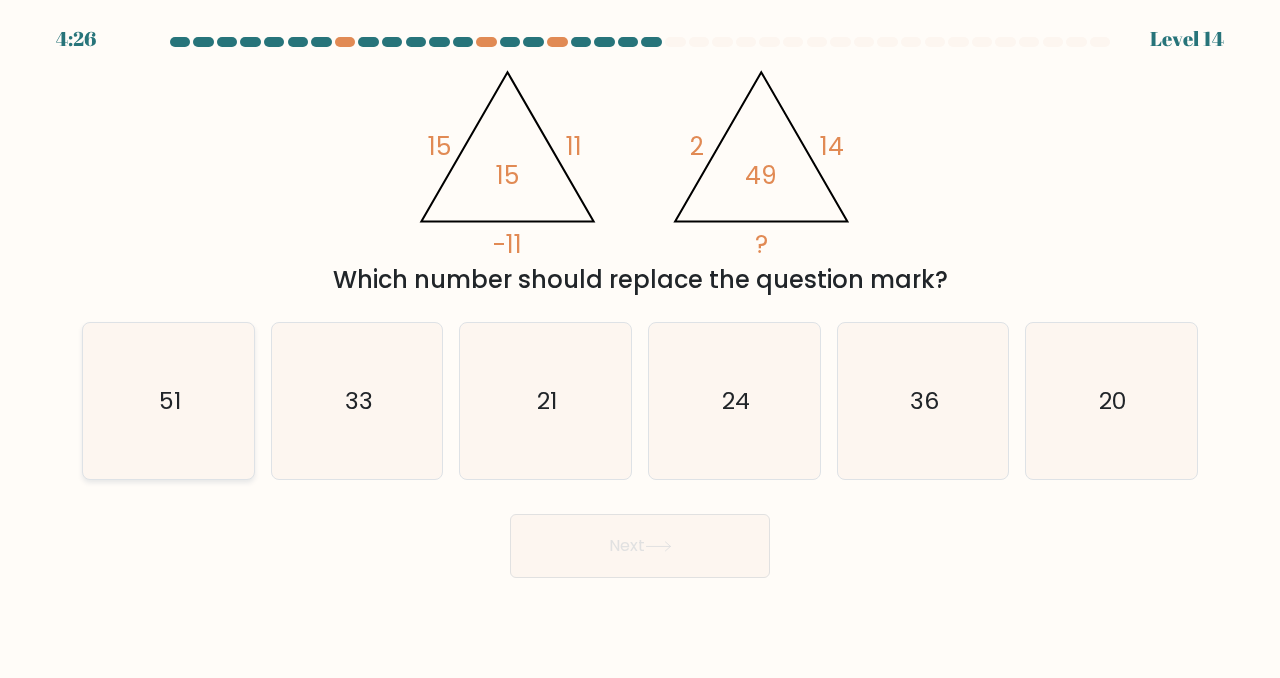 click on "51" 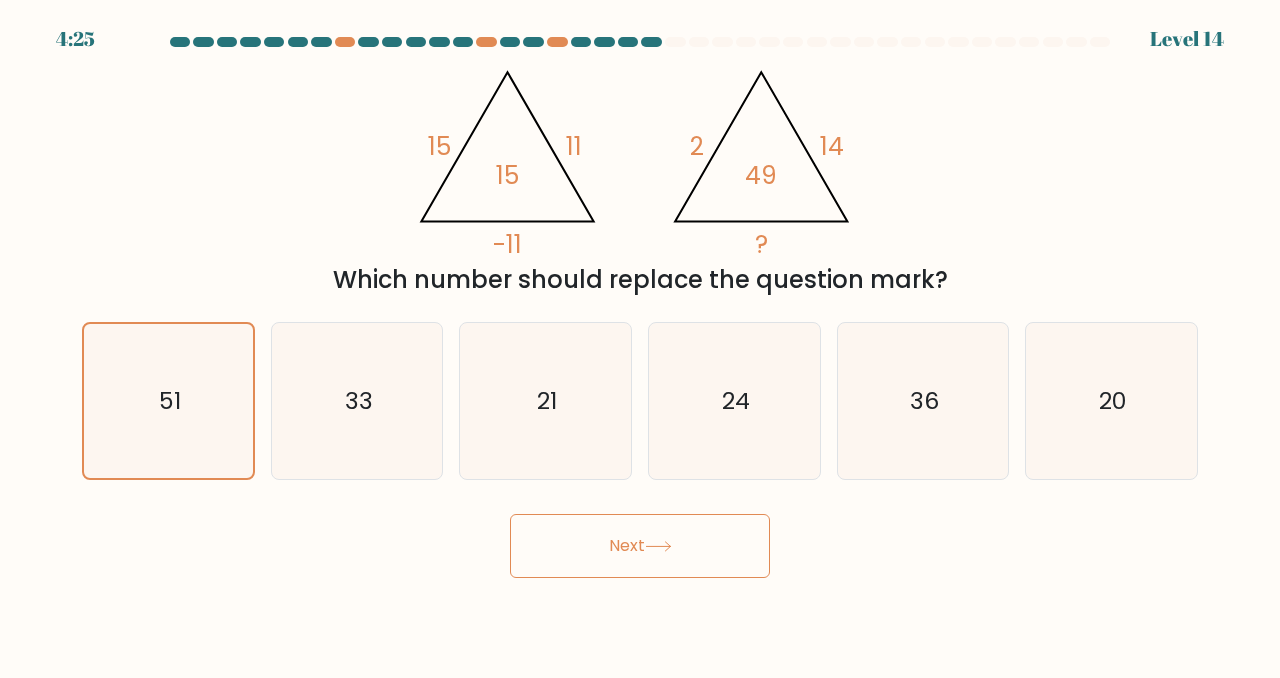 click on "Next" at bounding box center [640, 546] 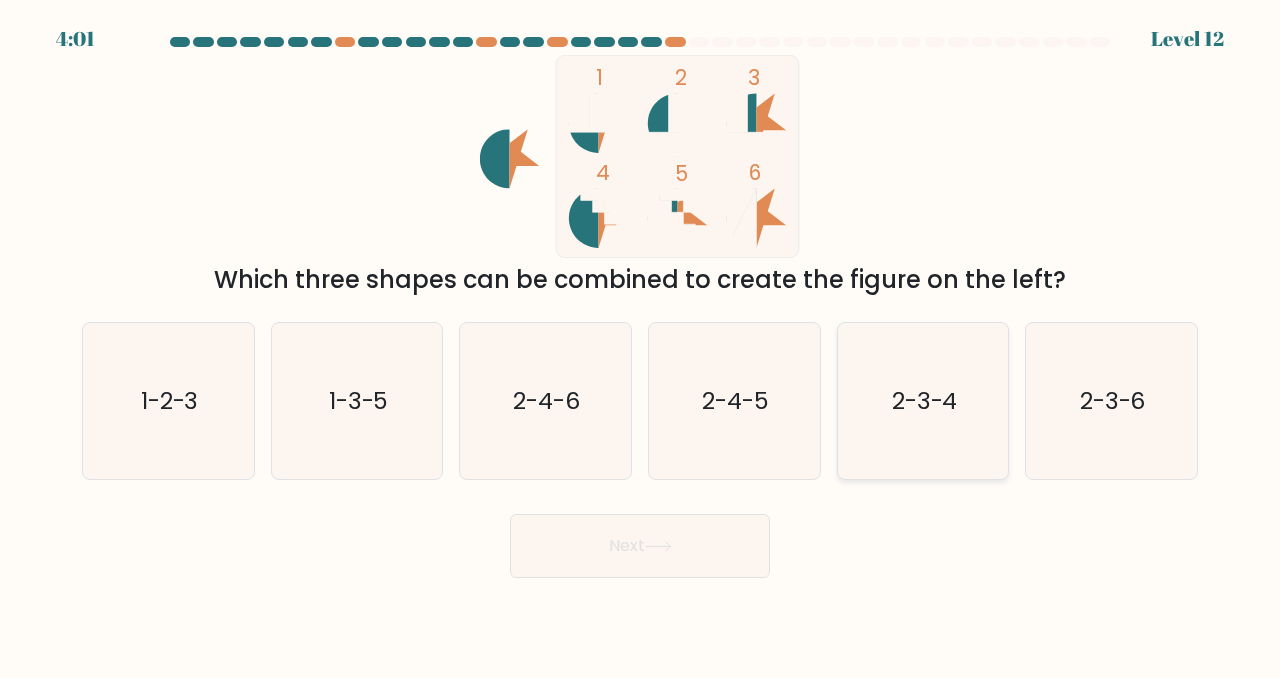 click on "2-3-4" 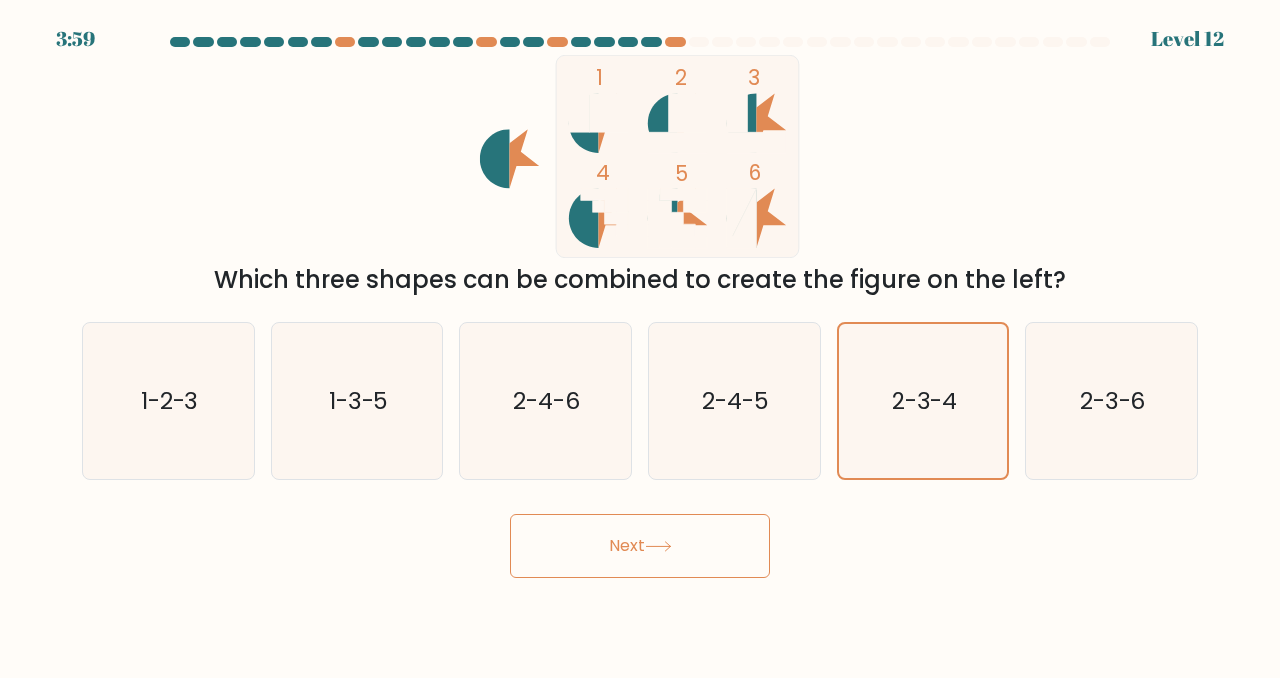 click on "Next" at bounding box center (640, 546) 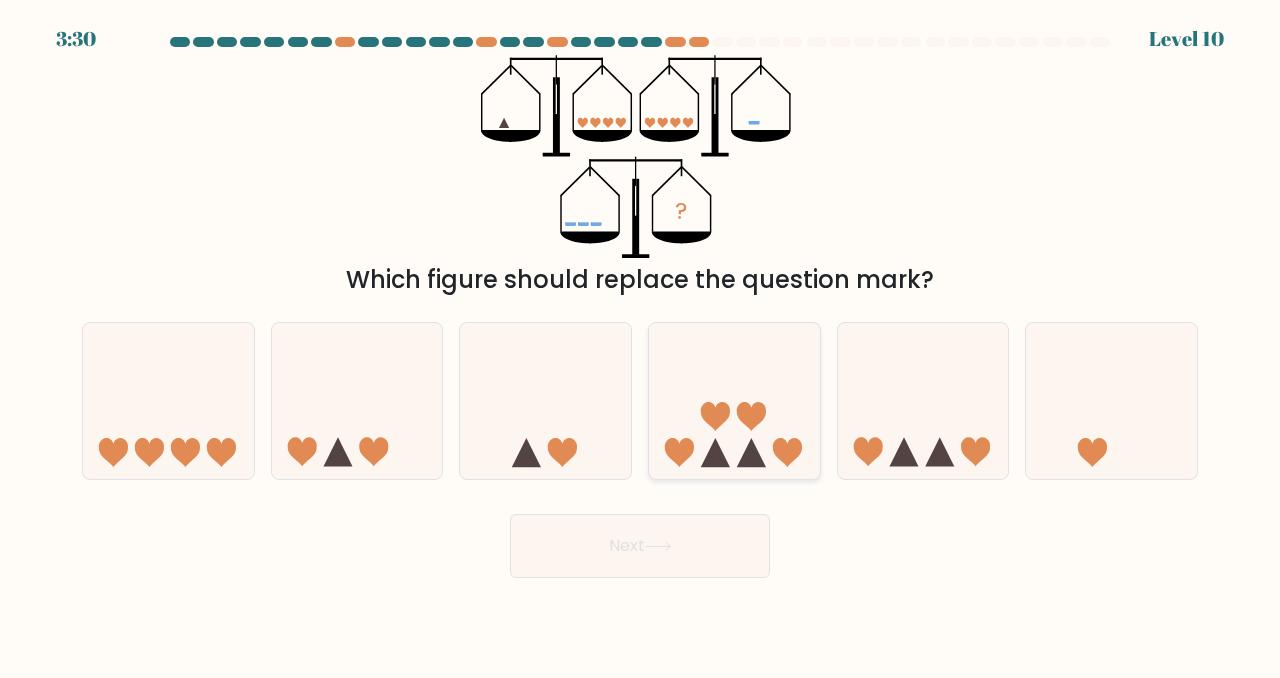 click 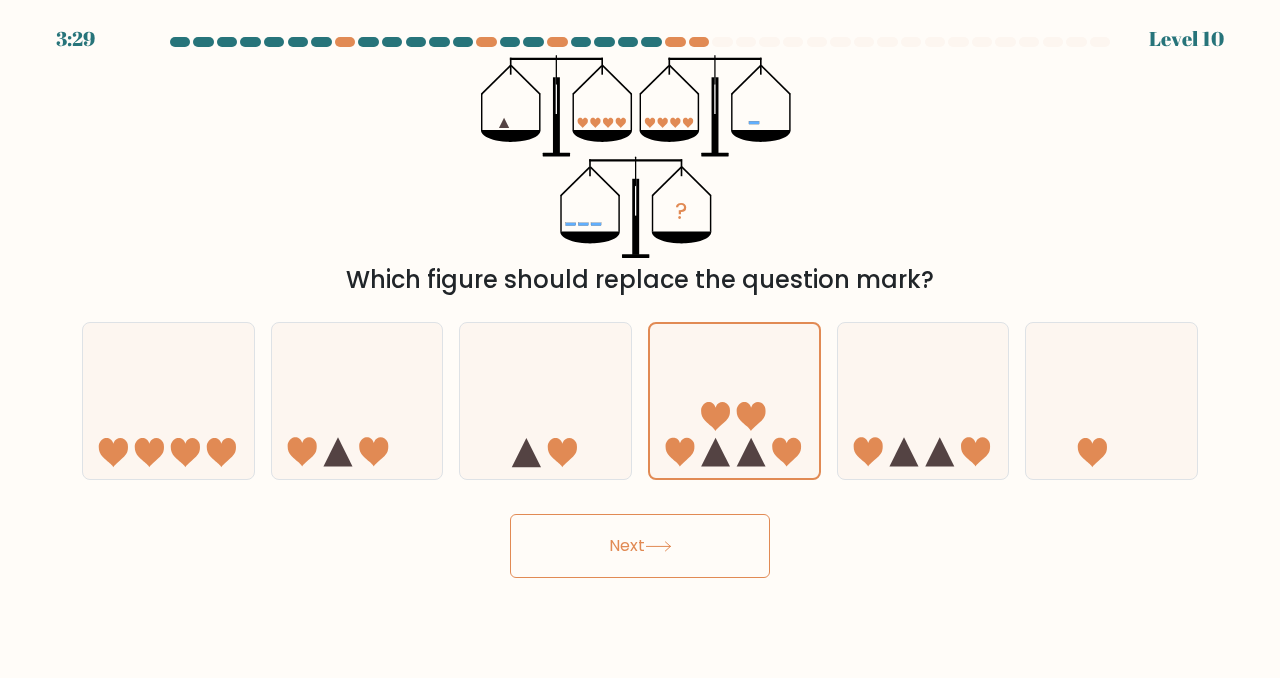 click on "Next" at bounding box center (640, 546) 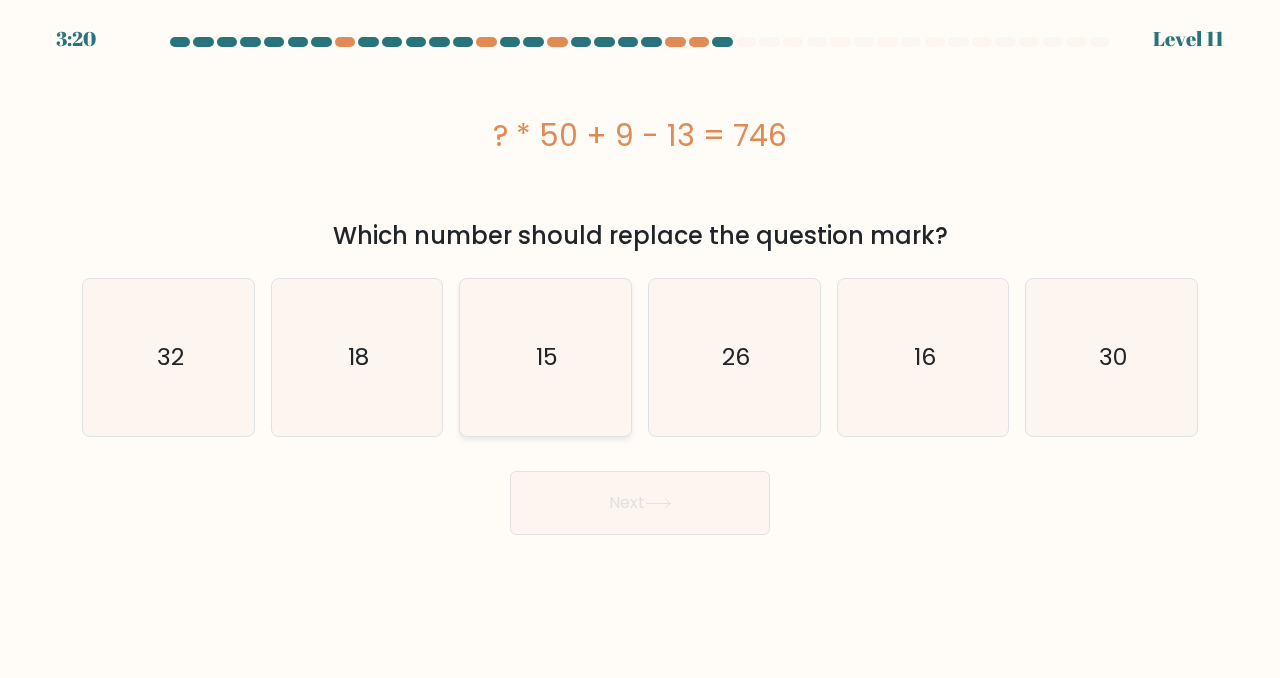 click on "15" 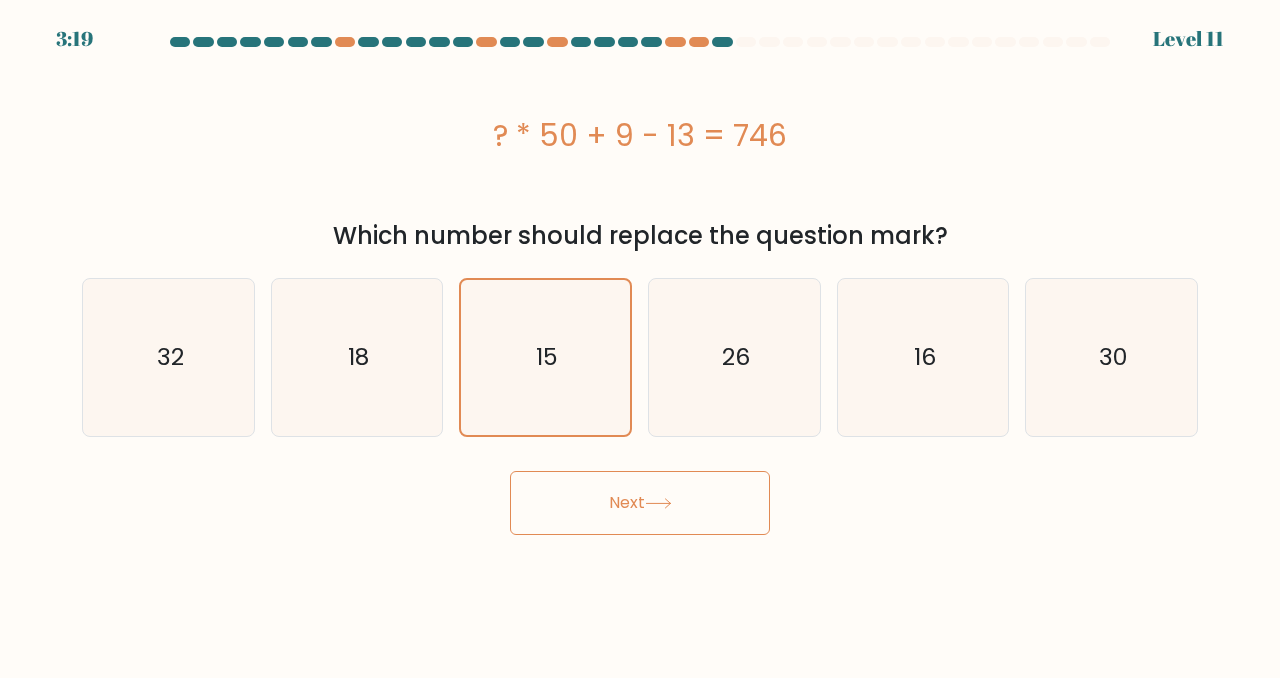 click on "Next" at bounding box center (640, 503) 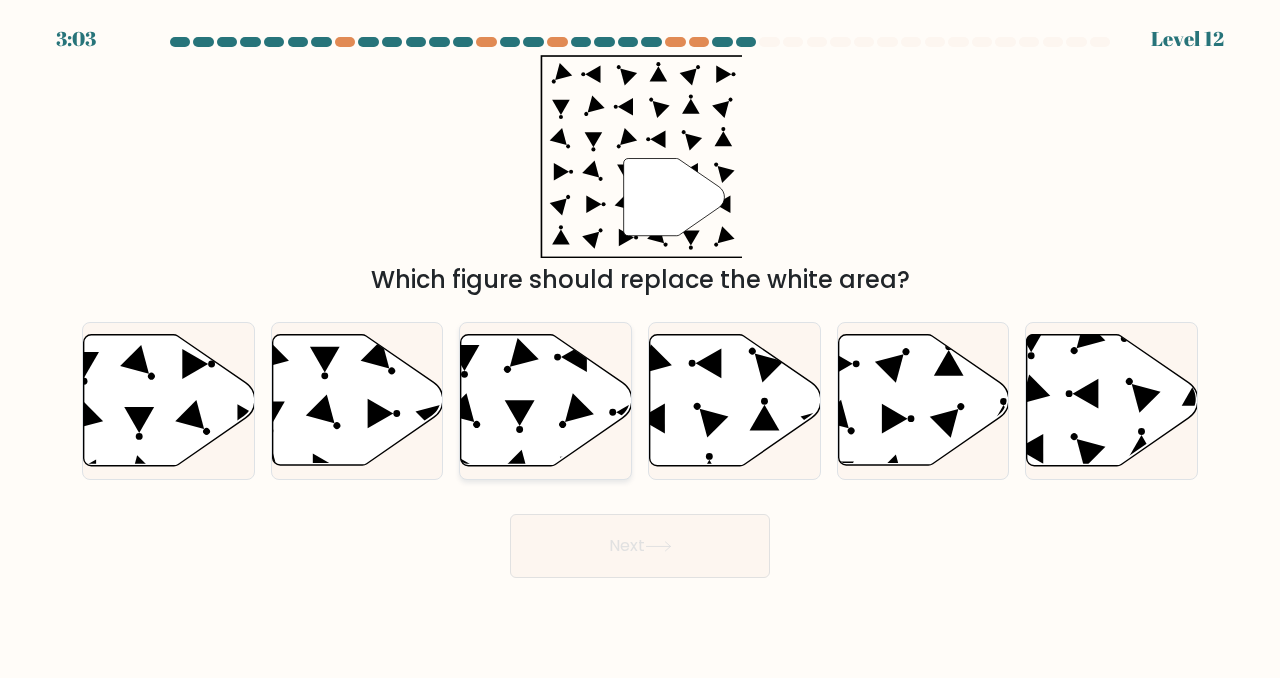 click 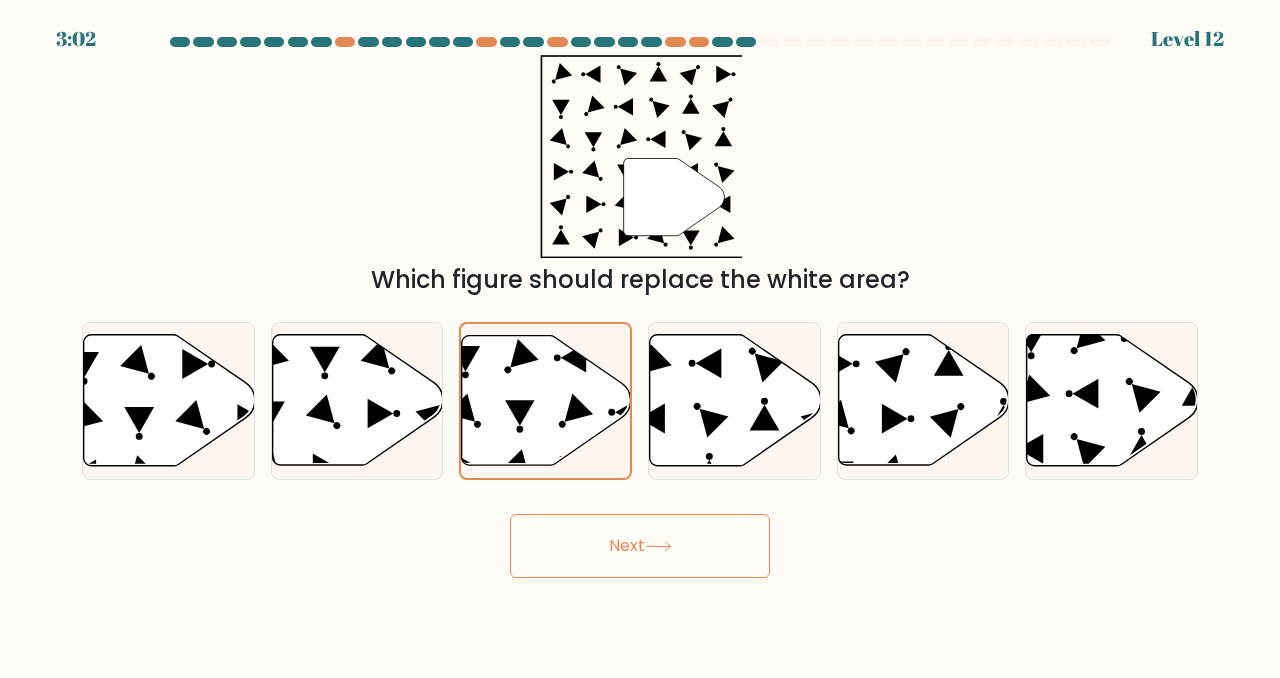 click on "Next" at bounding box center [640, 546] 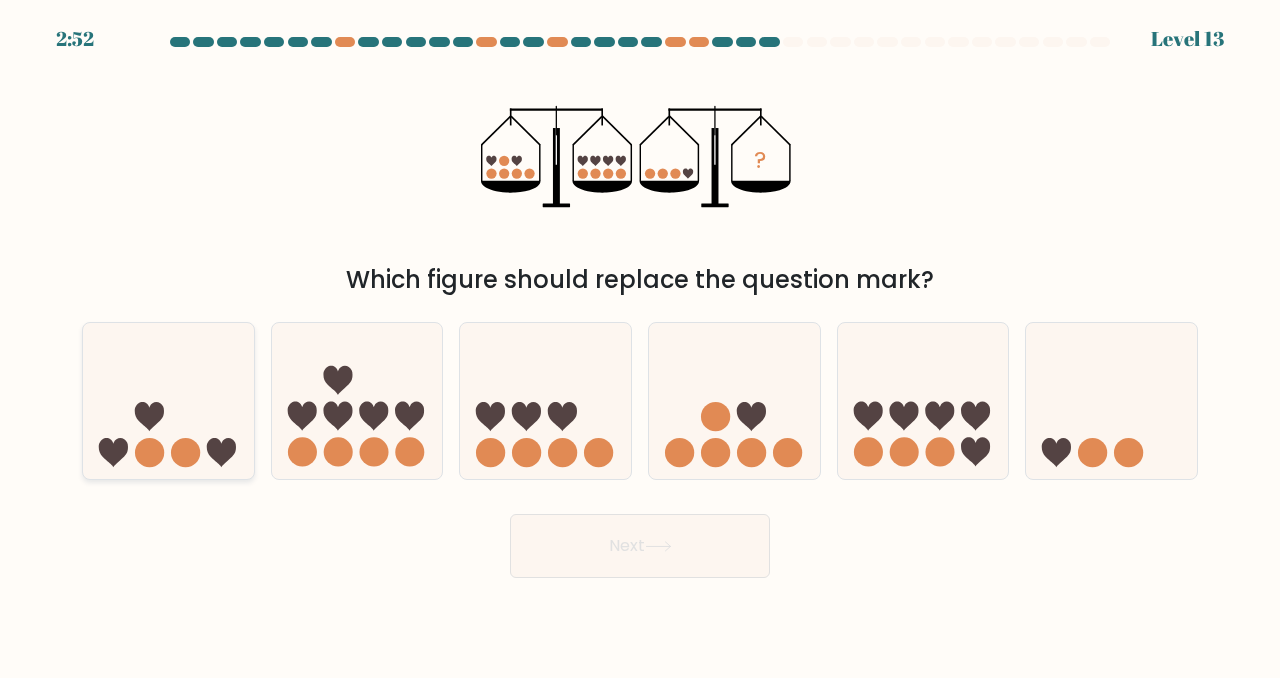click 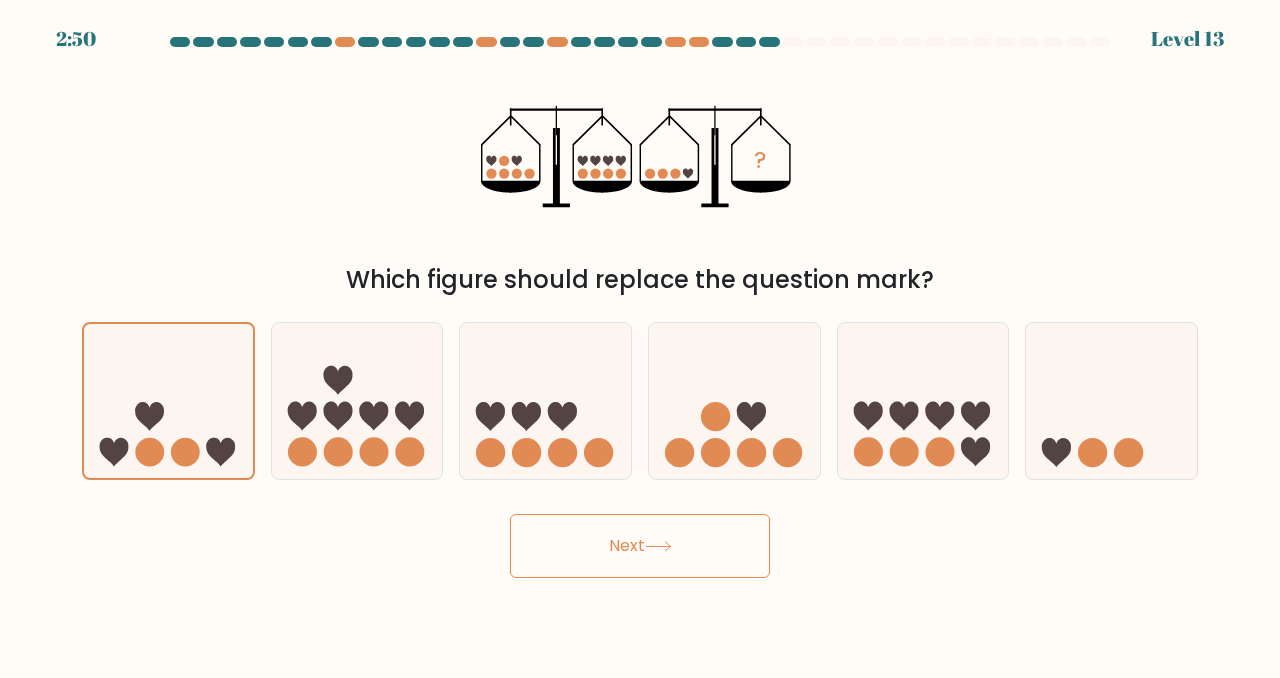 click on "Next" at bounding box center [640, 546] 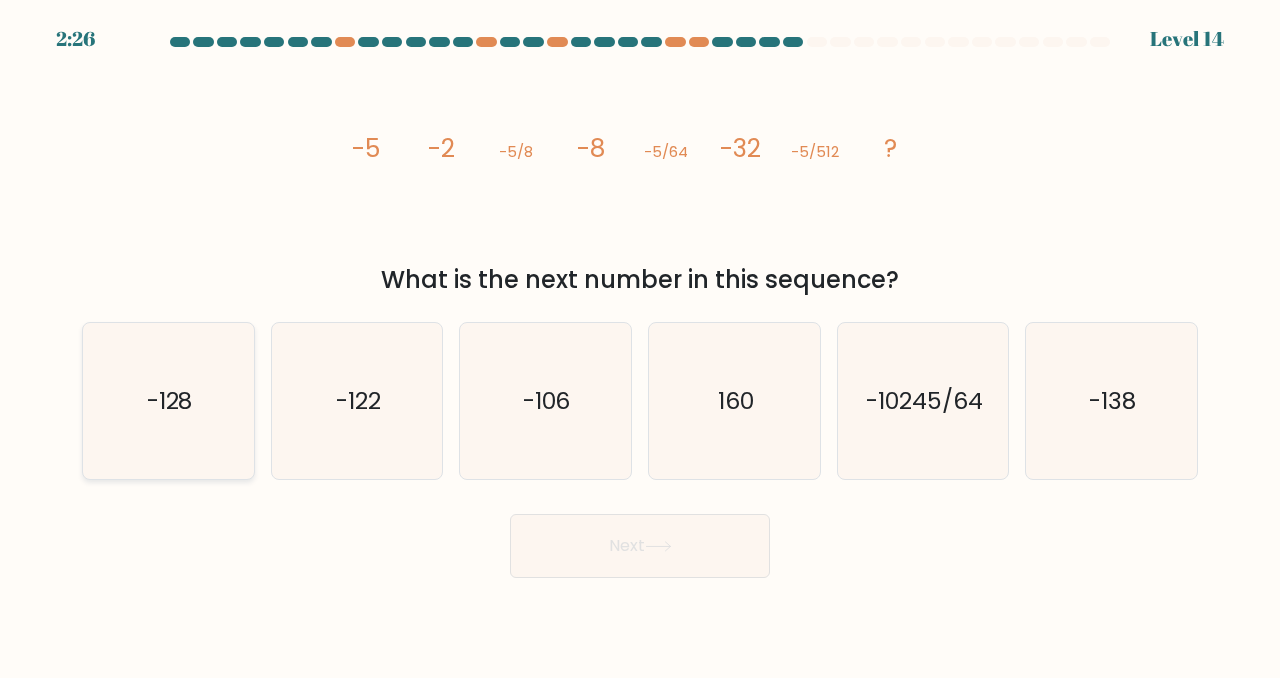 click on "-128" 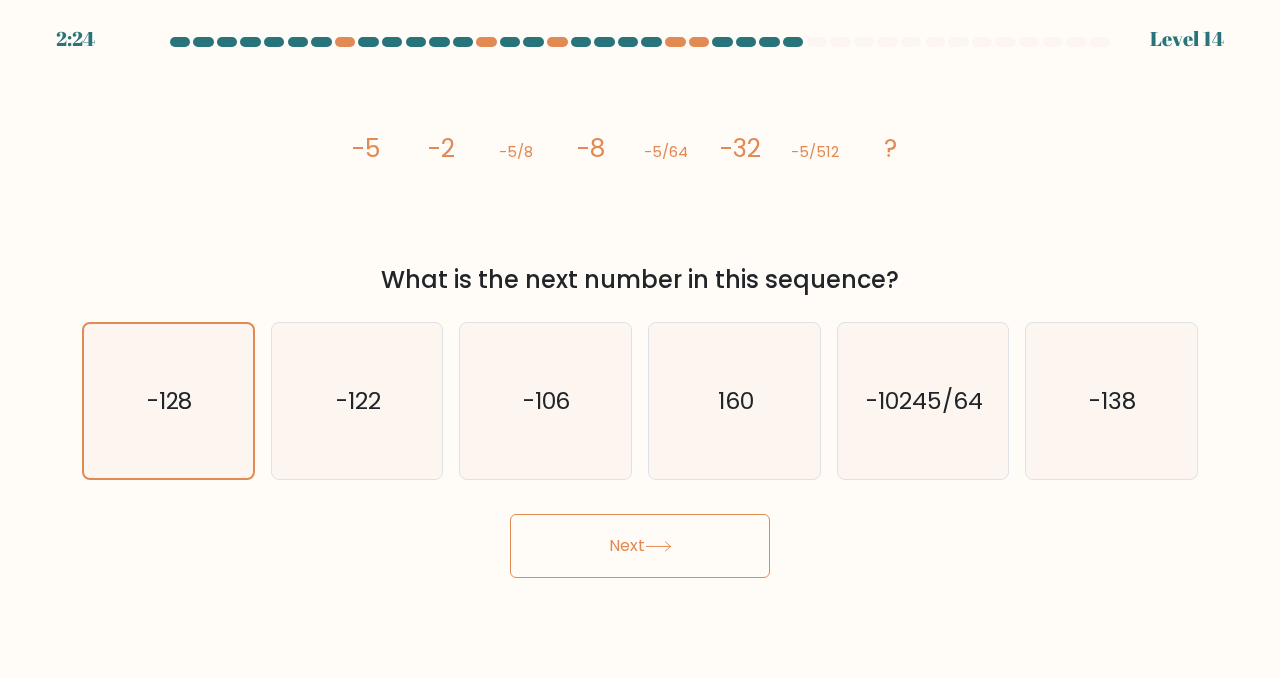 click on "Next" at bounding box center [640, 546] 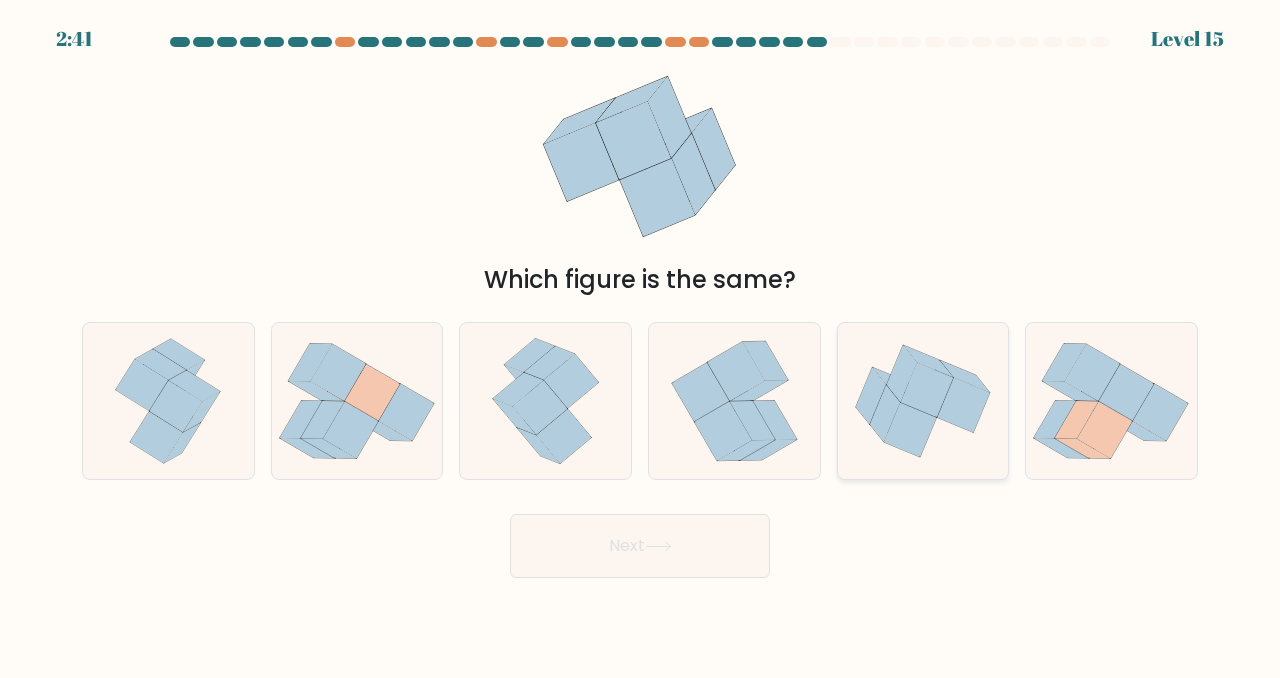 click 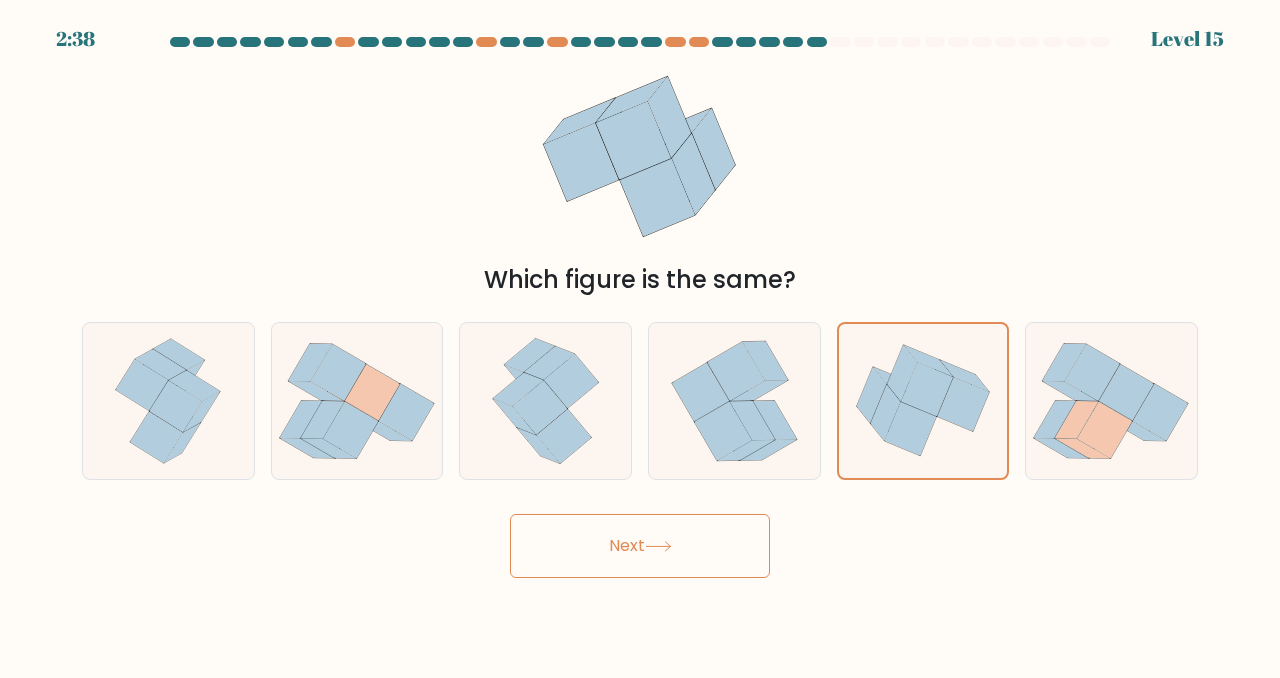 click on "Next" at bounding box center (640, 546) 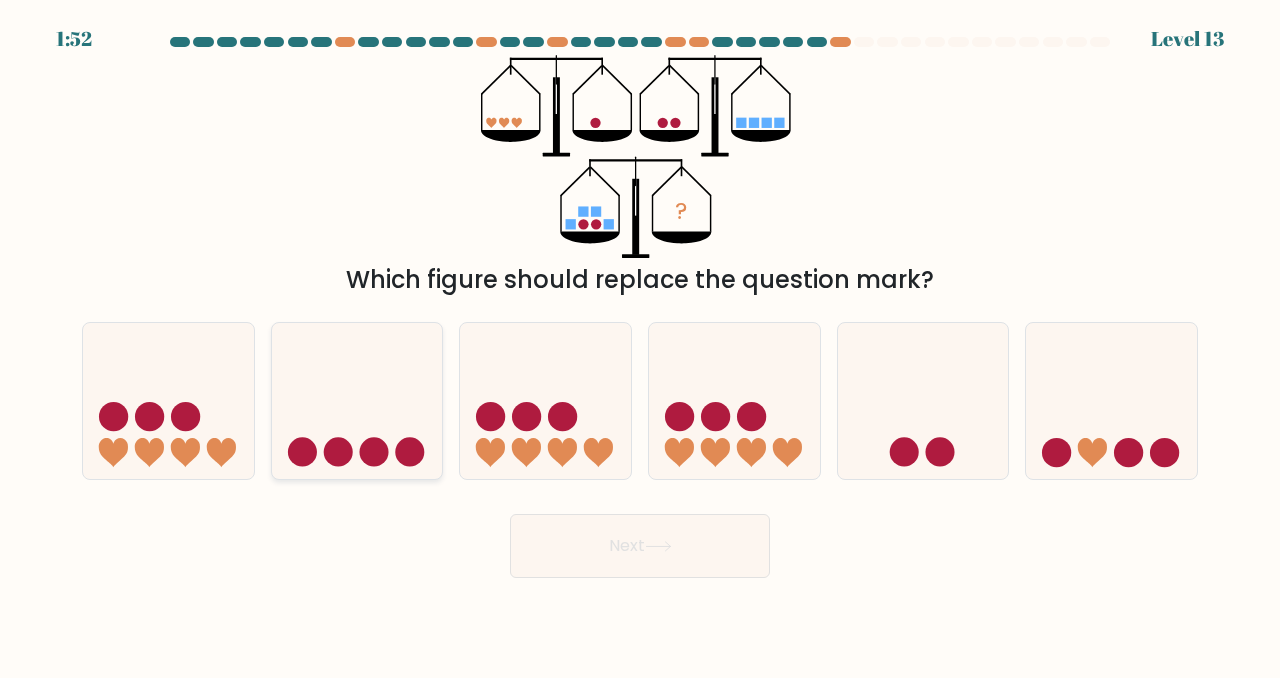 click 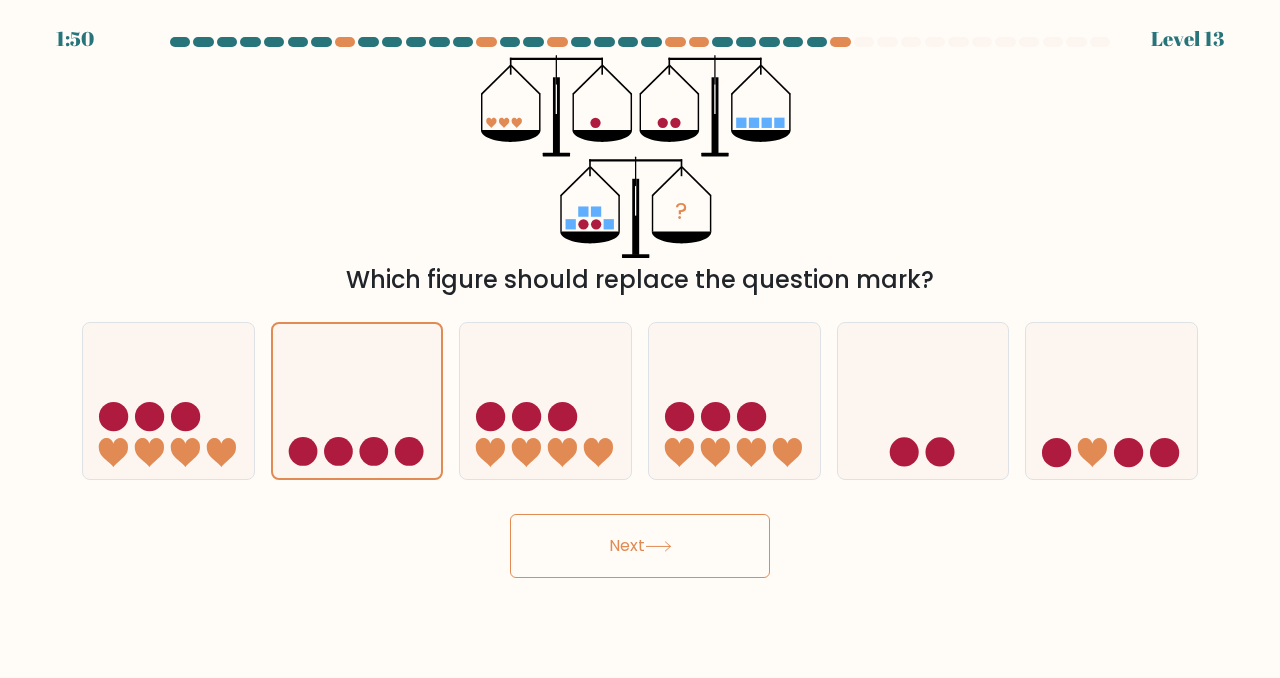 click on "Next" at bounding box center (640, 546) 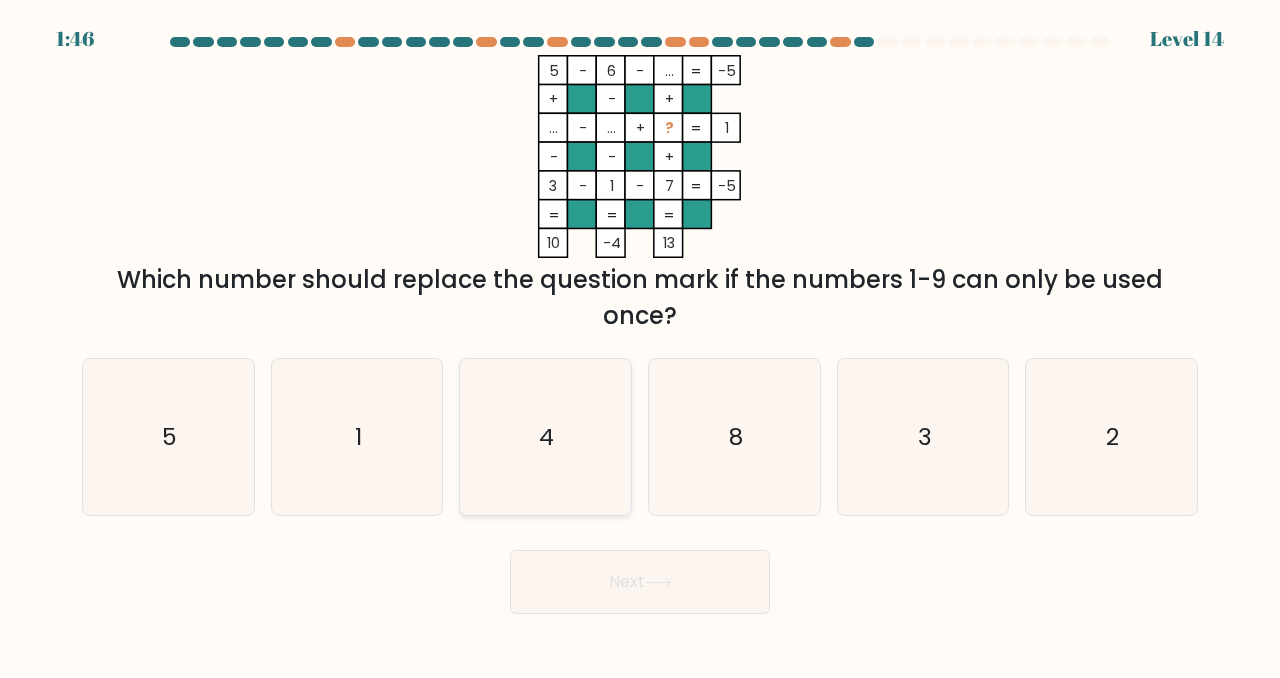 click on "4" 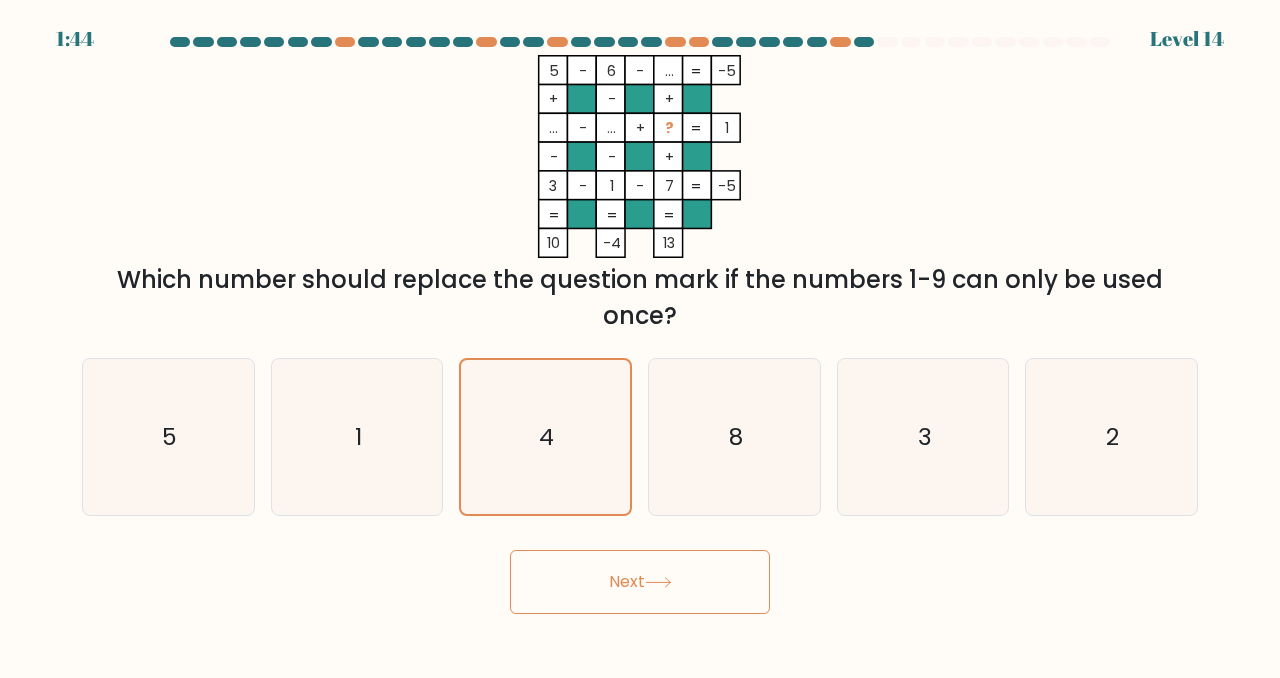 click on "Next" at bounding box center (640, 582) 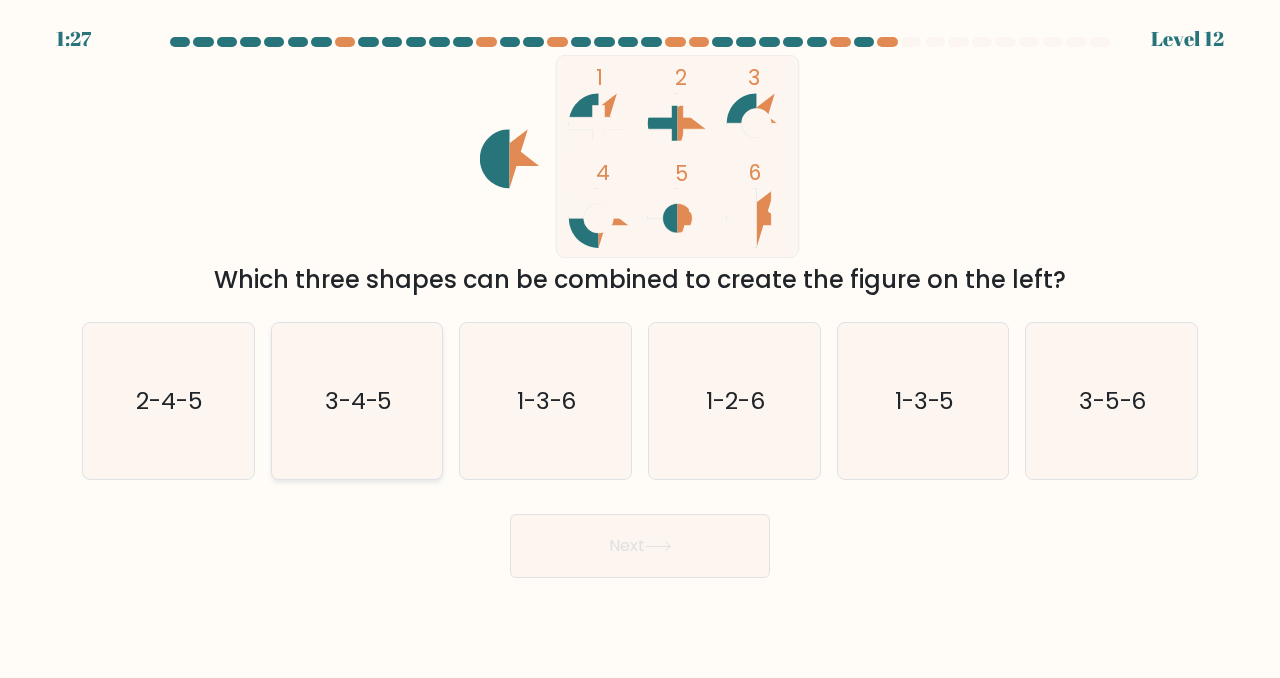 click on "3-4-5" 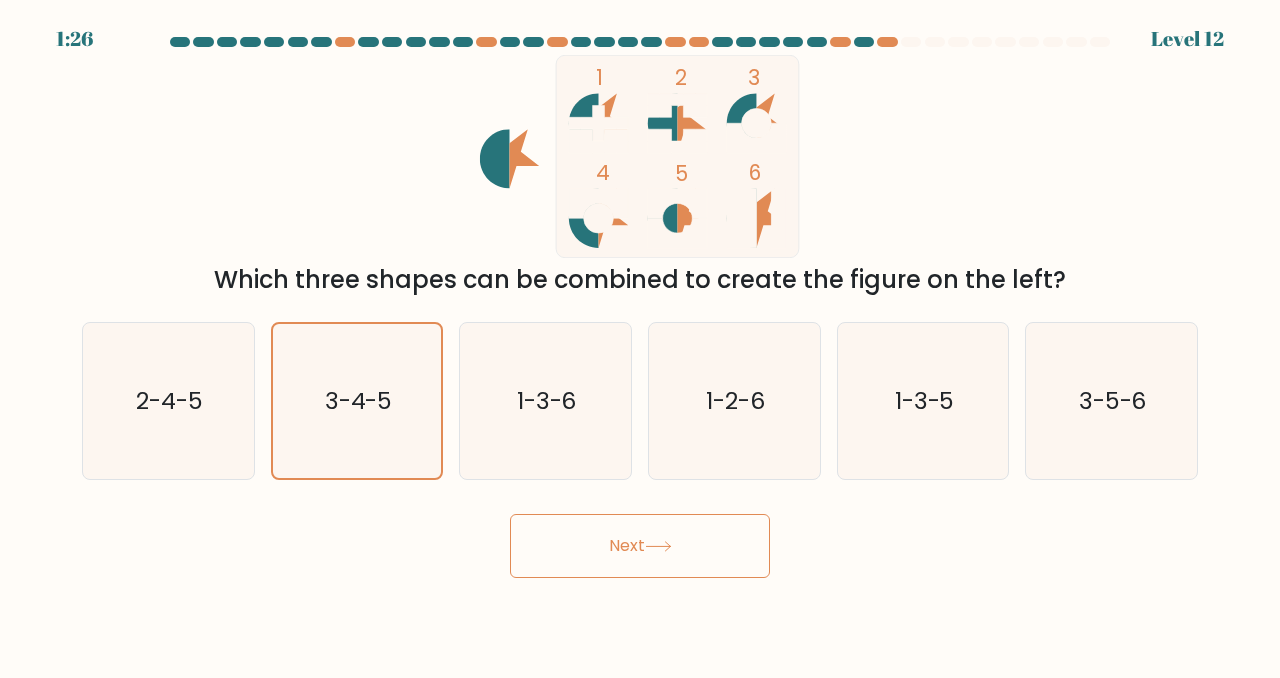 click on "Next" at bounding box center [640, 546] 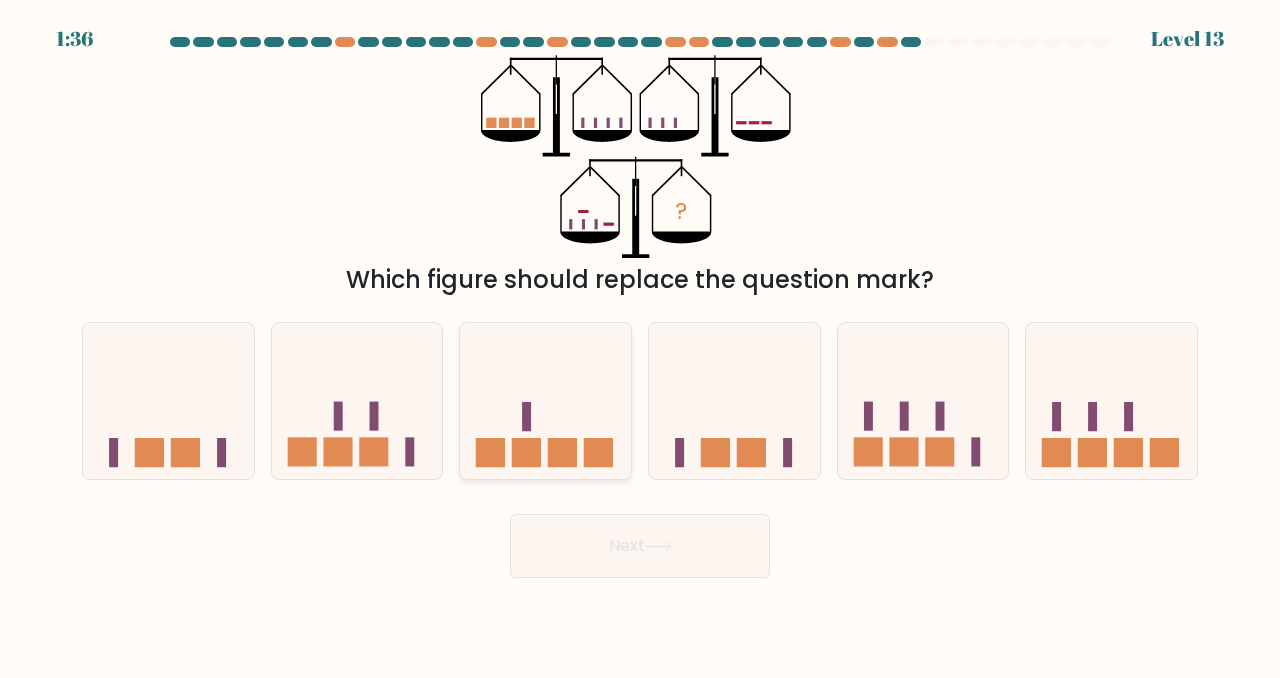 click 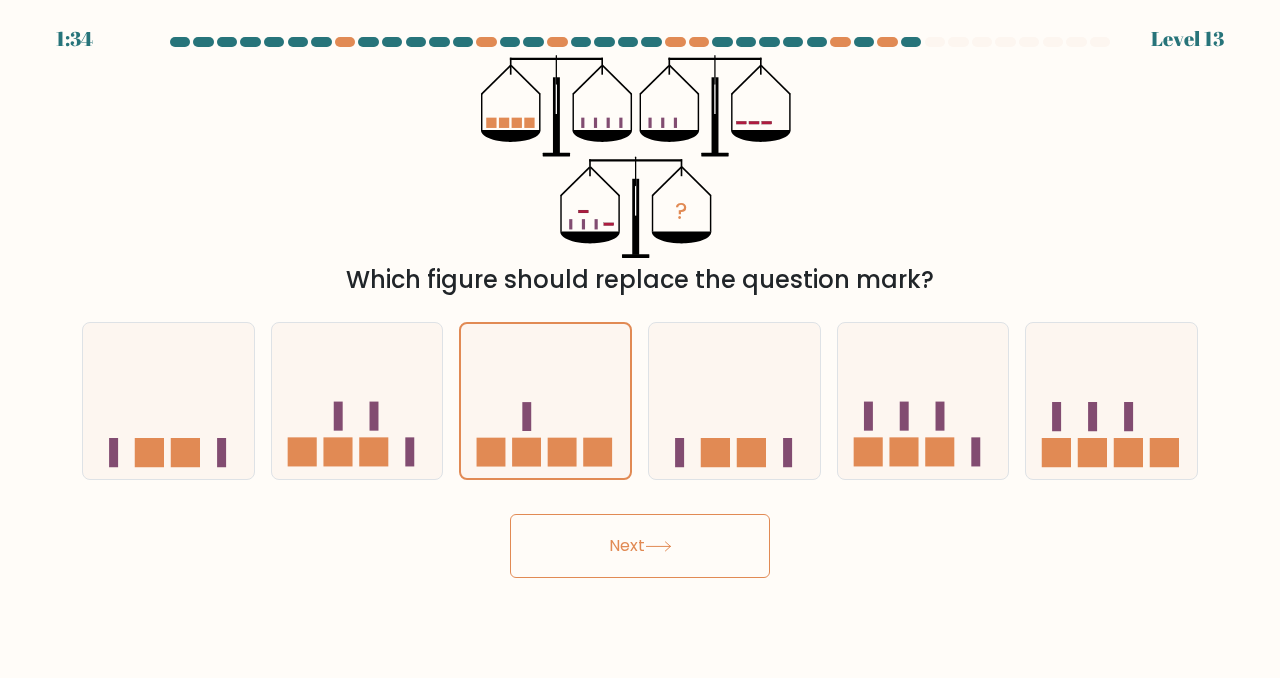 click on "Next" at bounding box center [640, 546] 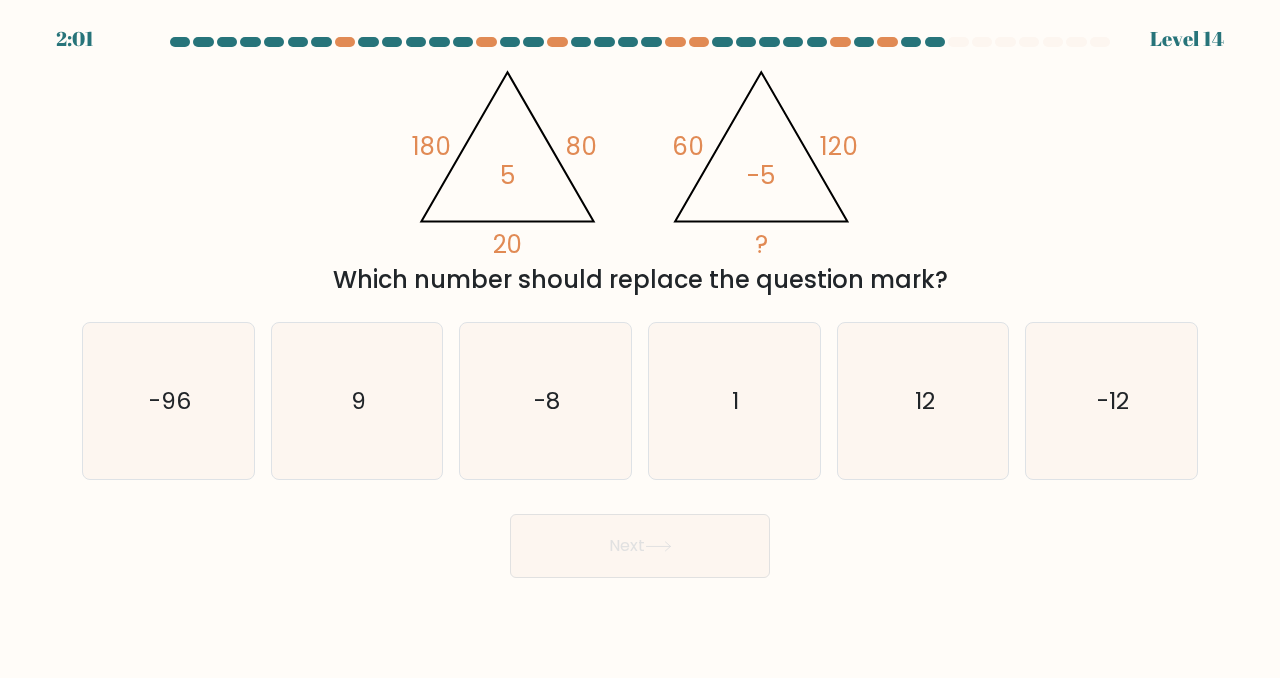 click on "120" 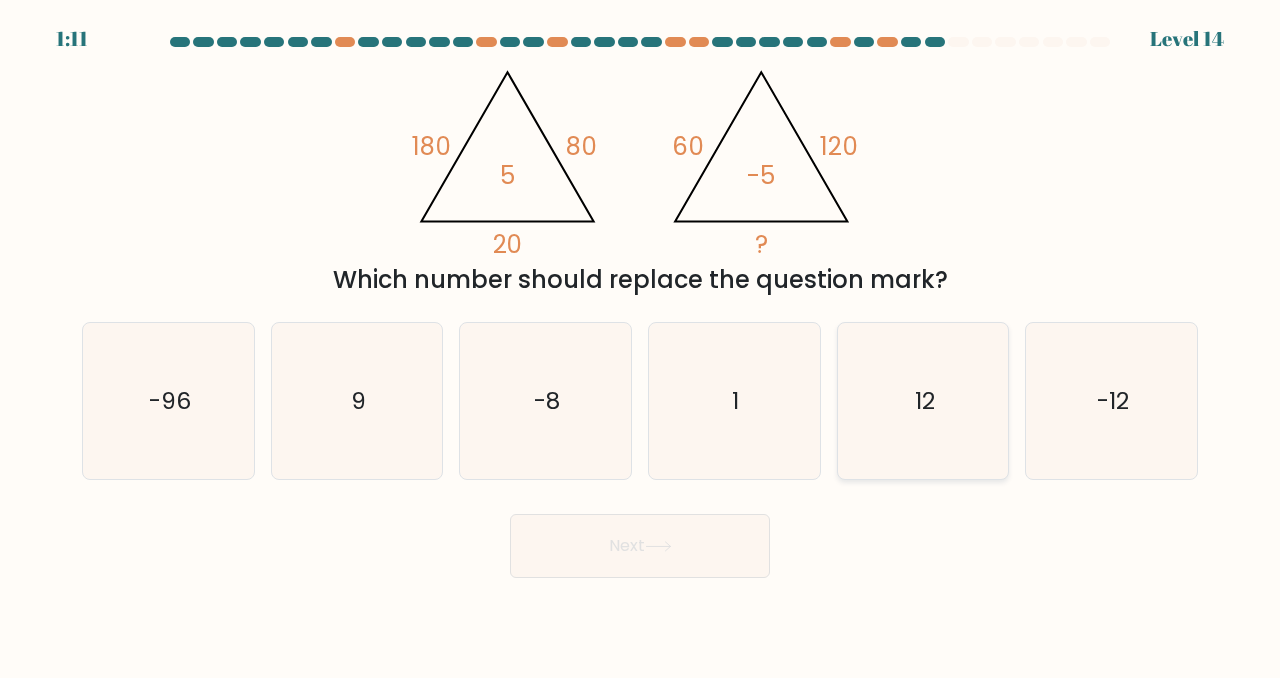 click on "12" 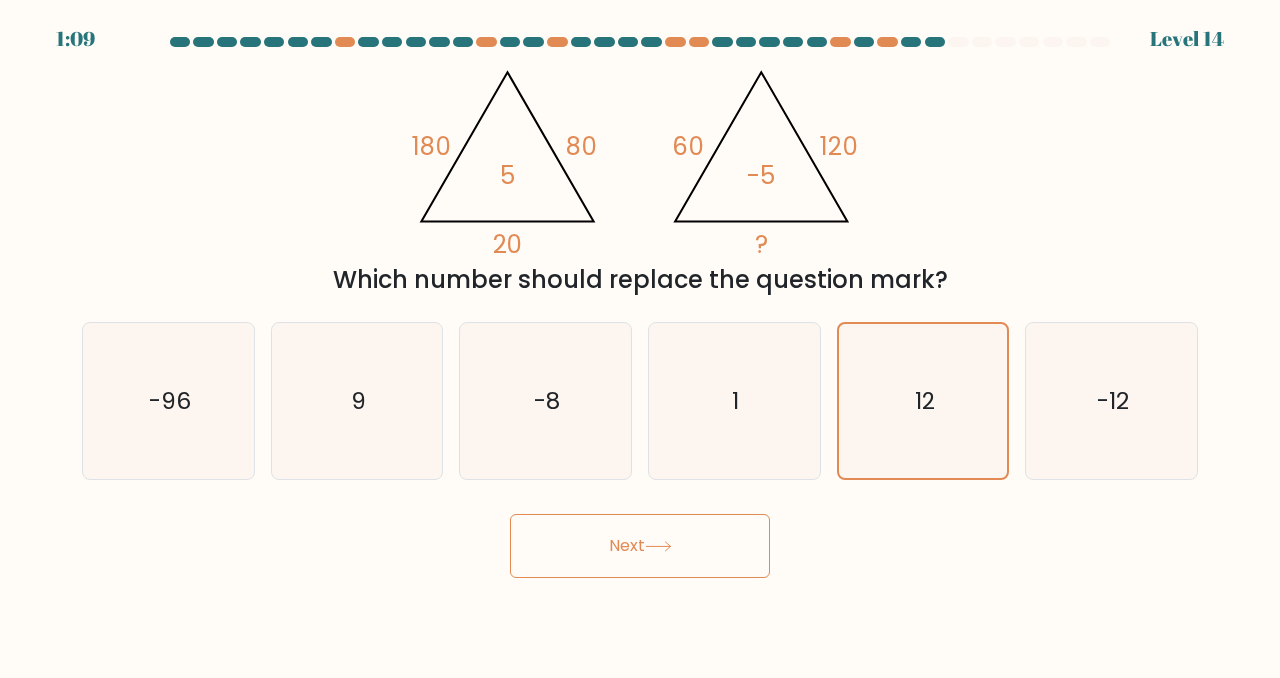 click on "Next" at bounding box center (640, 546) 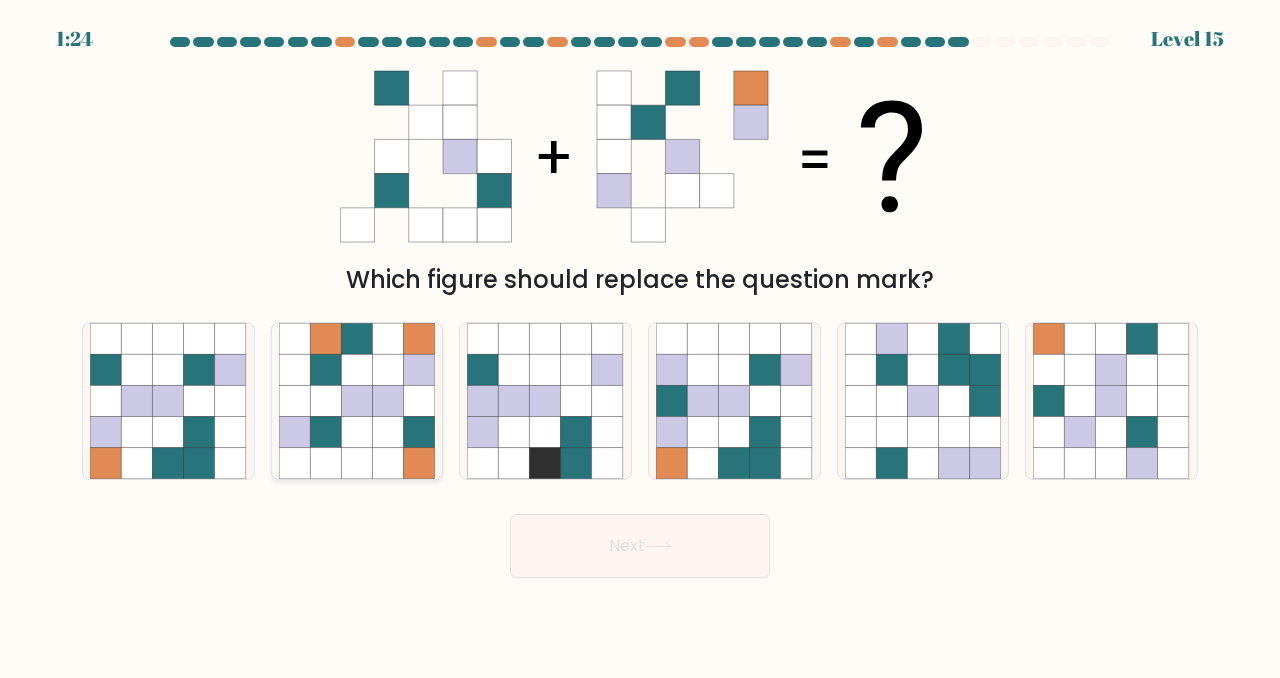 click 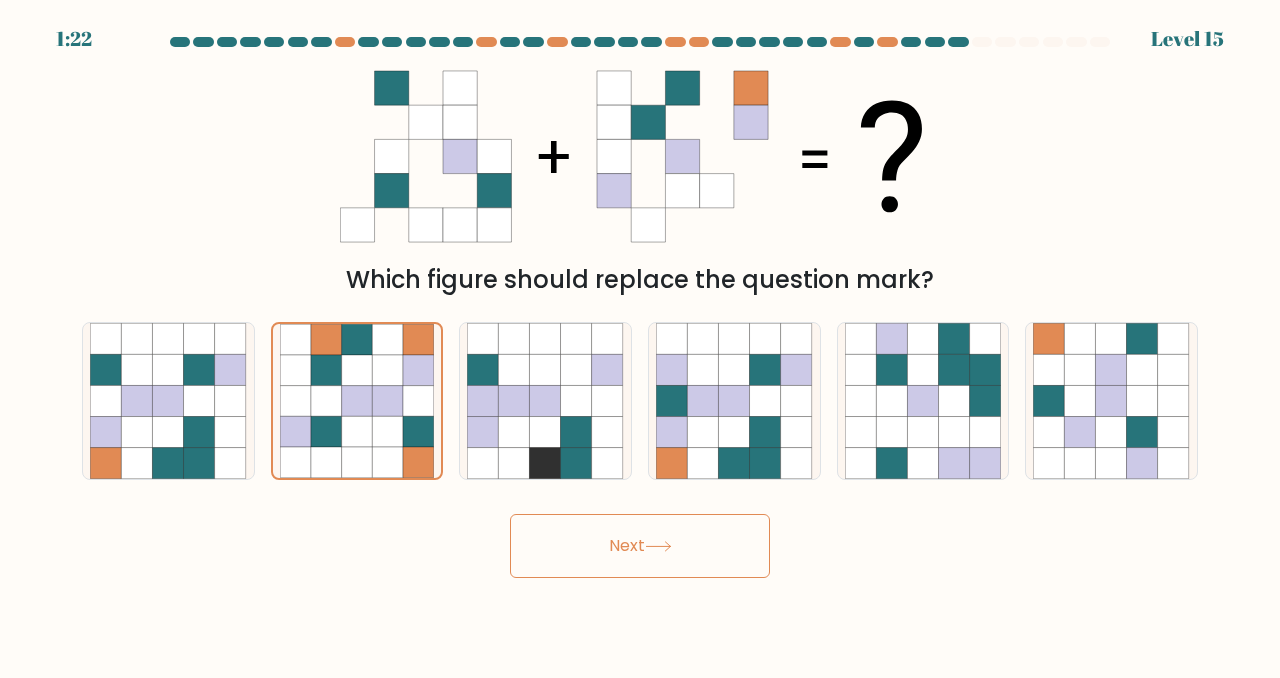 click on "Next" at bounding box center (640, 546) 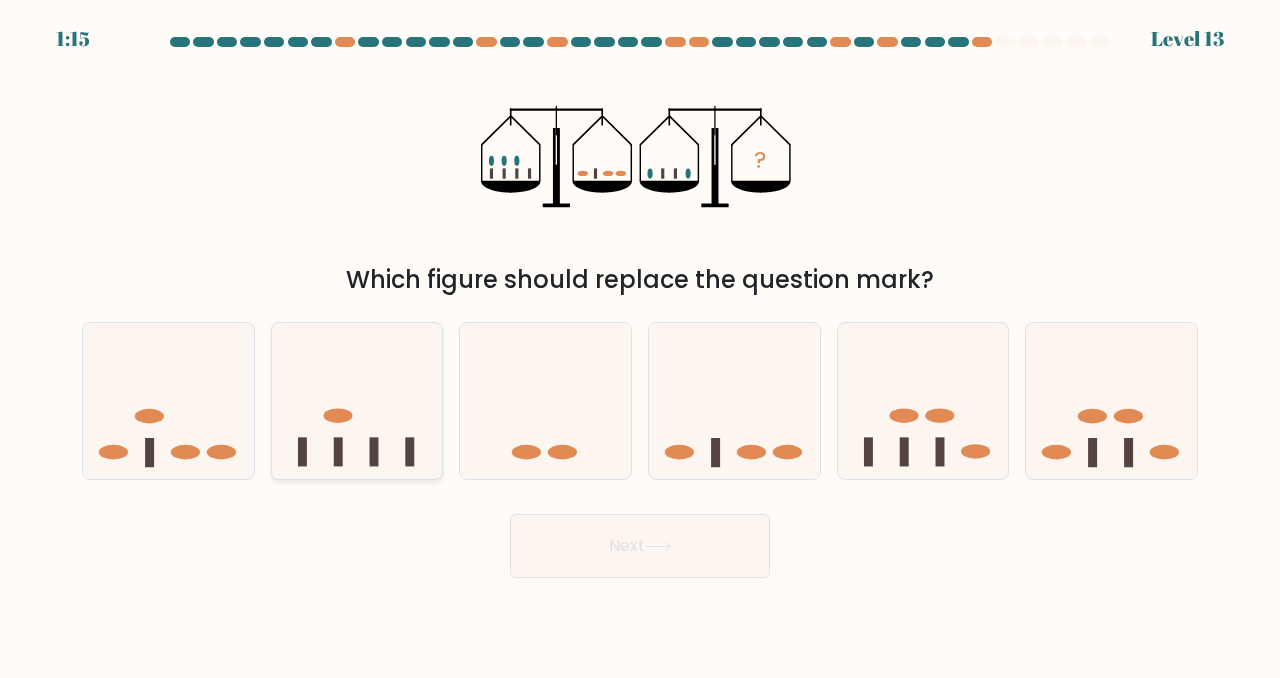 click 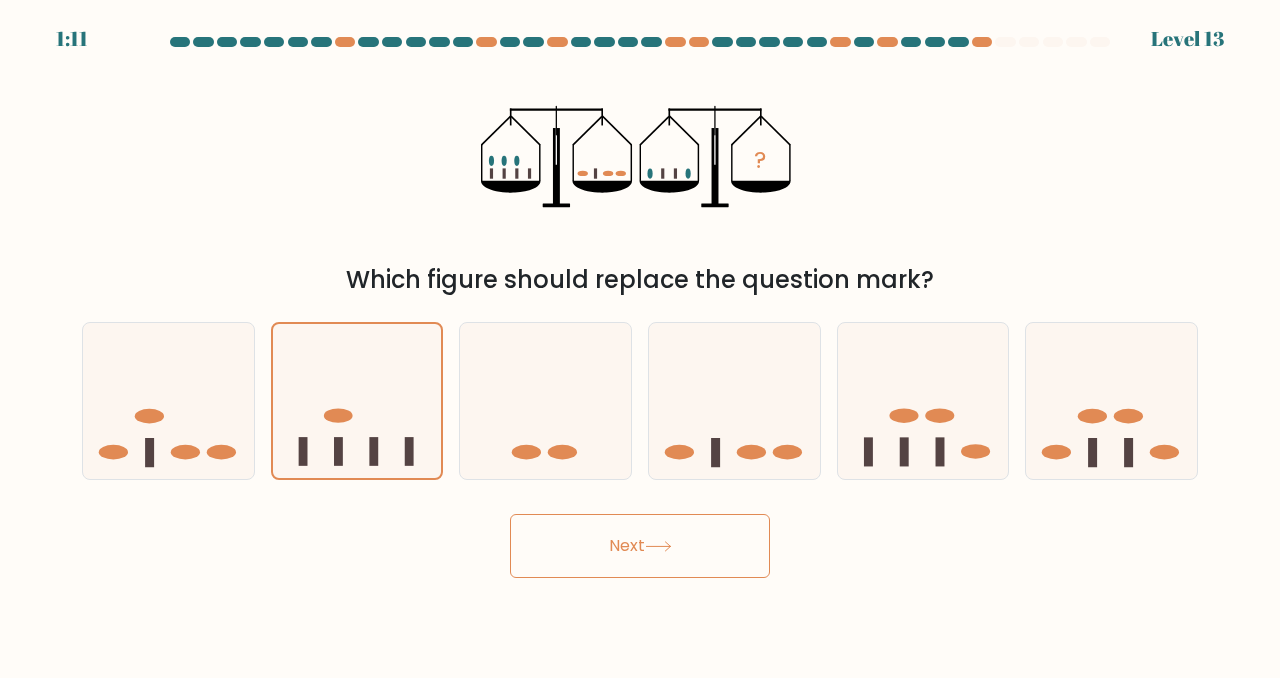 click on "Next" at bounding box center [640, 546] 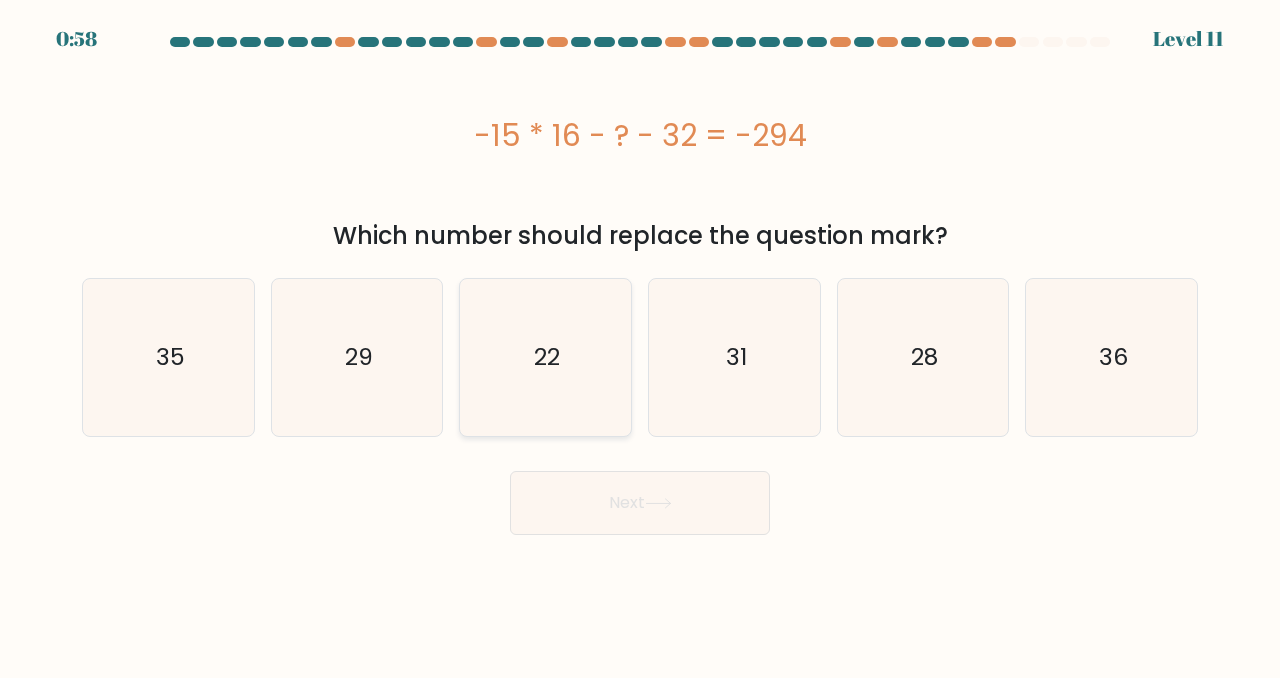 click on "22" 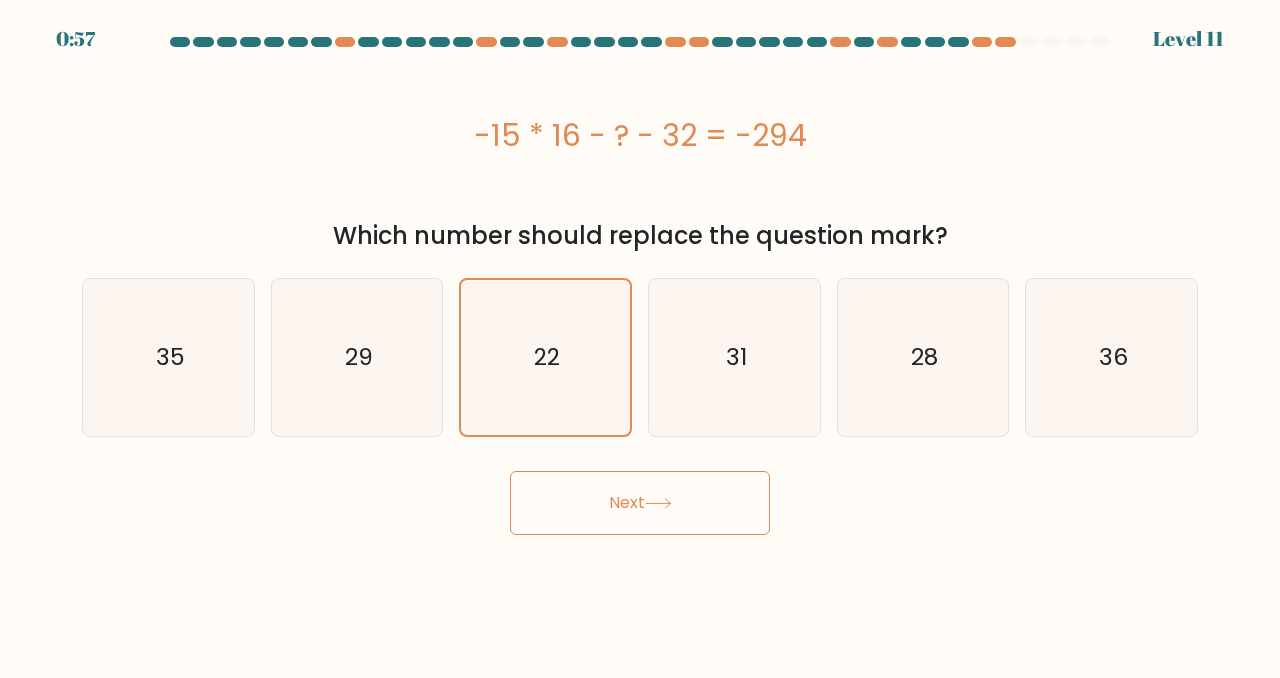 click on "Next" at bounding box center (640, 503) 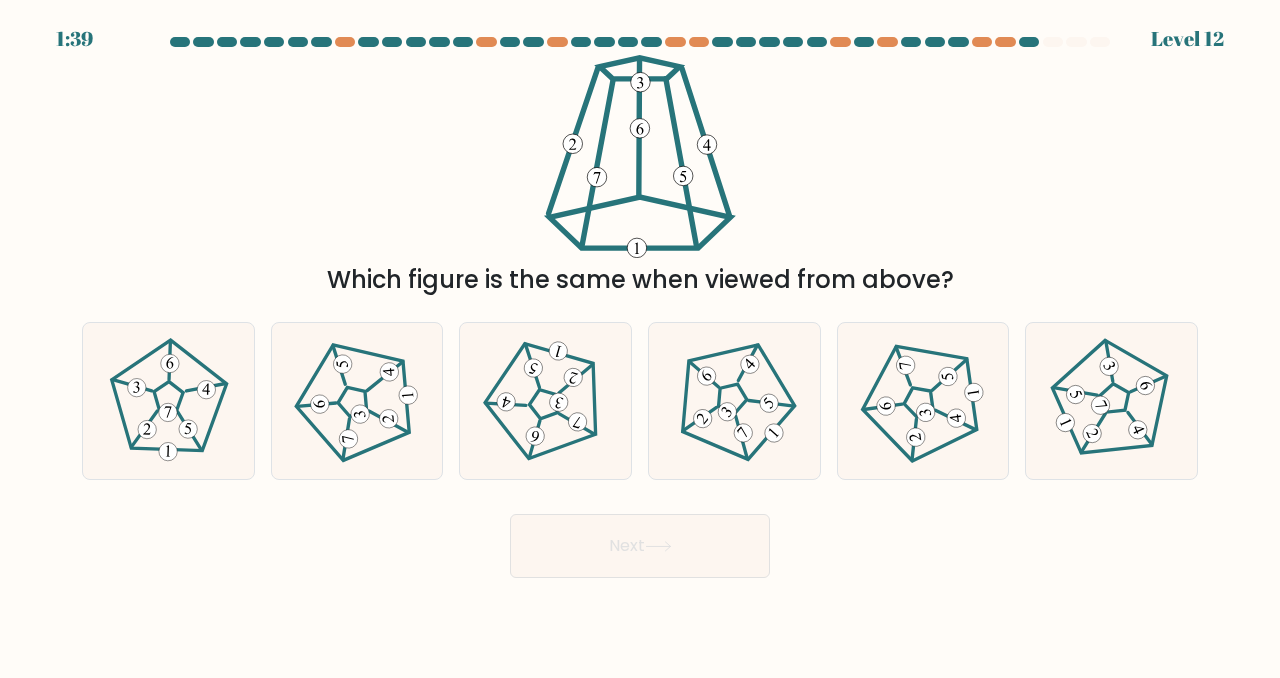 click on "Which figure is the same when viewed from above?" at bounding box center (640, 176) 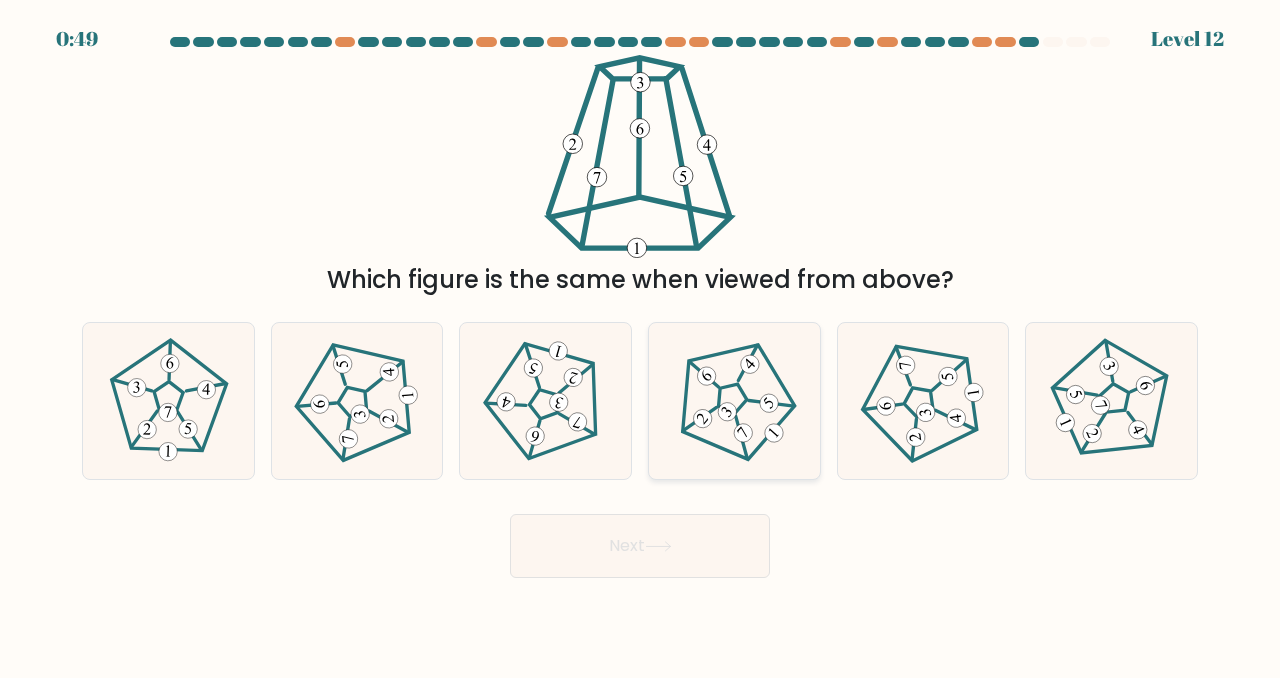 click 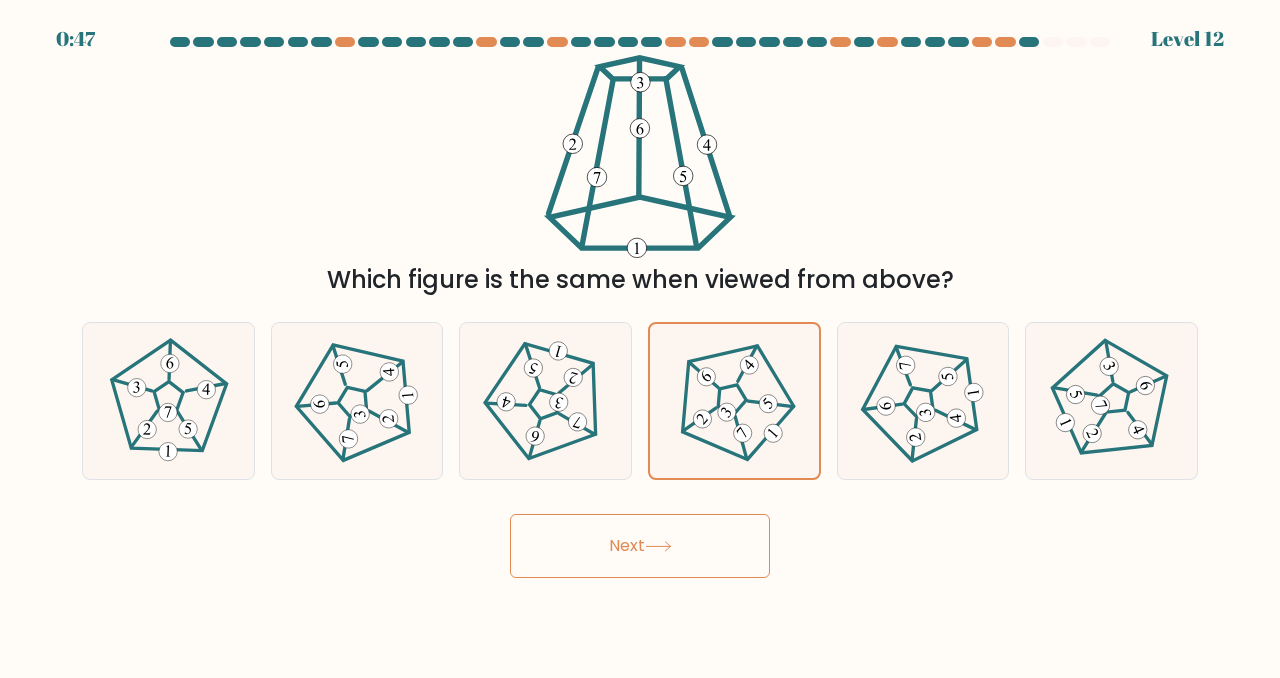 click on "Next" at bounding box center [640, 546] 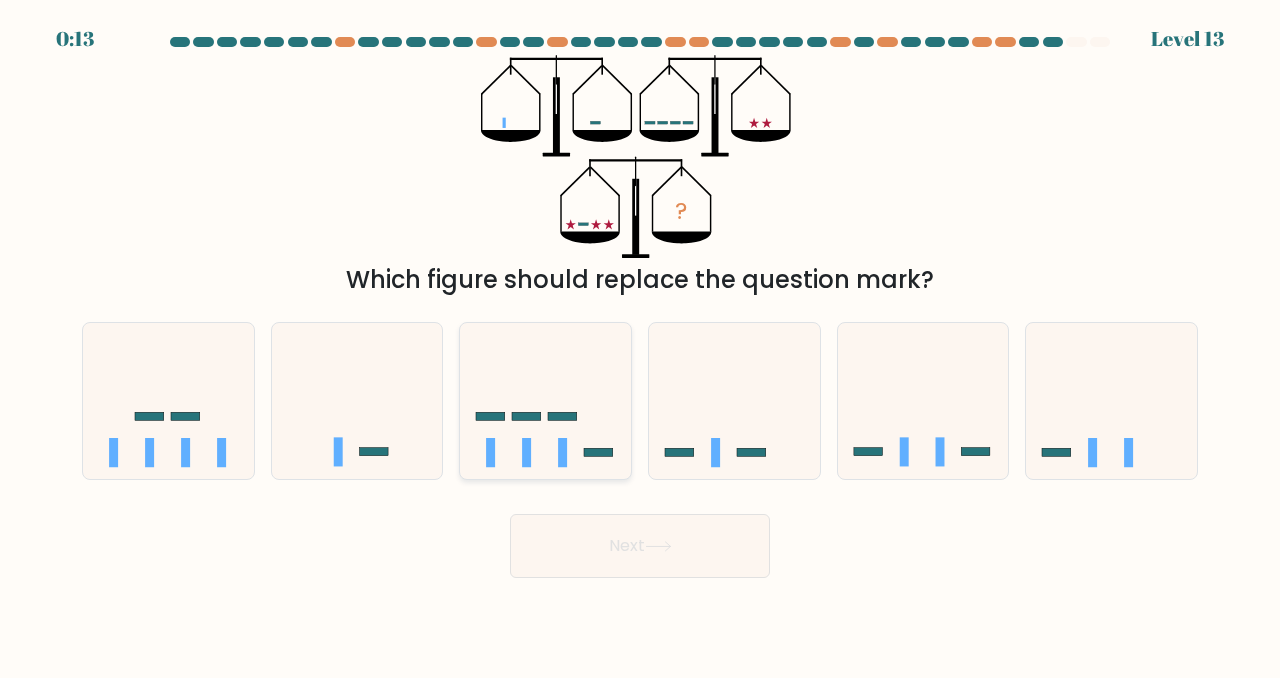 click 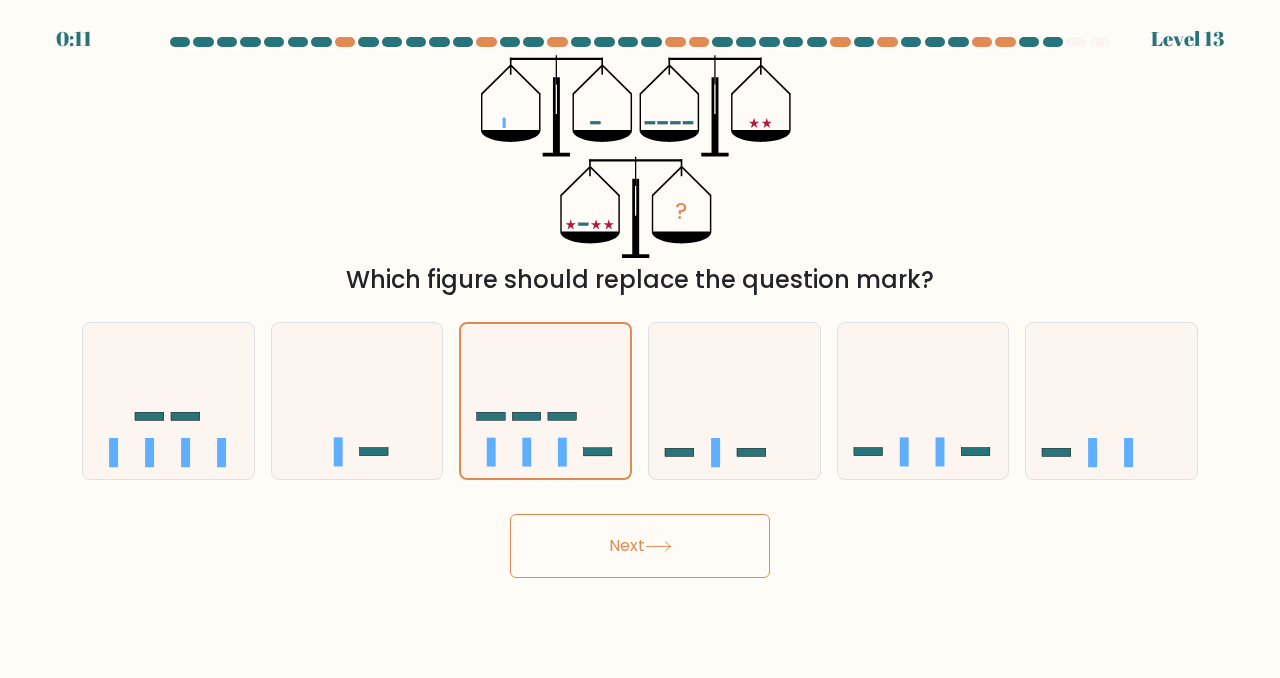 click on "Next" at bounding box center (640, 546) 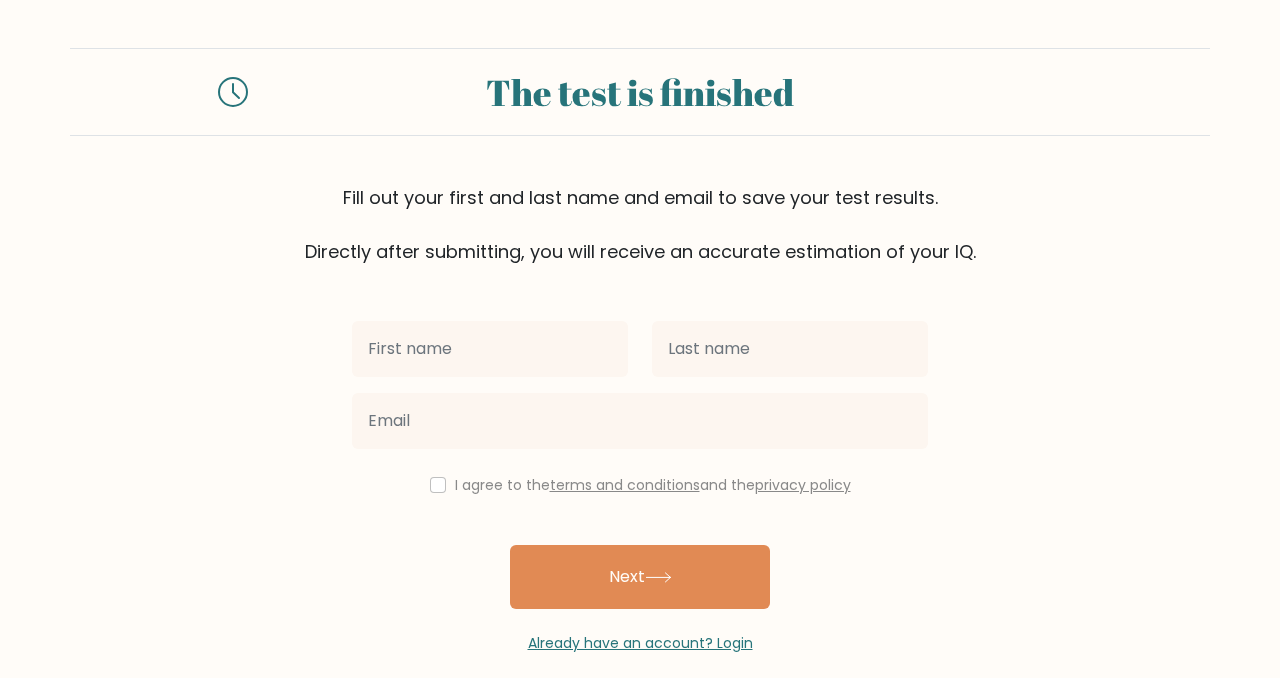 scroll, scrollTop: 0, scrollLeft: 0, axis: both 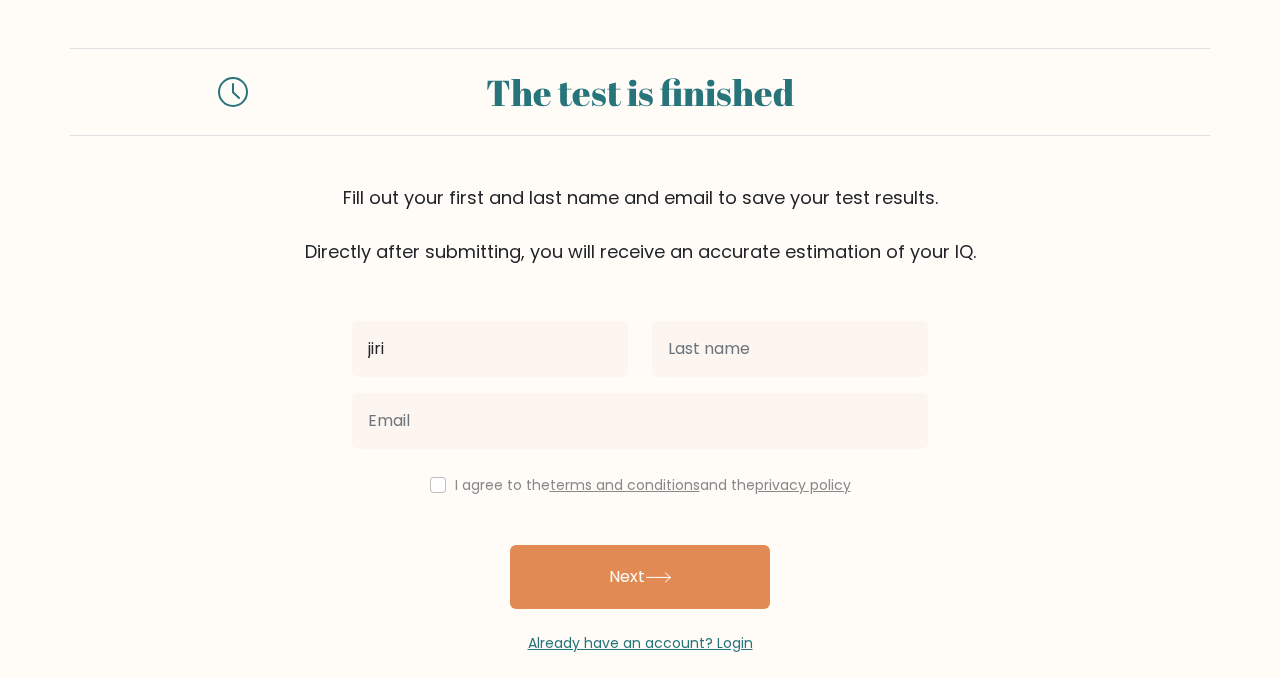 type on "jiri" 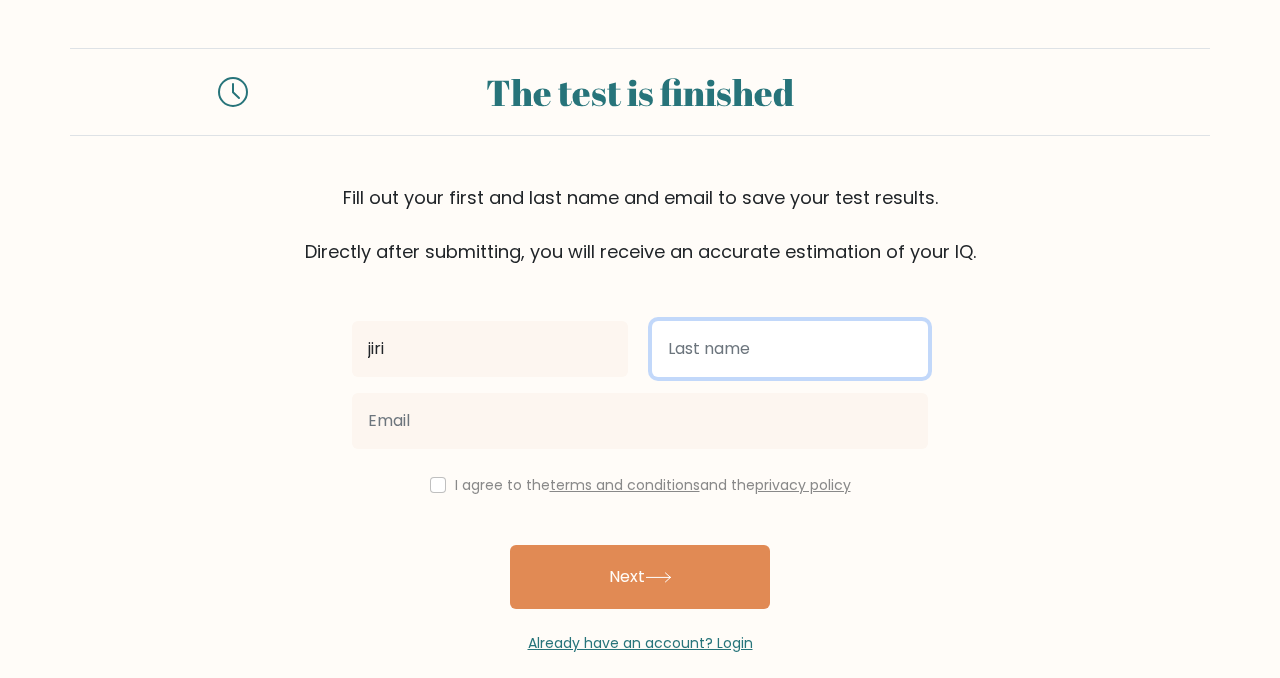 click at bounding box center [790, 349] 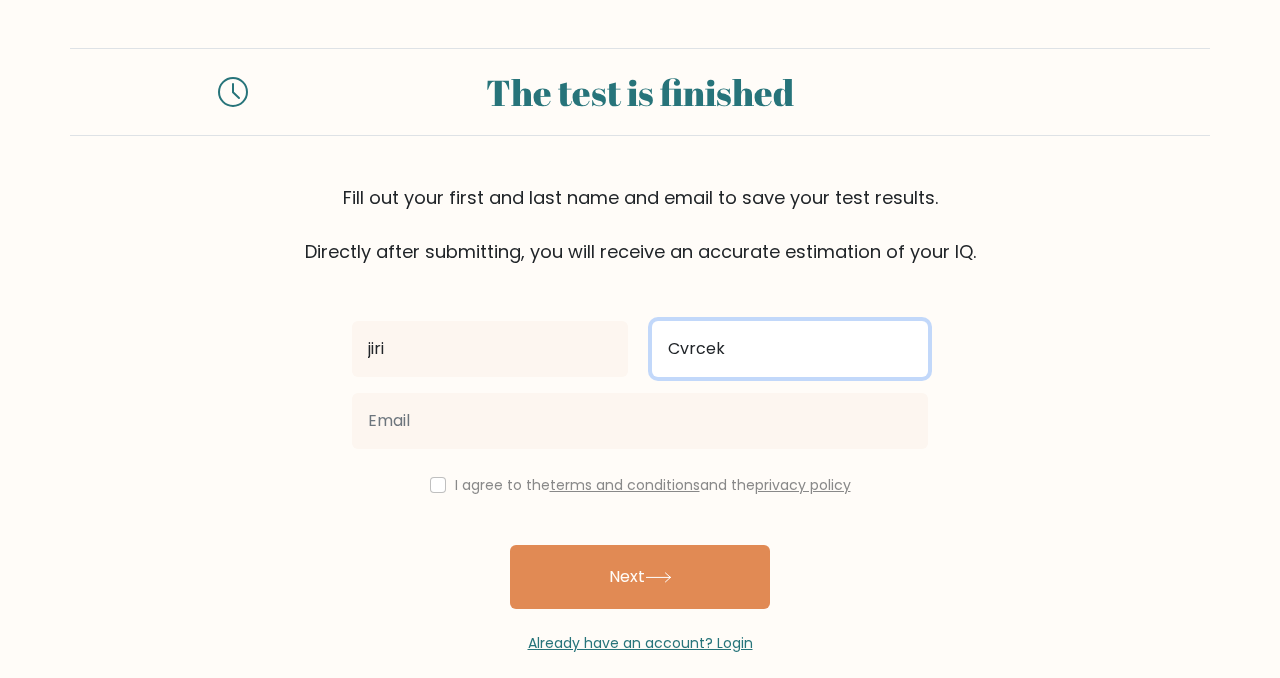 type on "Cvrcek" 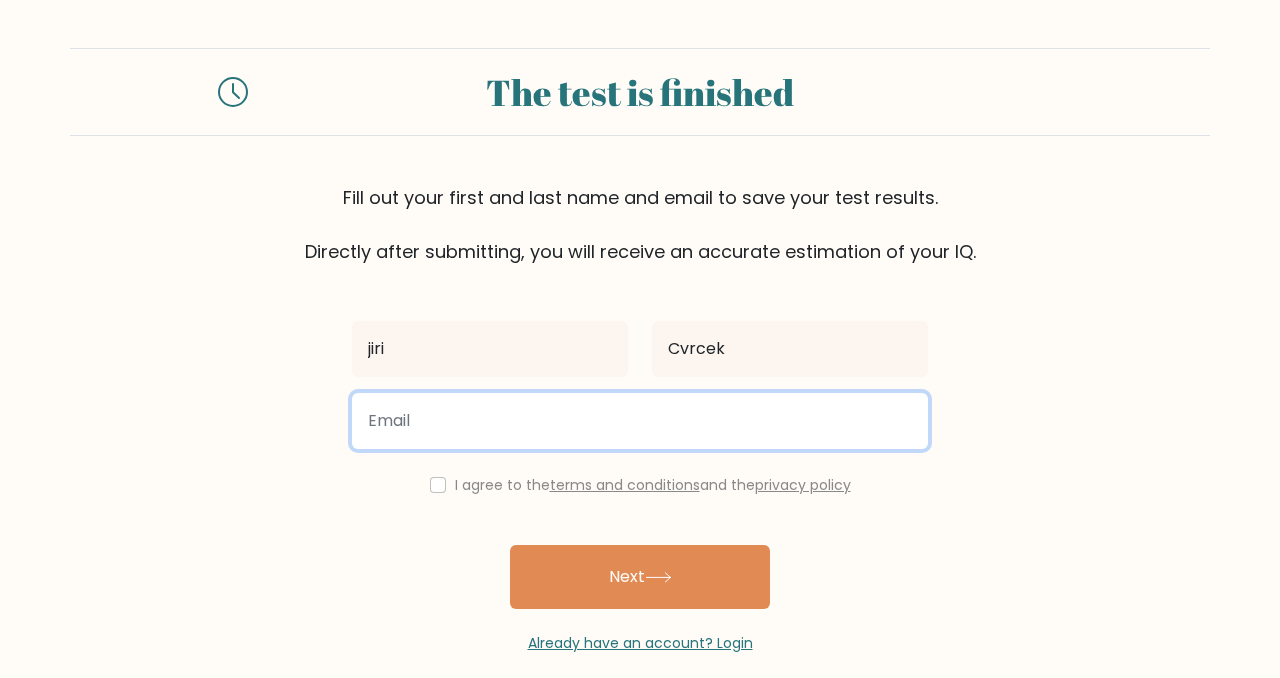 click at bounding box center (640, 421) 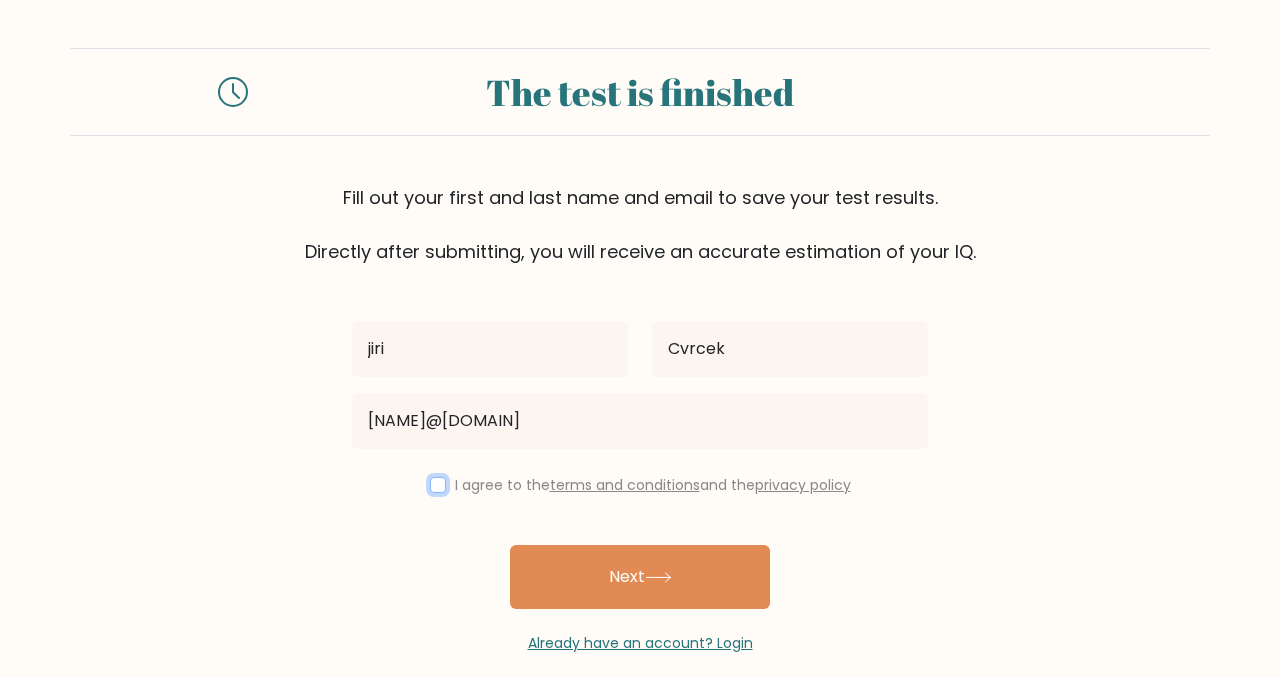 click at bounding box center [438, 485] 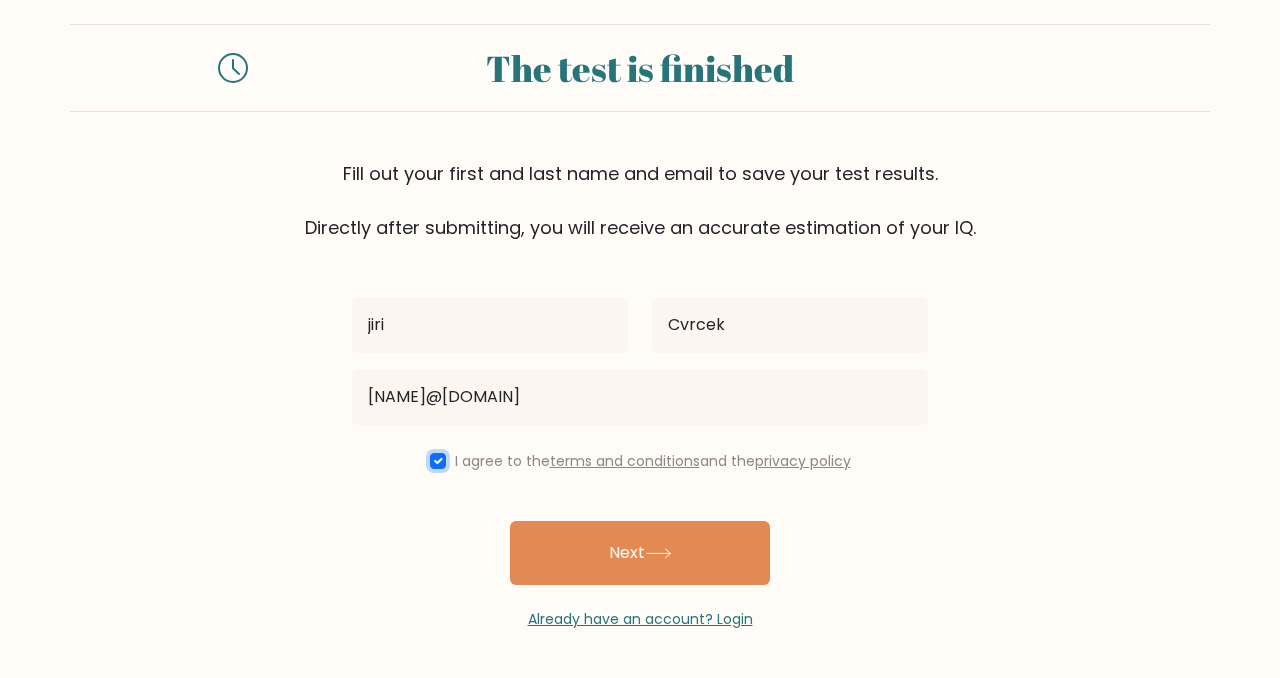 scroll, scrollTop: 155, scrollLeft: 0, axis: vertical 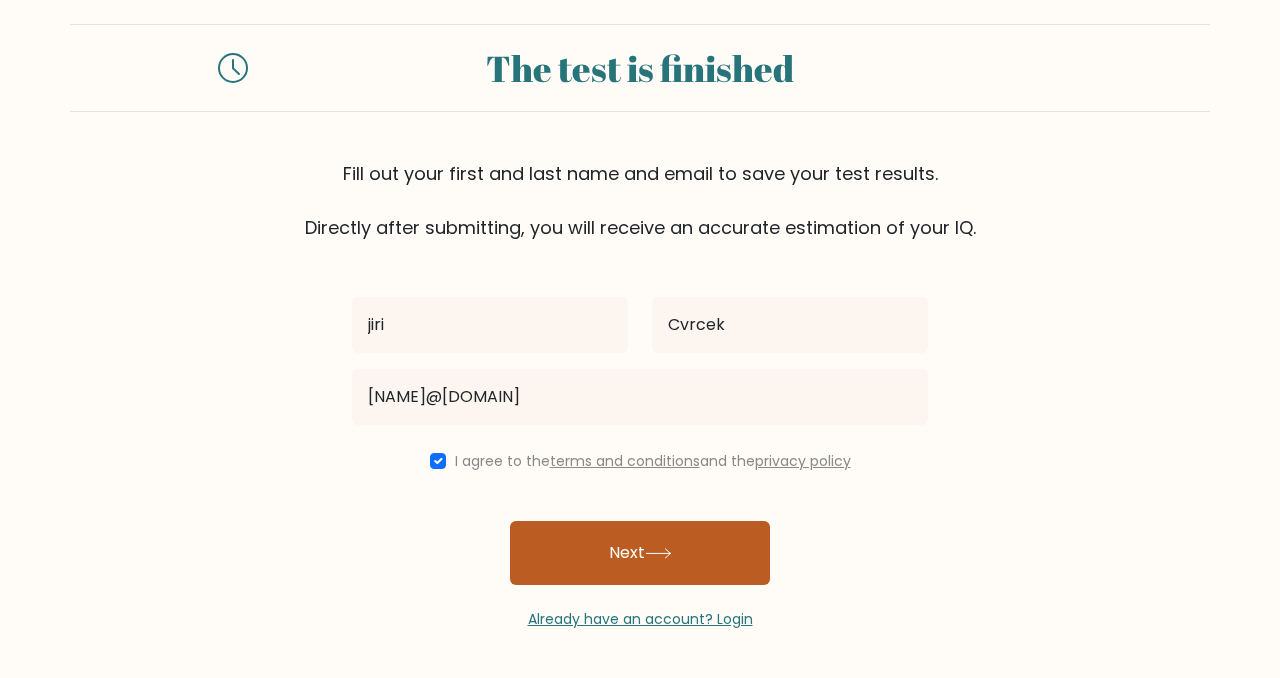 click on "Next" at bounding box center (640, 553) 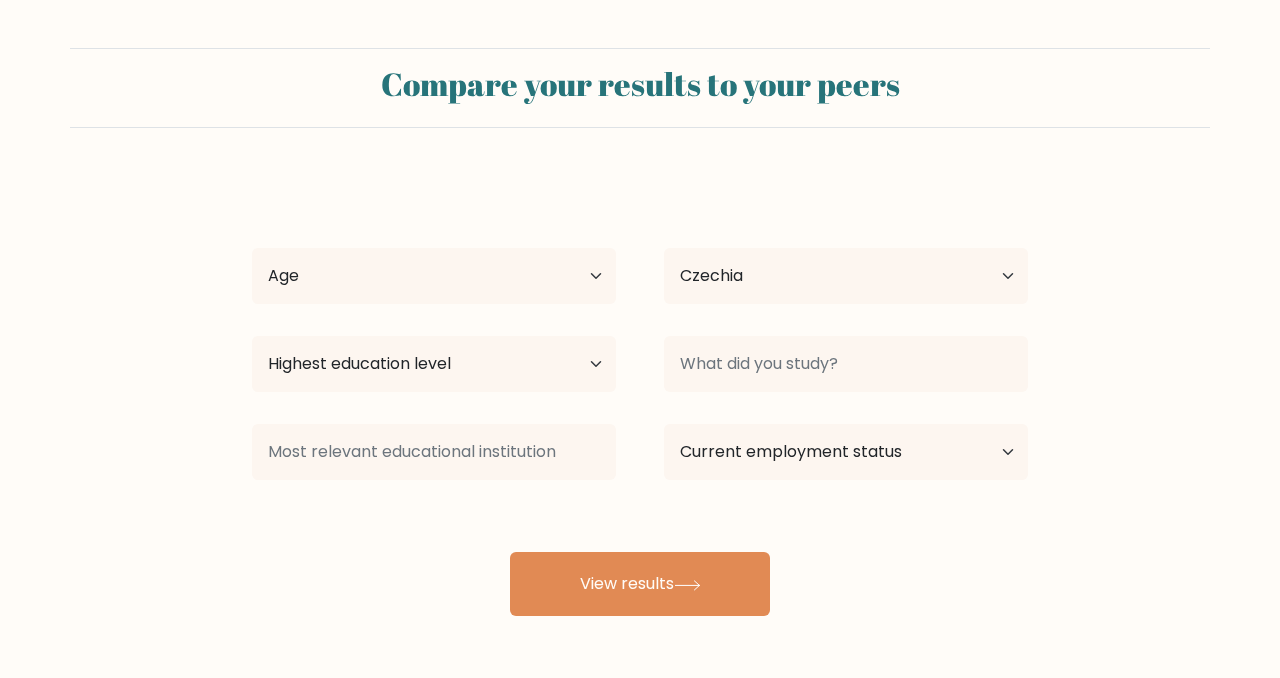 select on "CZ" 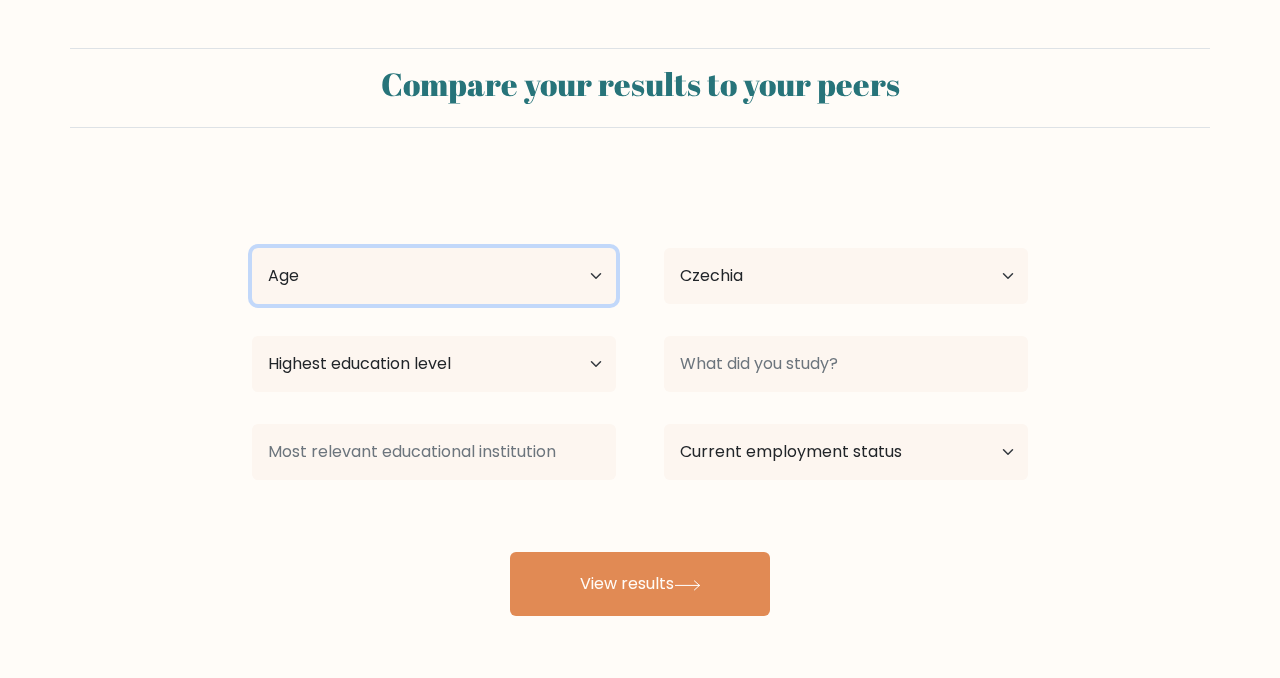 click on "Age
Under 18 years old
18-24 years old
25-34 years old
35-44 years old
45-54 years old
55-64 years old
65 years old and above" at bounding box center (434, 276) 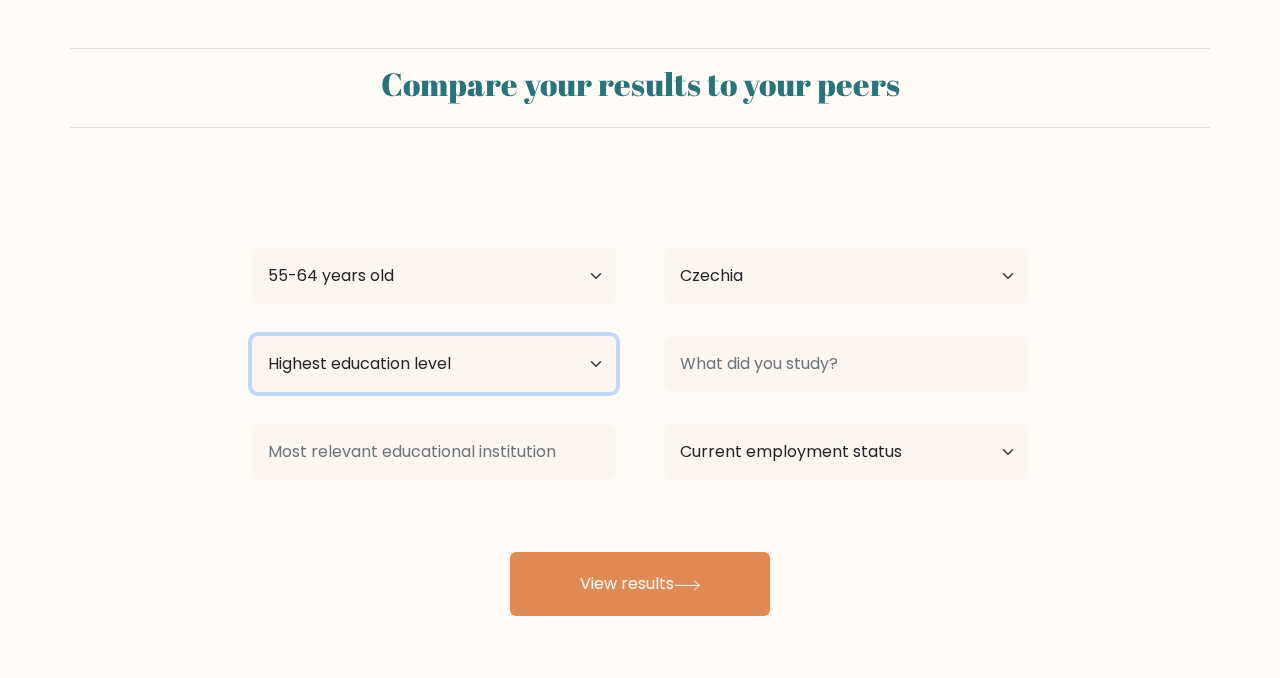 click on "Highest education level
No schooling
Primary
Lower Secondary
Upper Secondary
Occupation Specific
Bachelor's degree
Master's degree
Doctoral degree" at bounding box center (434, 364) 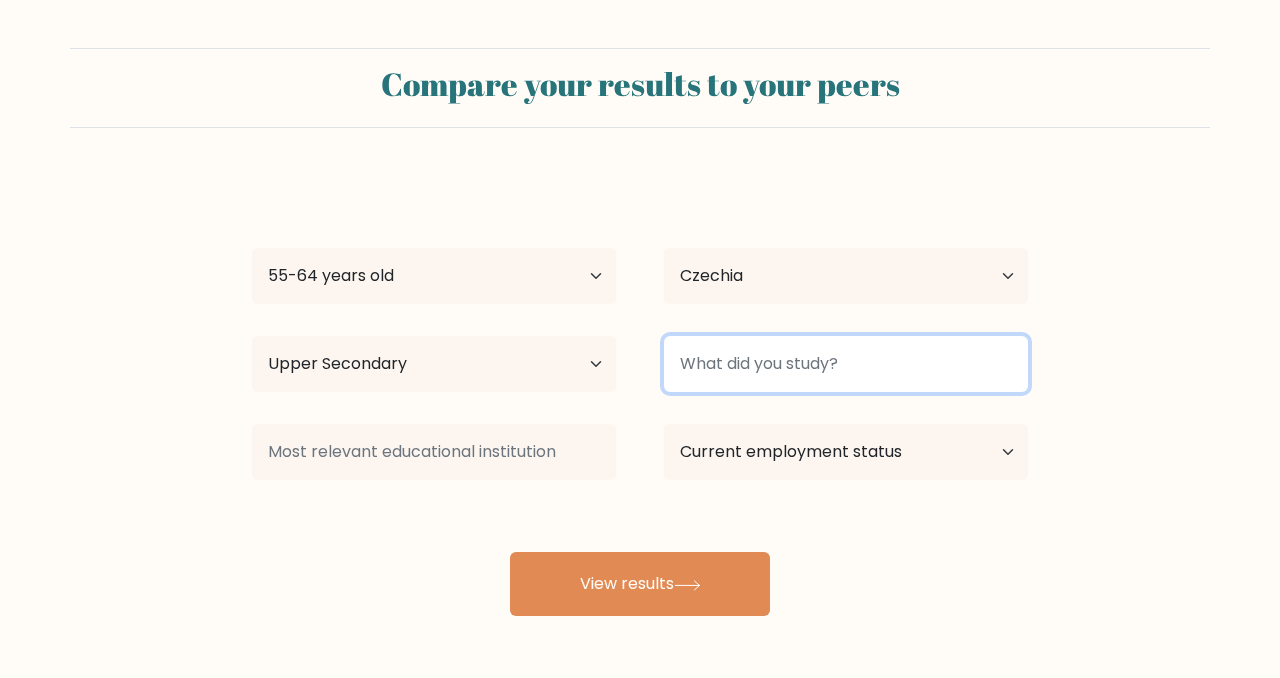 click at bounding box center [846, 364] 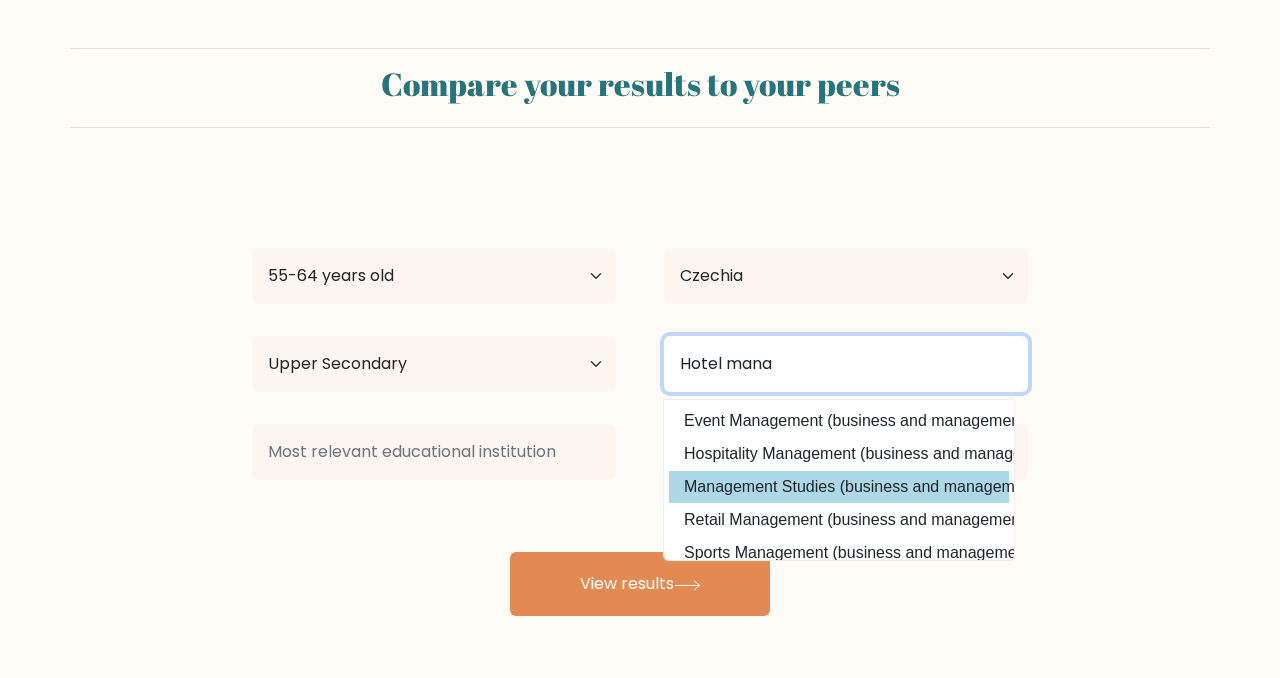 type on "Hotel mana" 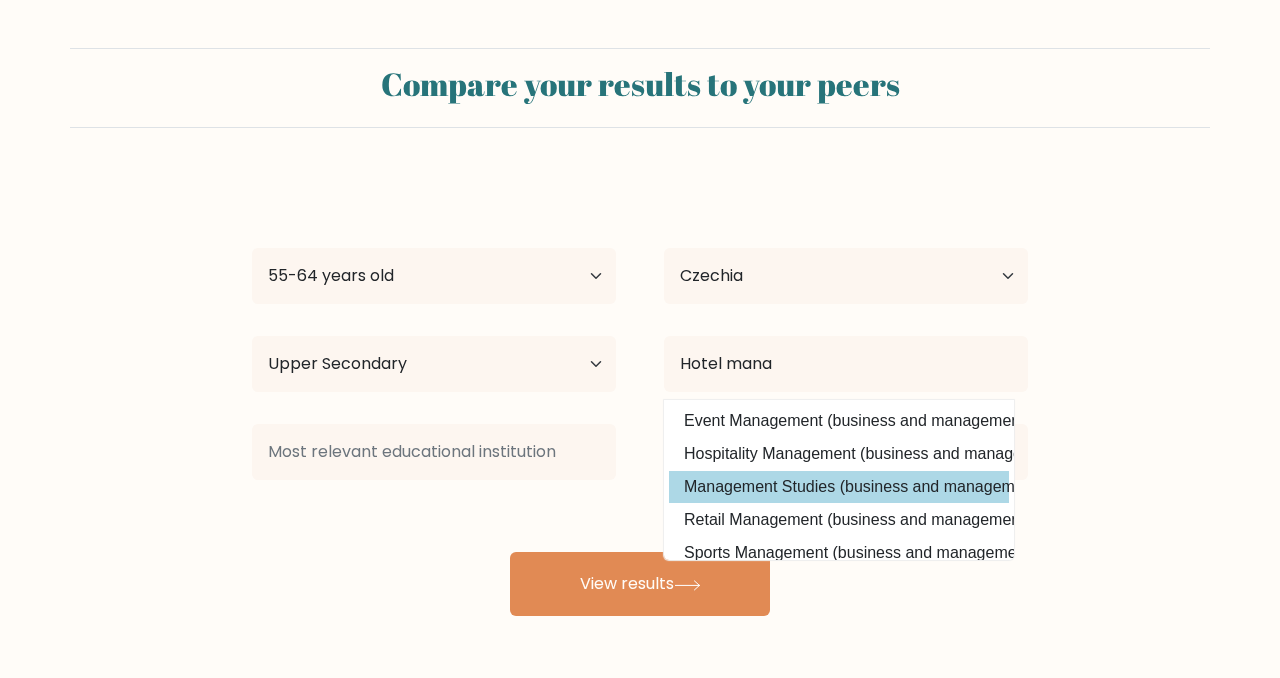 click on "jiri
Cvrcek
Age
Under 18 years old
18-24 years old
25-34 years old
35-44 years old
45-54 years old
55-64 years old
65 years old and above
Country
Afghanistan
Albania
Algeria
American Samoa
Andorra
Angola
Anguilla
Antarctica
Antigua and Barbuda
Argentina
Armenia
Aruba
Australia
Austria
Azerbaijan
Bahamas
Bahrain
Bangladesh
Barbados
Belarus
Belgium
Belize
Benin
Bermuda
Bhutan
Bolivia
Bonaire, Sint Eustatius and Saba
Bosnia and Herzegovina
Botswana
Bouvet Island
Brazil
Brunei" at bounding box center (640, 396) 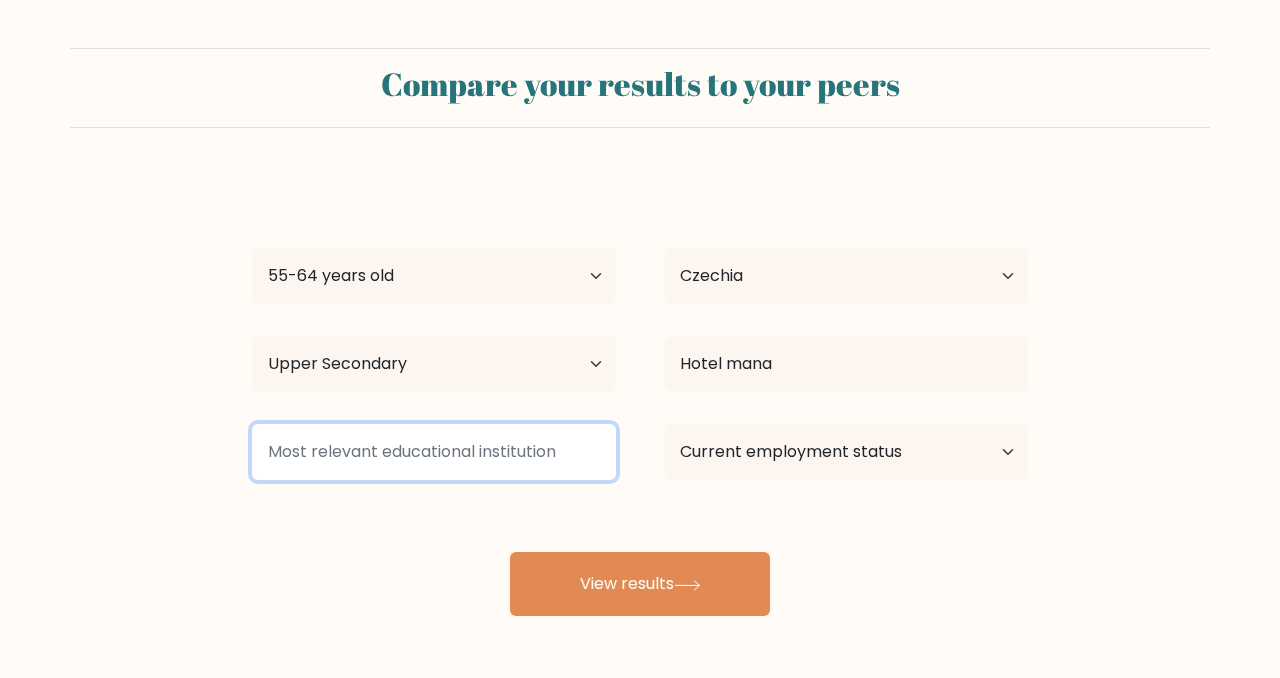 click at bounding box center (434, 452) 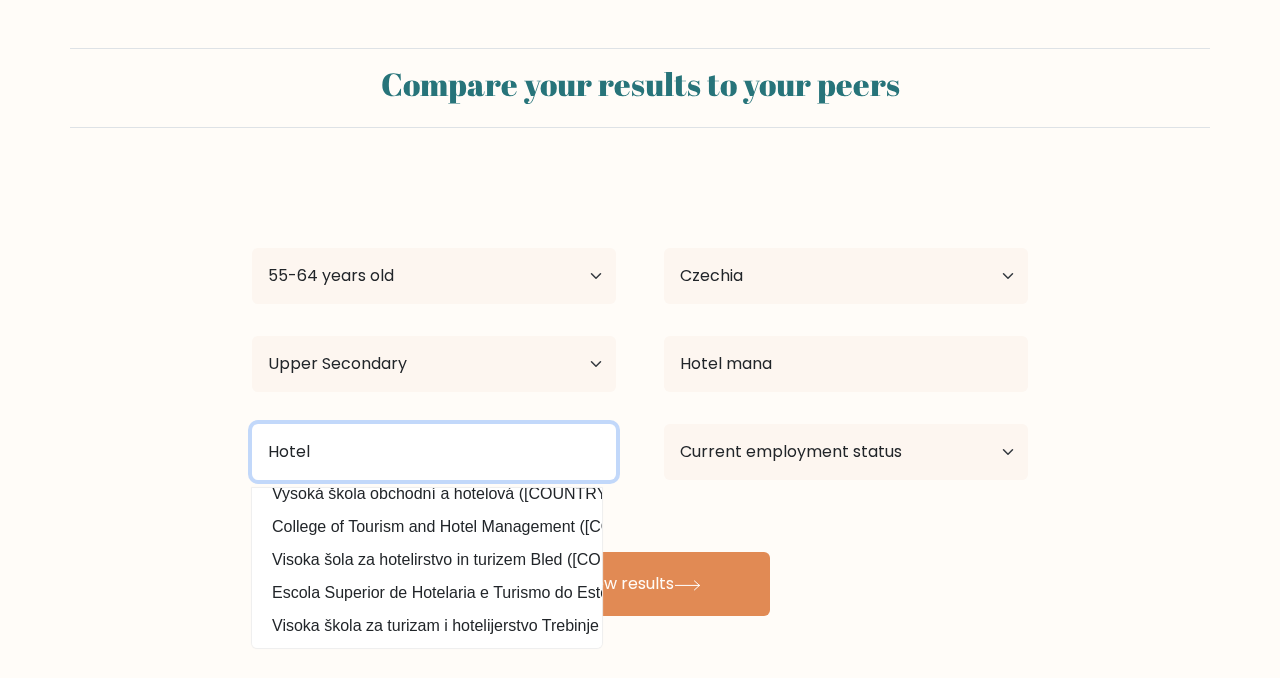 scroll, scrollTop: 83, scrollLeft: 3, axis: both 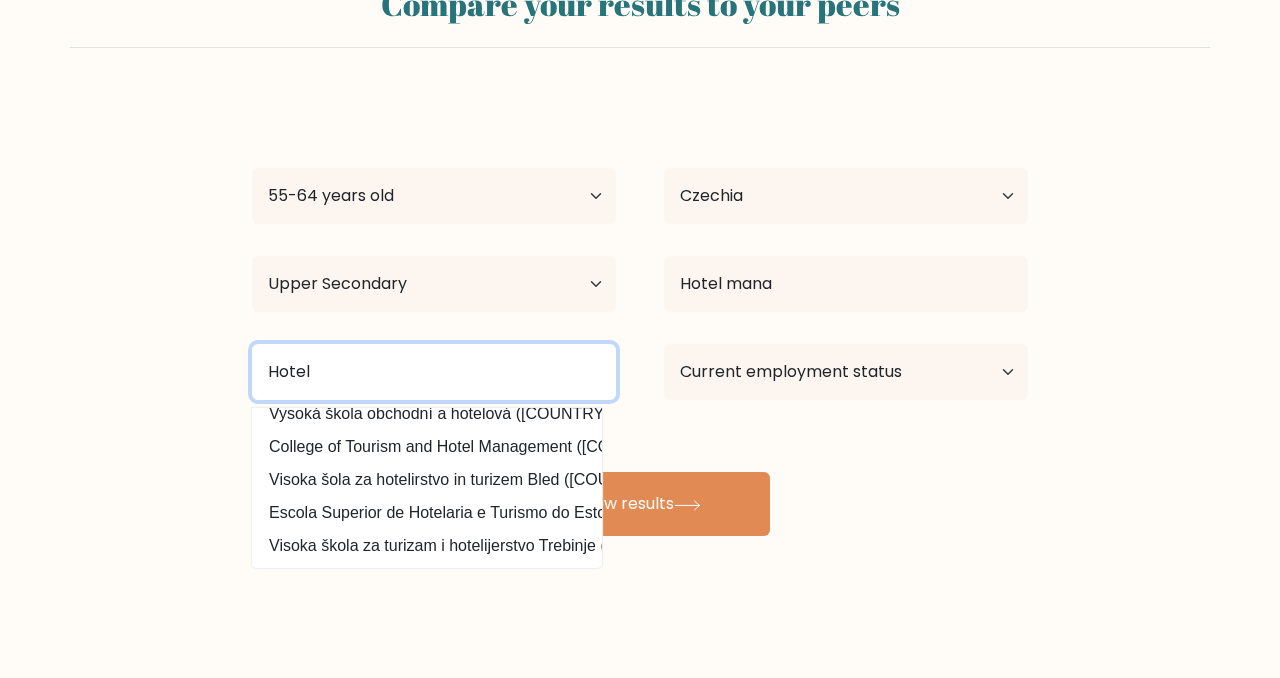 drag, startPoint x: 416, startPoint y: 440, endPoint x: 272, endPoint y: 431, distance: 144.28098 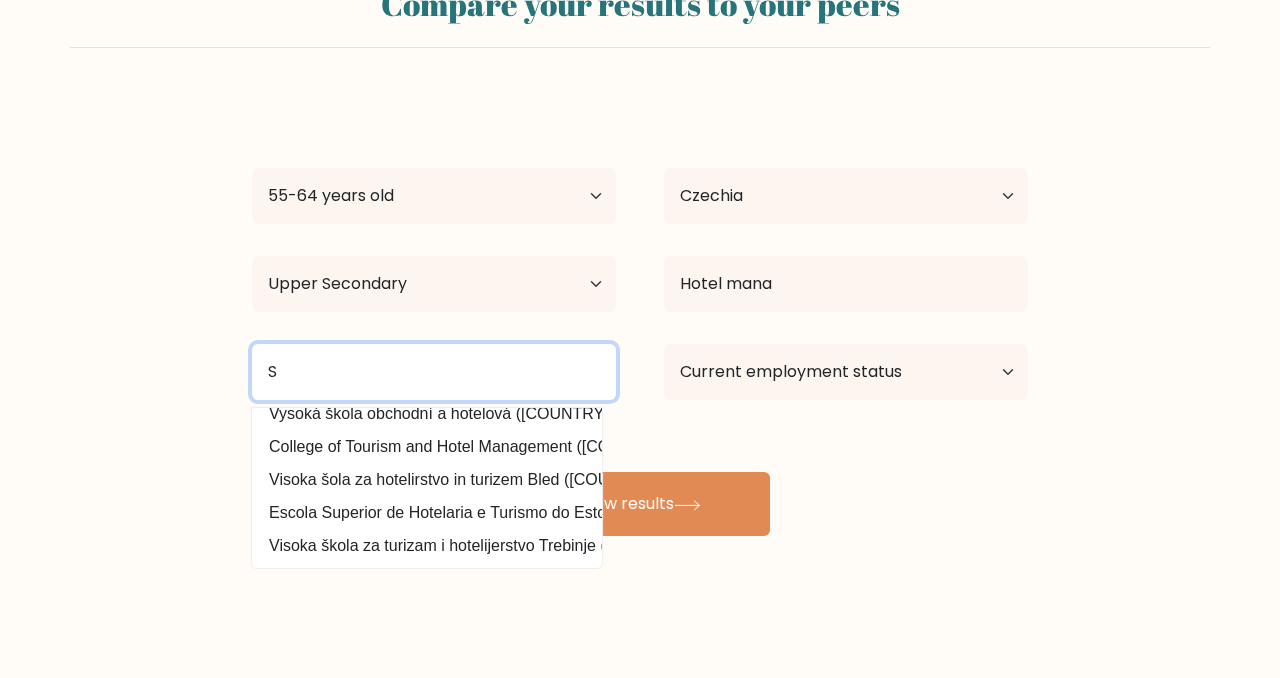 scroll, scrollTop: 0, scrollLeft: 0, axis: both 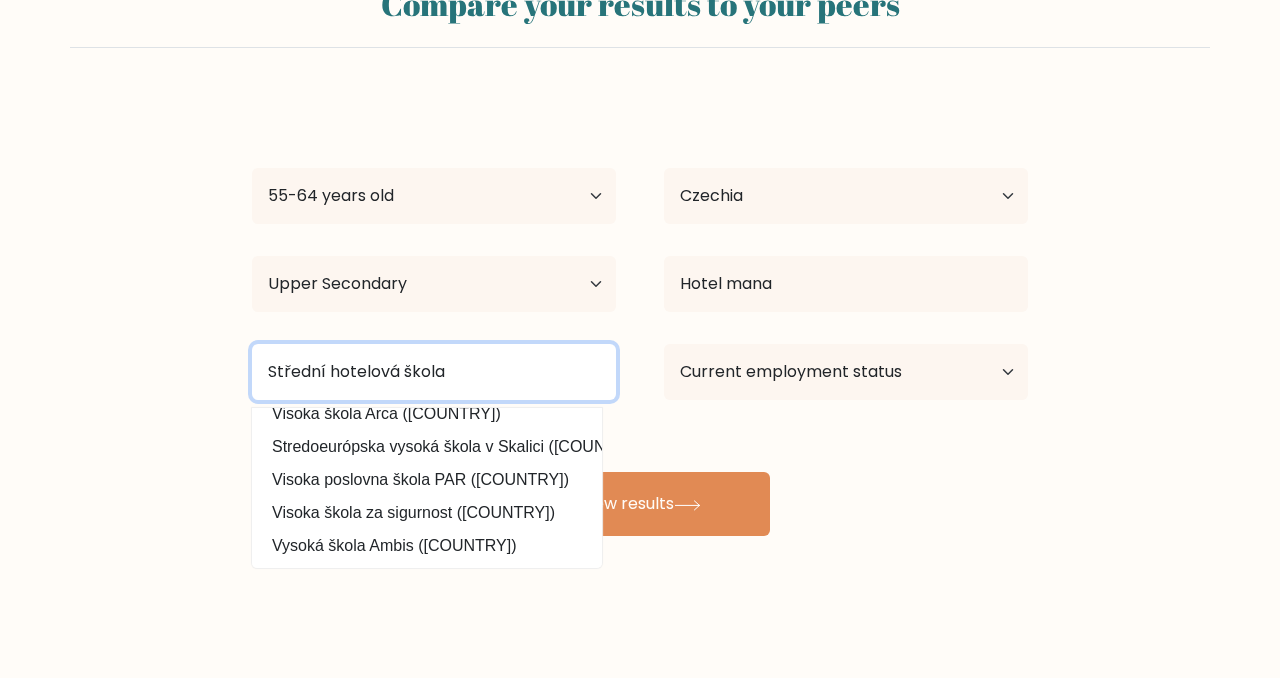 type on "Střední hotelová škola" 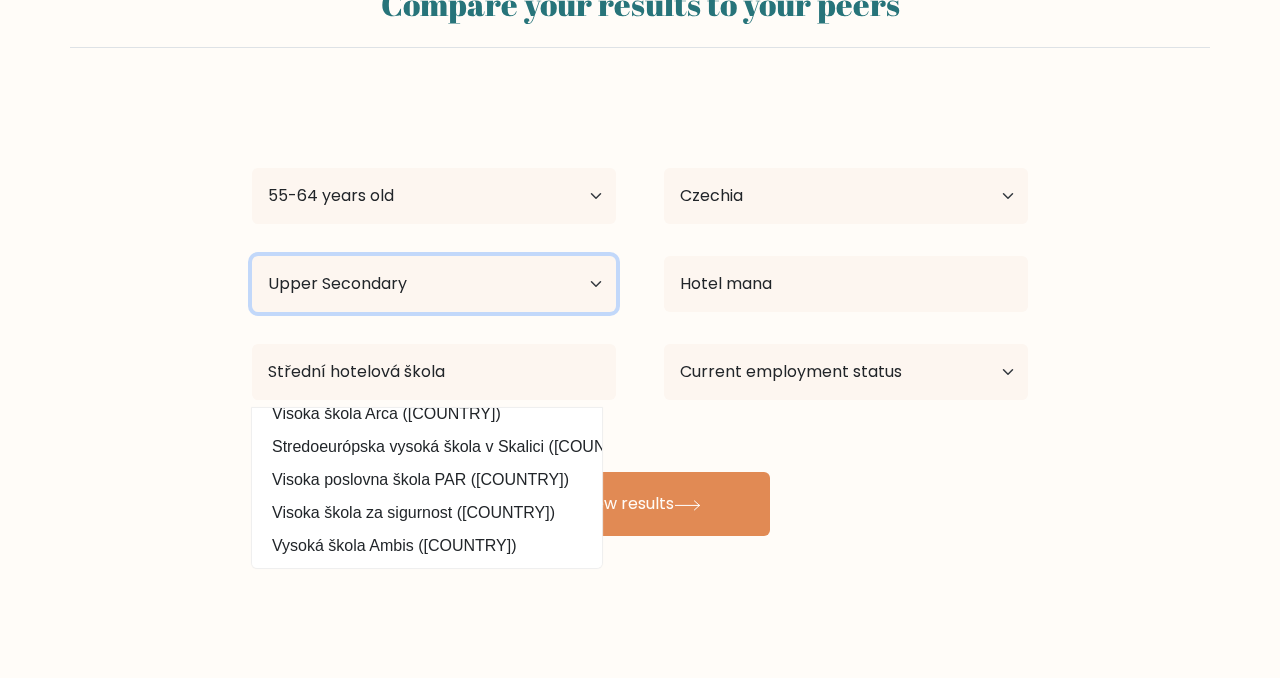 click on "Highest education level
No schooling
Primary
Lower Secondary
Upper Secondary
Occupation Specific
Bachelor's degree
Master's degree
Doctoral degree" at bounding box center [434, 284] 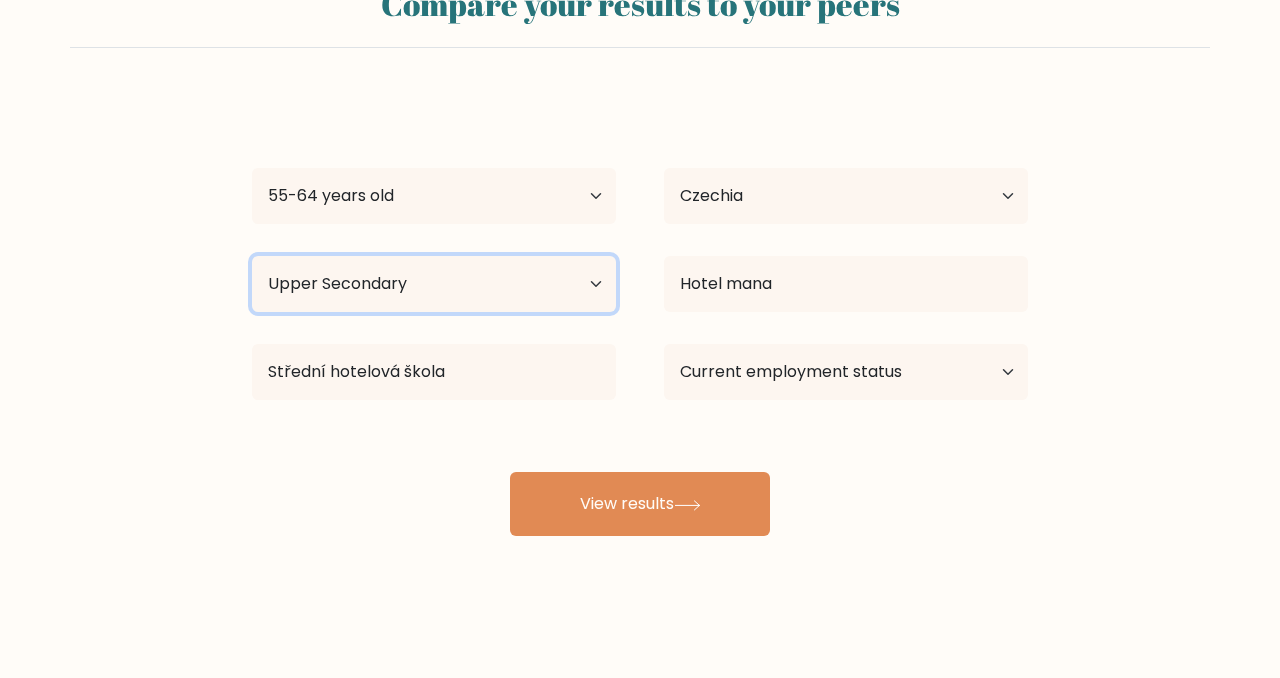 select on "lower_secondary" 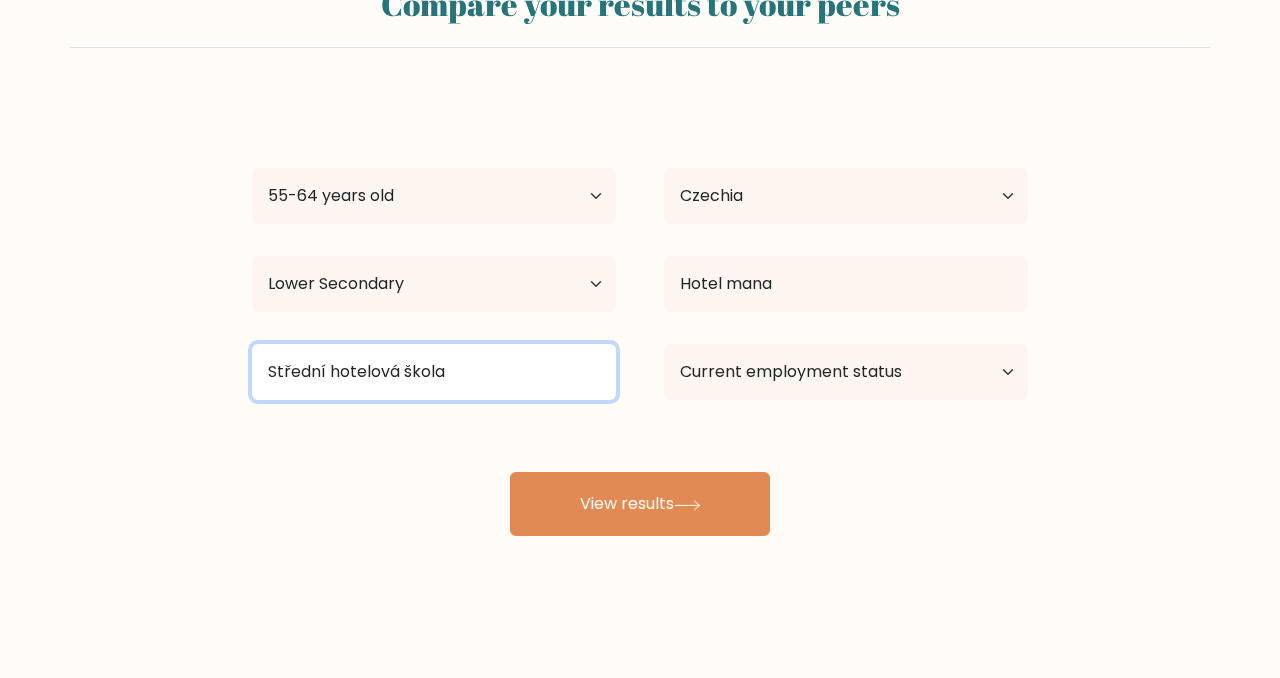 click on "Střední hotelová škola" at bounding box center (434, 372) 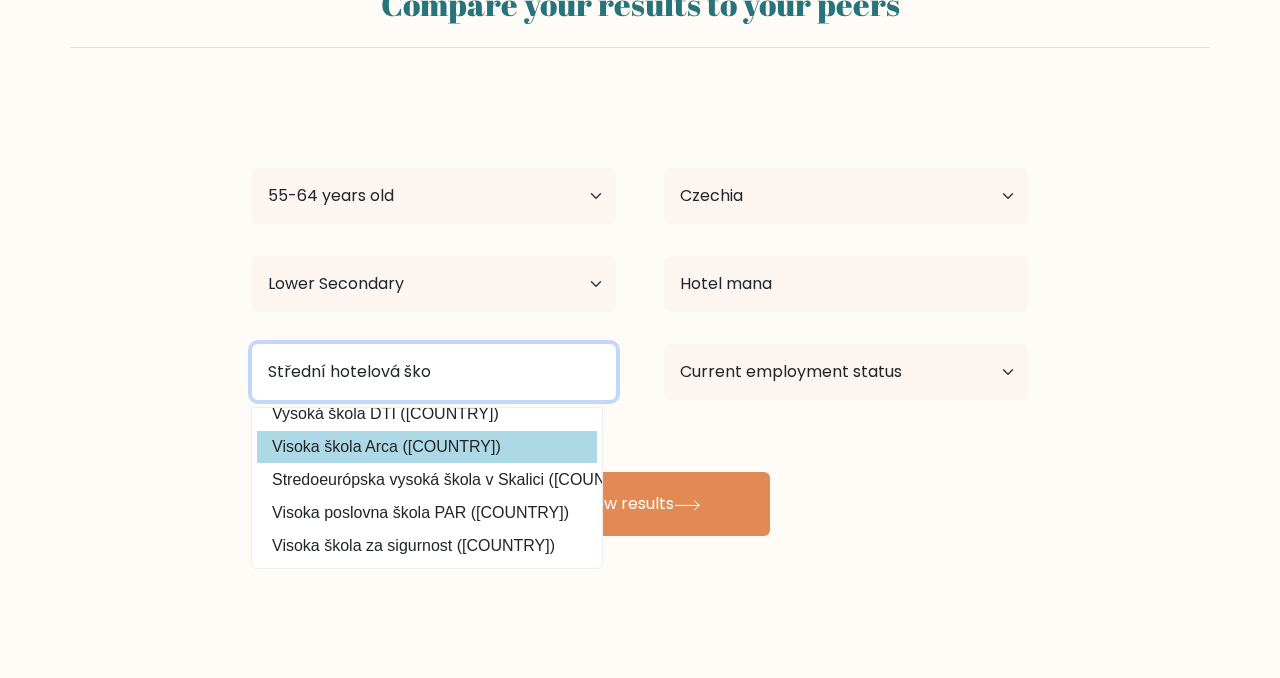 scroll, scrollTop: 132, scrollLeft: 0, axis: vertical 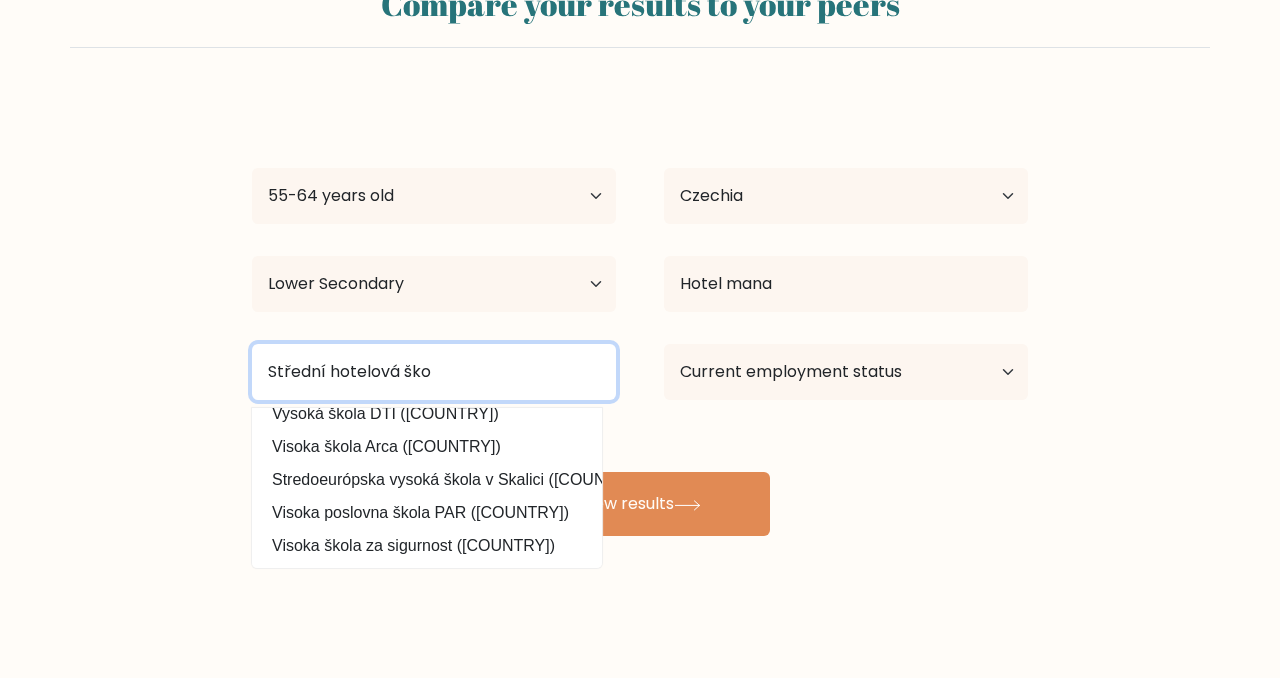 type on "Střední hotelová ško" 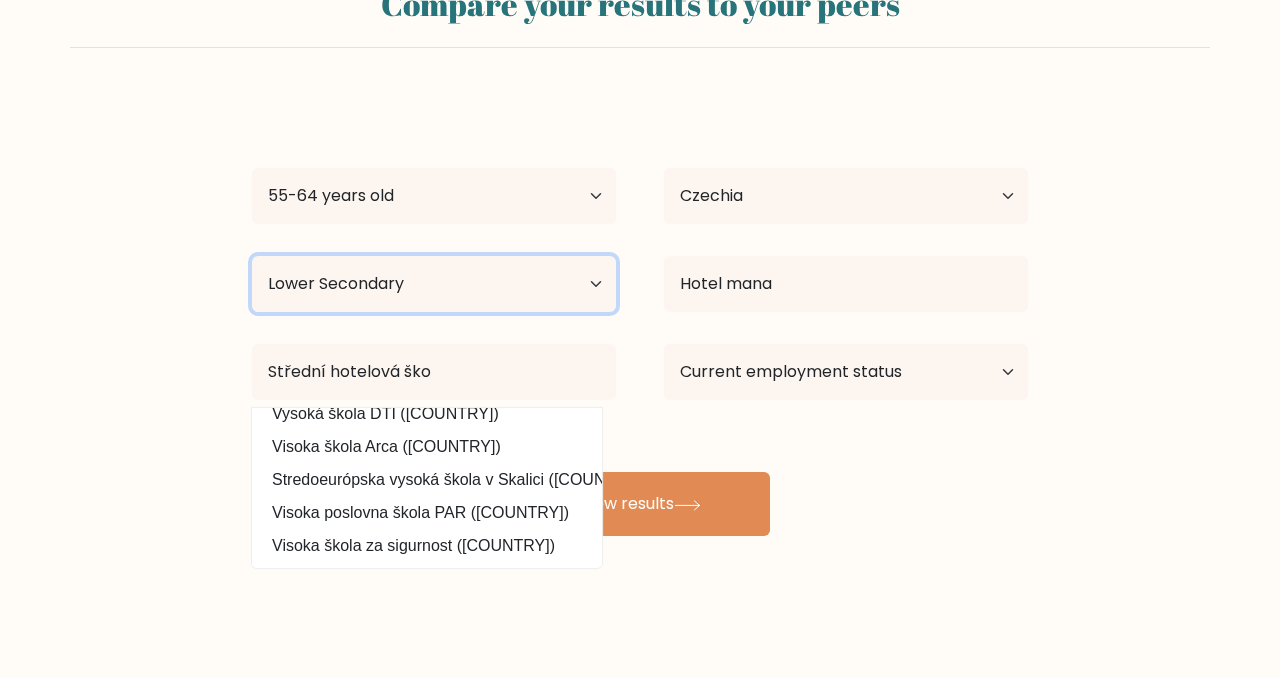 click on "Highest education level
No schooling
Primary
Lower Secondary
Upper Secondary
Occupation Specific
Bachelor's degree
Master's degree
Doctoral degree" at bounding box center (434, 284) 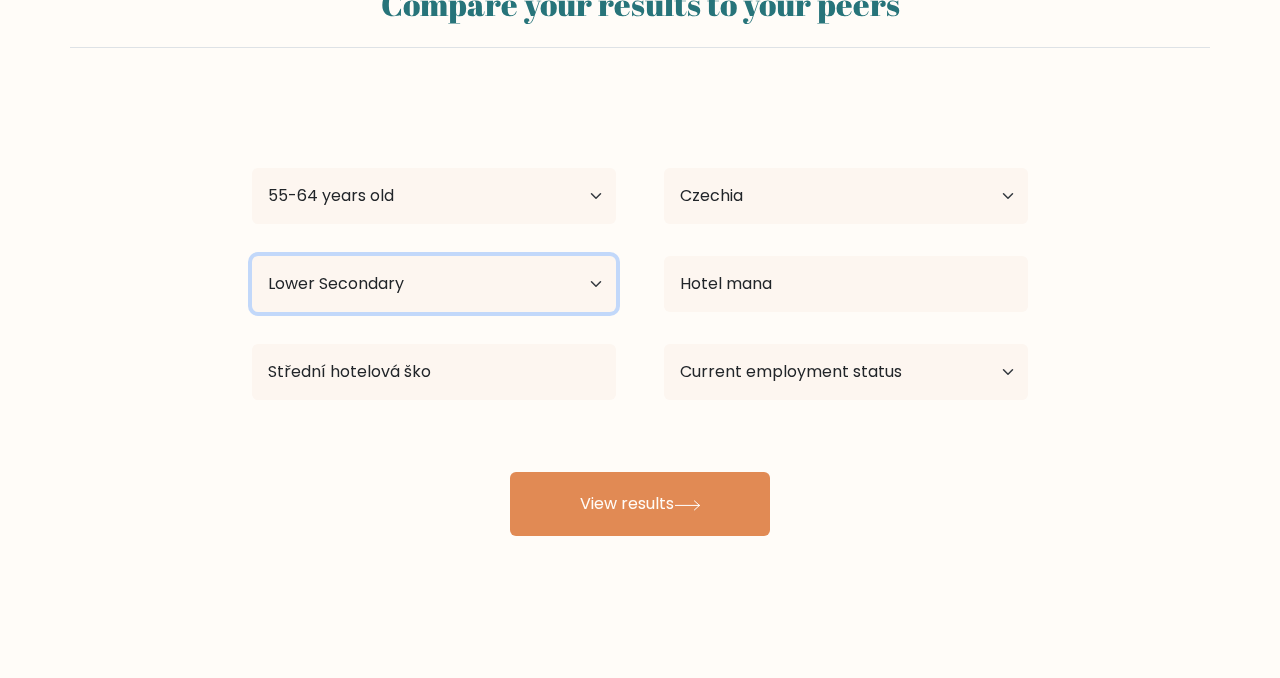 select on "upper_secondary" 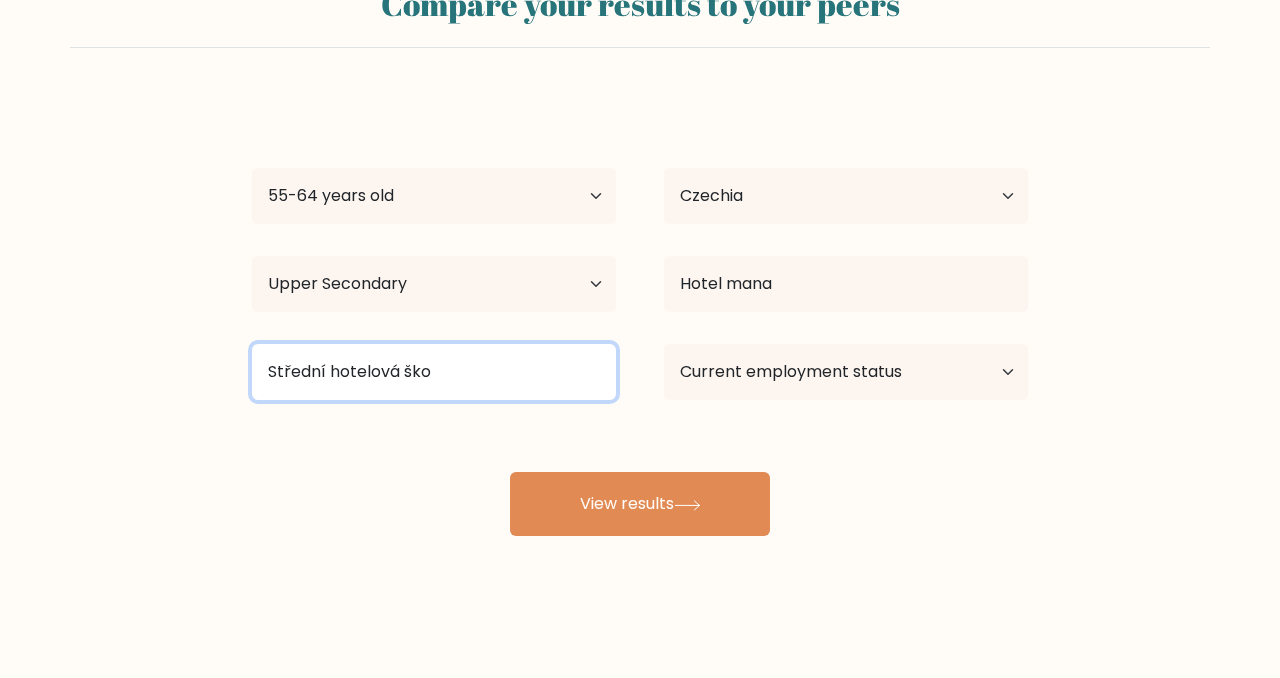 click on "Střední hotelová ško" at bounding box center (434, 372) 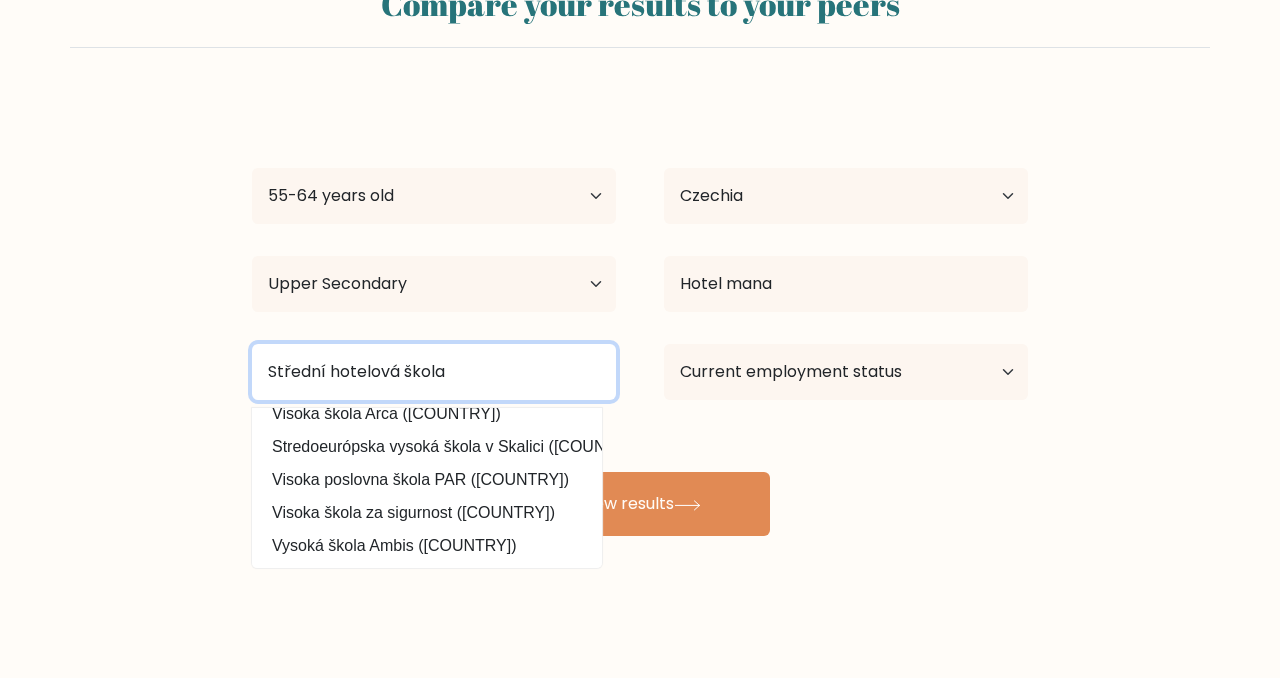 type on "Střední hotelová škola" 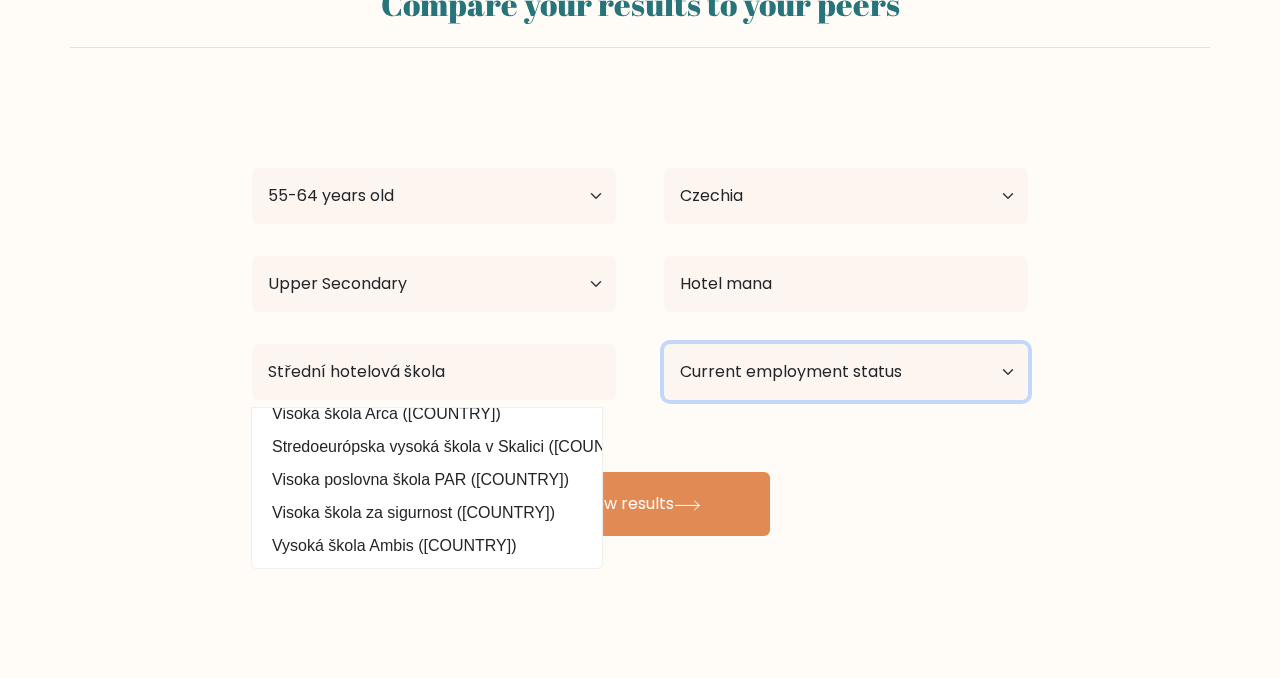 click on "Current employment status
Employed
Student
Retired
Other / prefer not to answer" at bounding box center [846, 372] 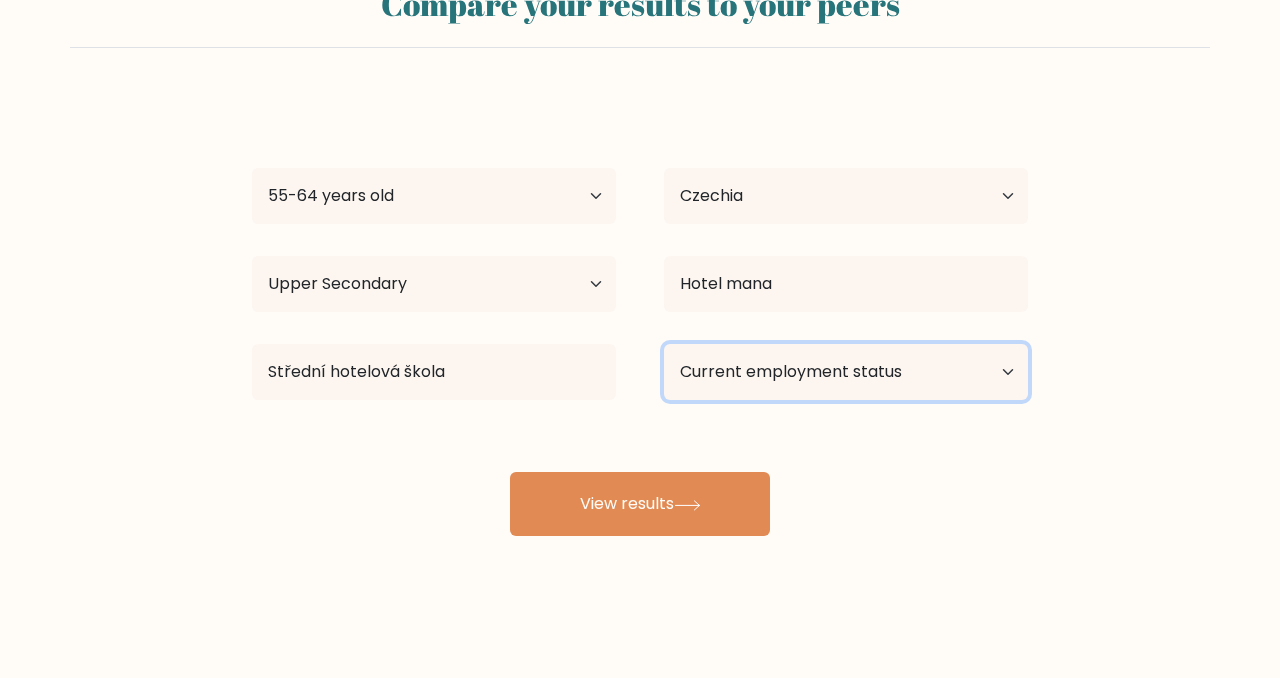 select on "retired" 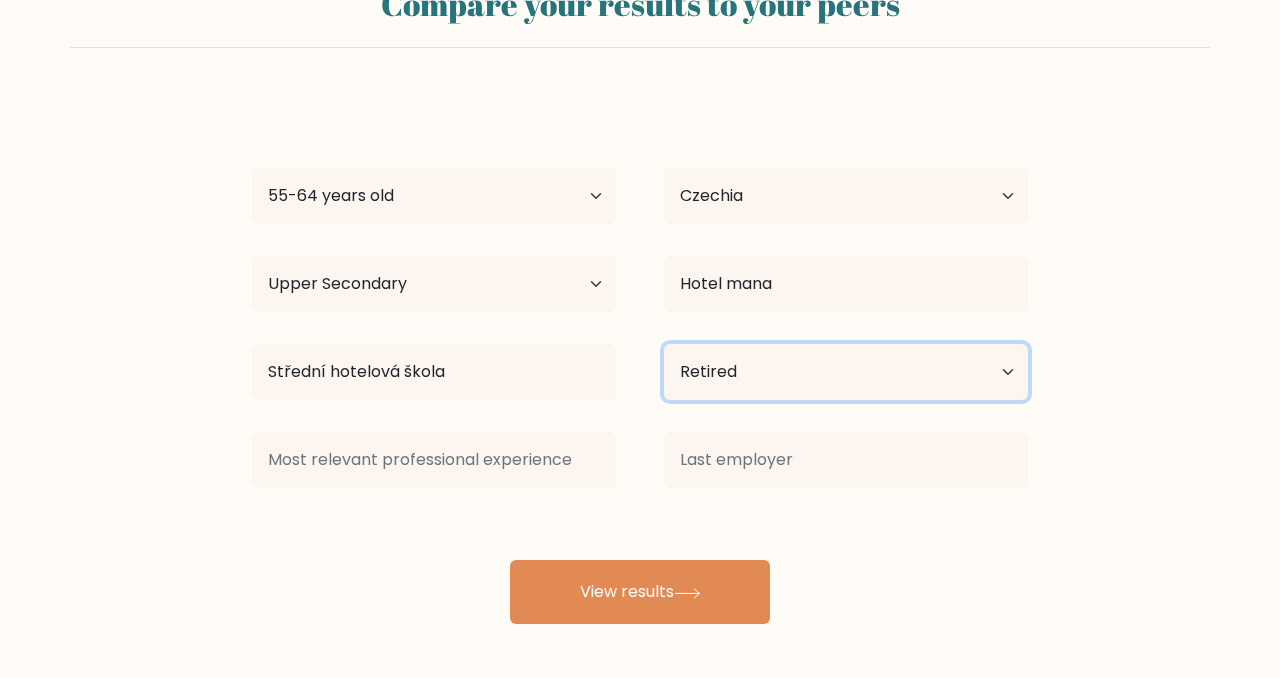 scroll, scrollTop: 192, scrollLeft: 0, axis: vertical 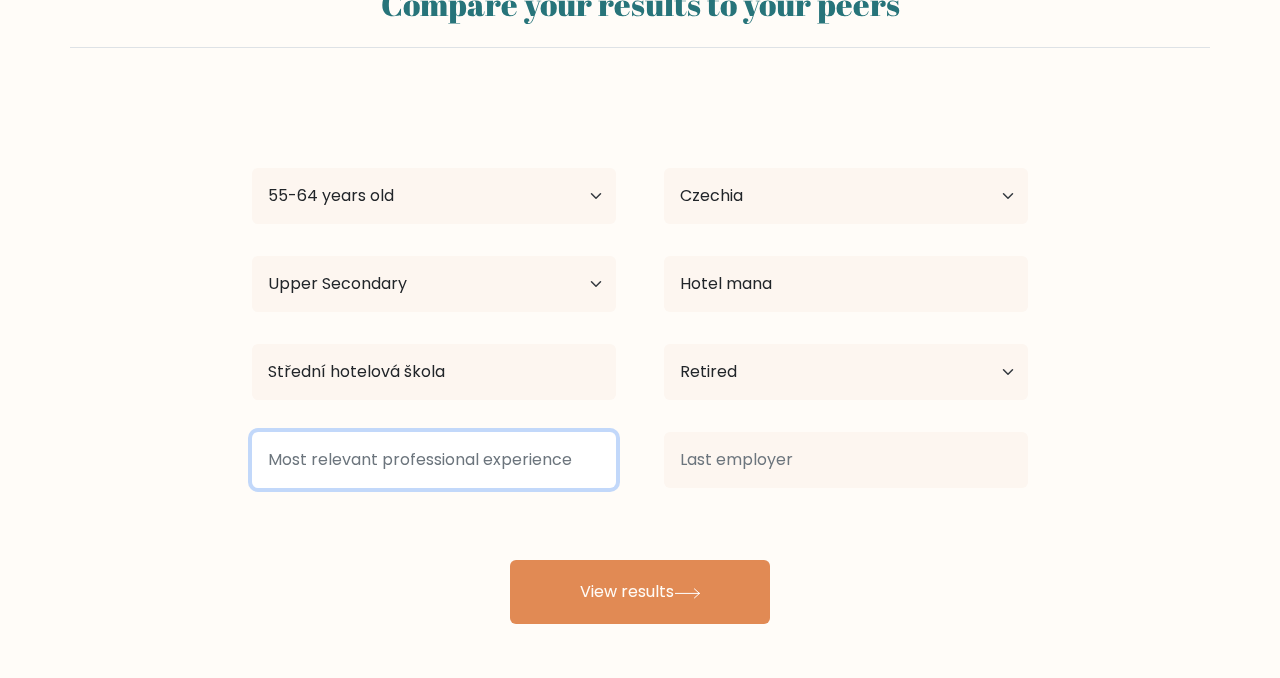 click at bounding box center [434, 460] 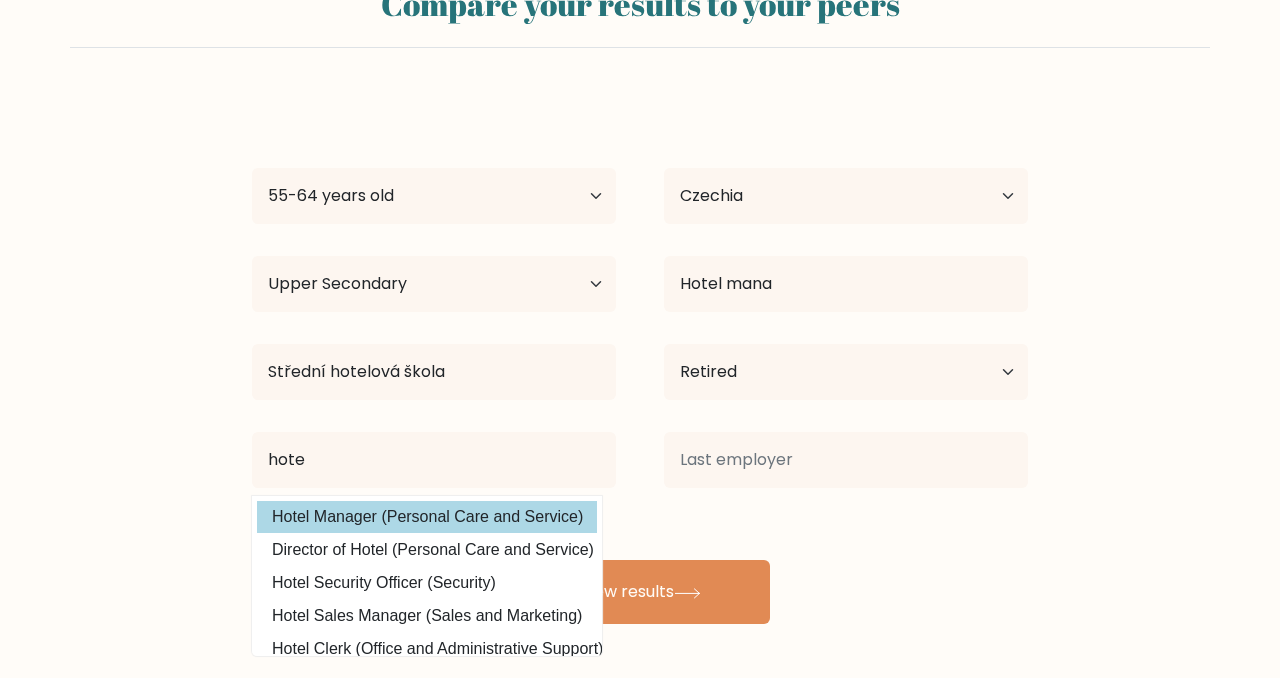 click on "Hotel Manager (Personal Care and Service)" at bounding box center [427, 517] 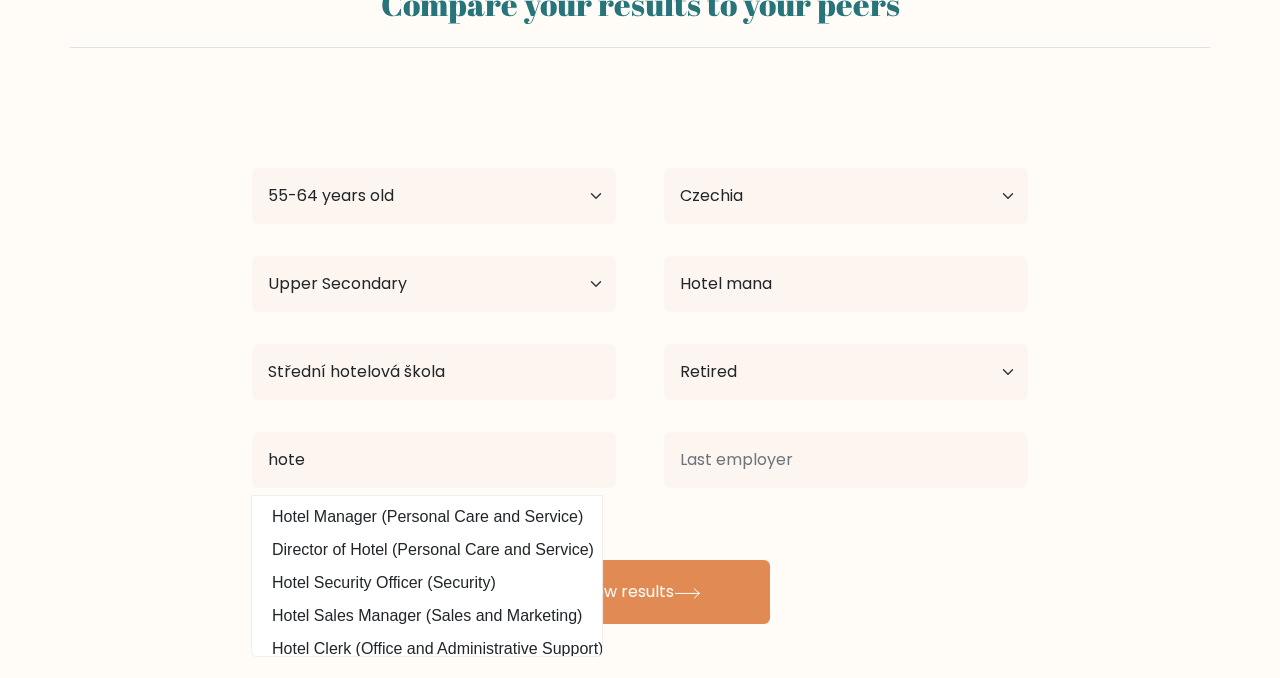 type on "Hotel Manager" 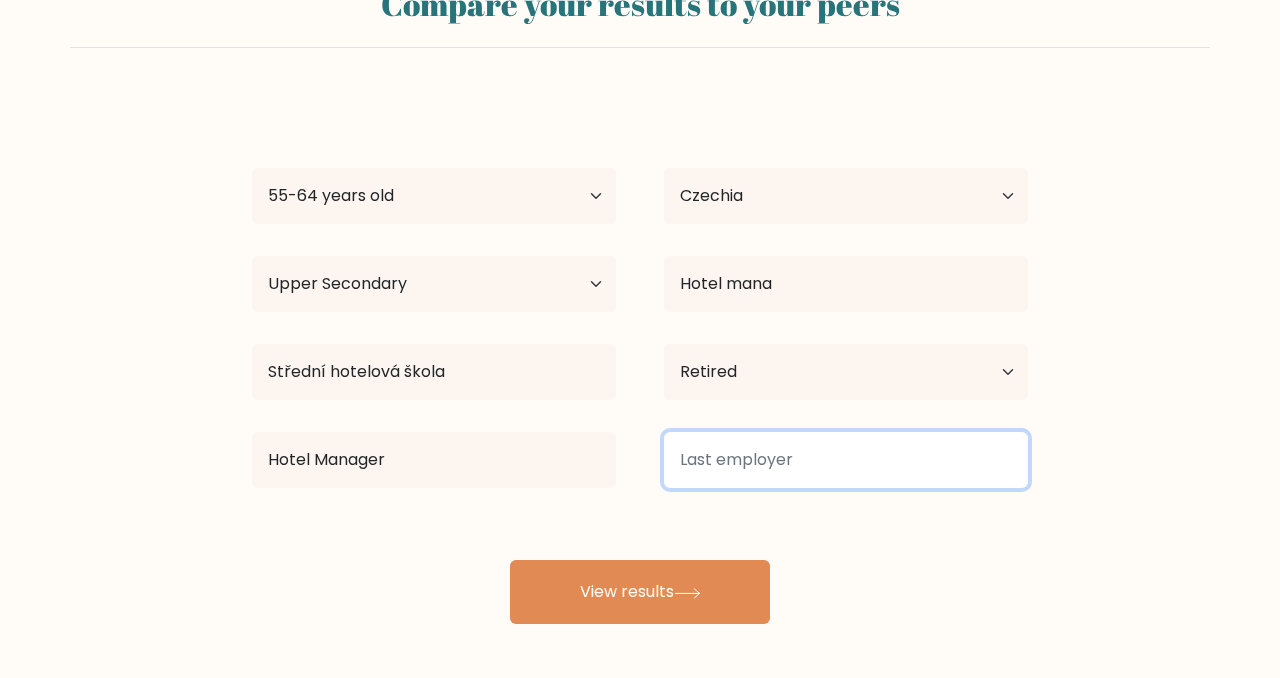 click at bounding box center [846, 460] 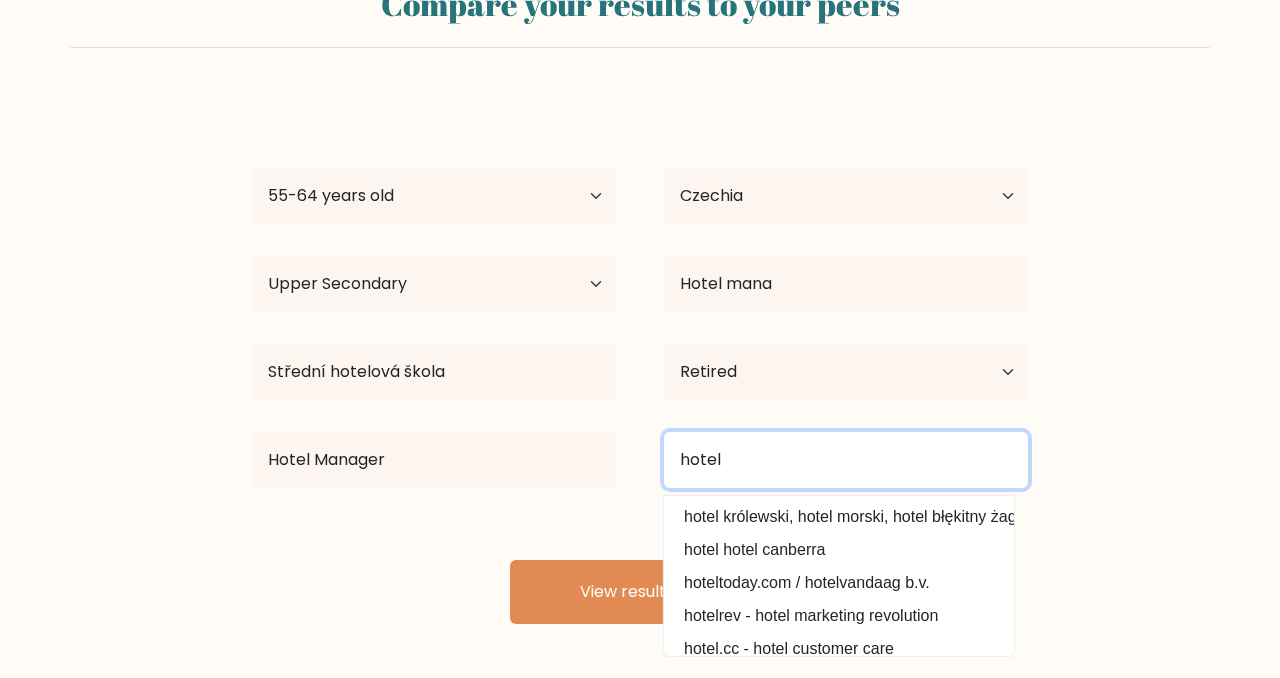 type on "hotel" 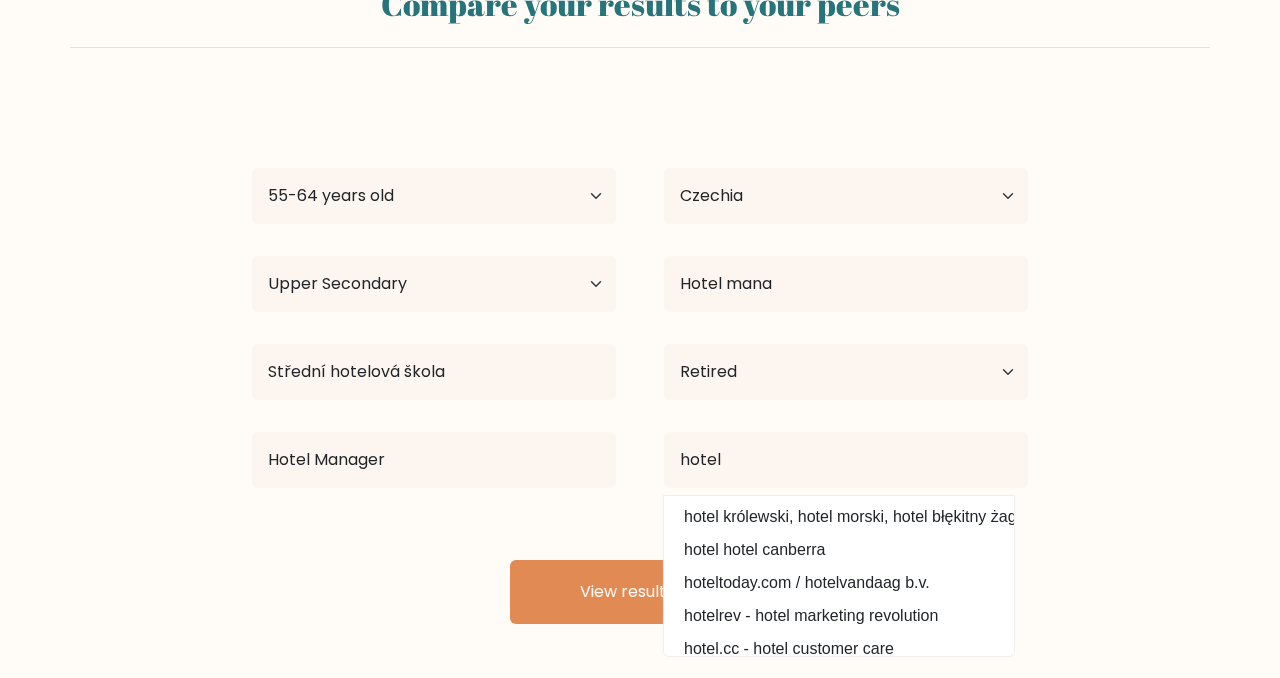 click on "Compare your results to your peers
jiri
Cvrcek
Age
Under 18 years old
18-24 years old
25-34 years old
35-44 years old
45-54 years old
55-64 years old
65 years old and above
Country
Afghanistan
Albania
Algeria
American Samoa
Andorra
Angola
Anguilla
Antarctica
Antigua and Barbuda
Argentina
Armenia
Aruba
Australia" at bounding box center [640, 296] 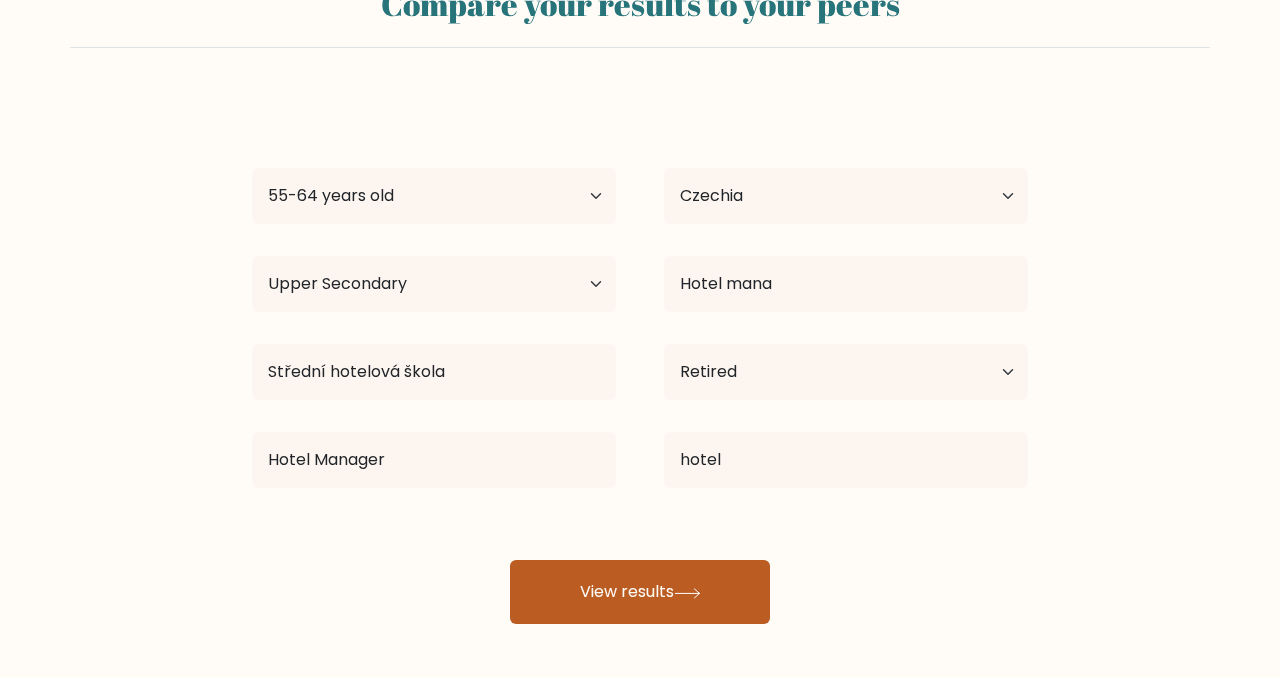 click on "View results" at bounding box center [640, 592] 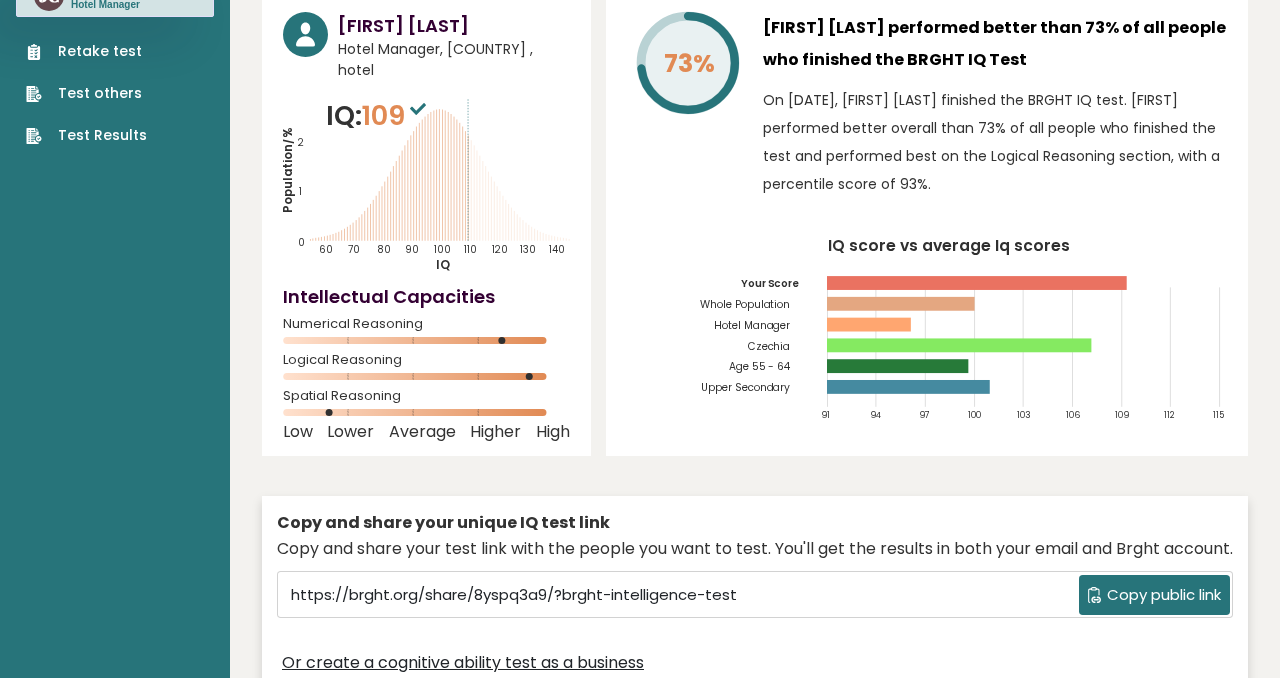 scroll, scrollTop: 142, scrollLeft: 0, axis: vertical 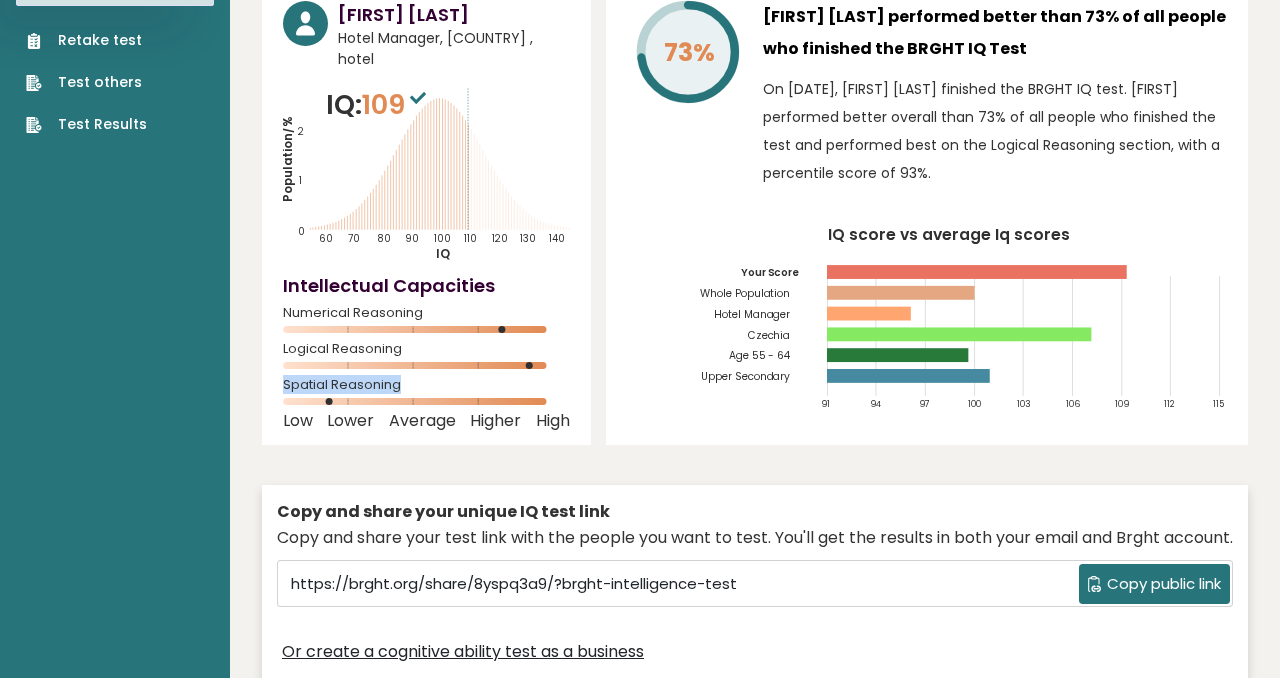 drag, startPoint x: 285, startPoint y: 449, endPoint x: 435, endPoint y: 462, distance: 150.56229 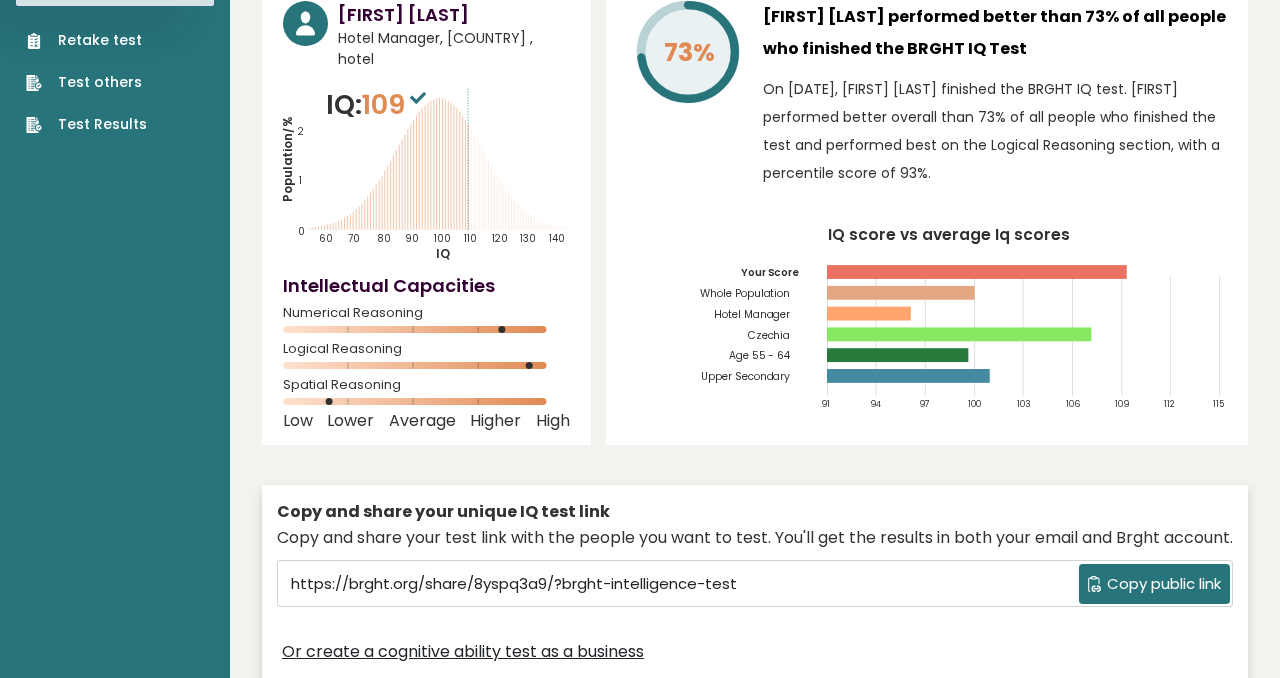 click on "Jiri Cvrcek
Hotel Manager,
Czechia
, hotel
IQ:  109
Population/%
IQ
0
1
2
60
70
80
90
100
110
120
130
140" at bounding box center [426, 213] 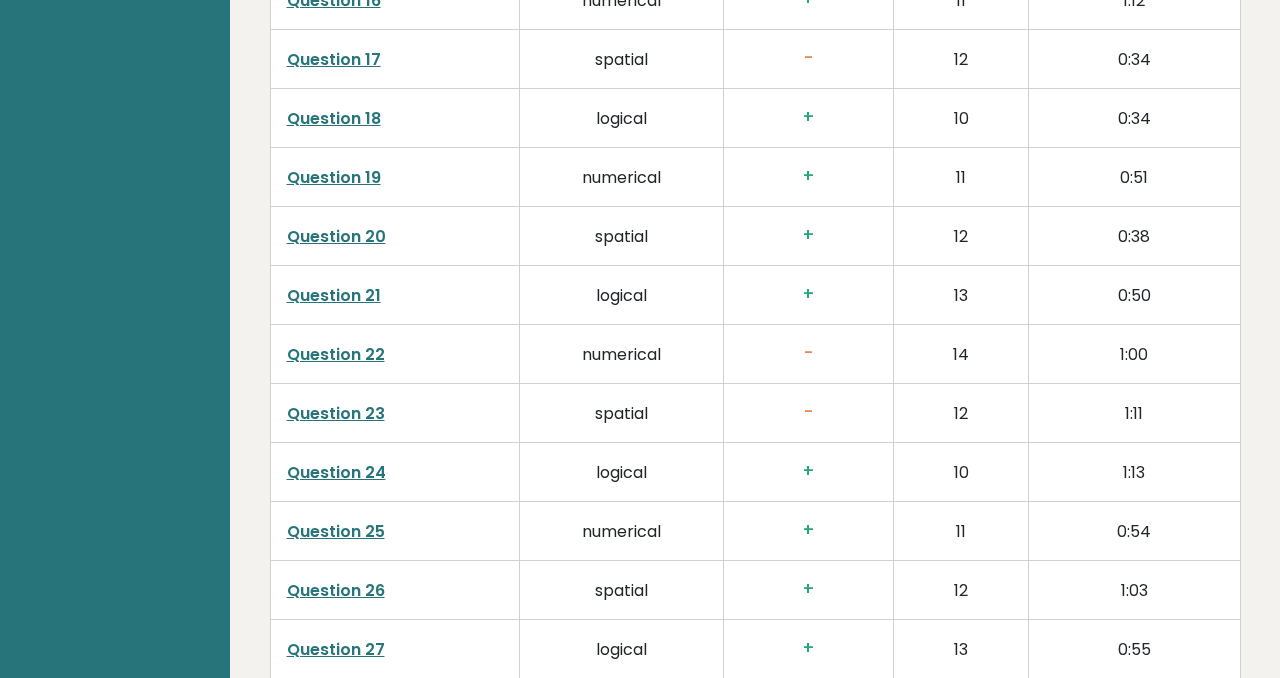 scroll, scrollTop: 4129, scrollLeft: 0, axis: vertical 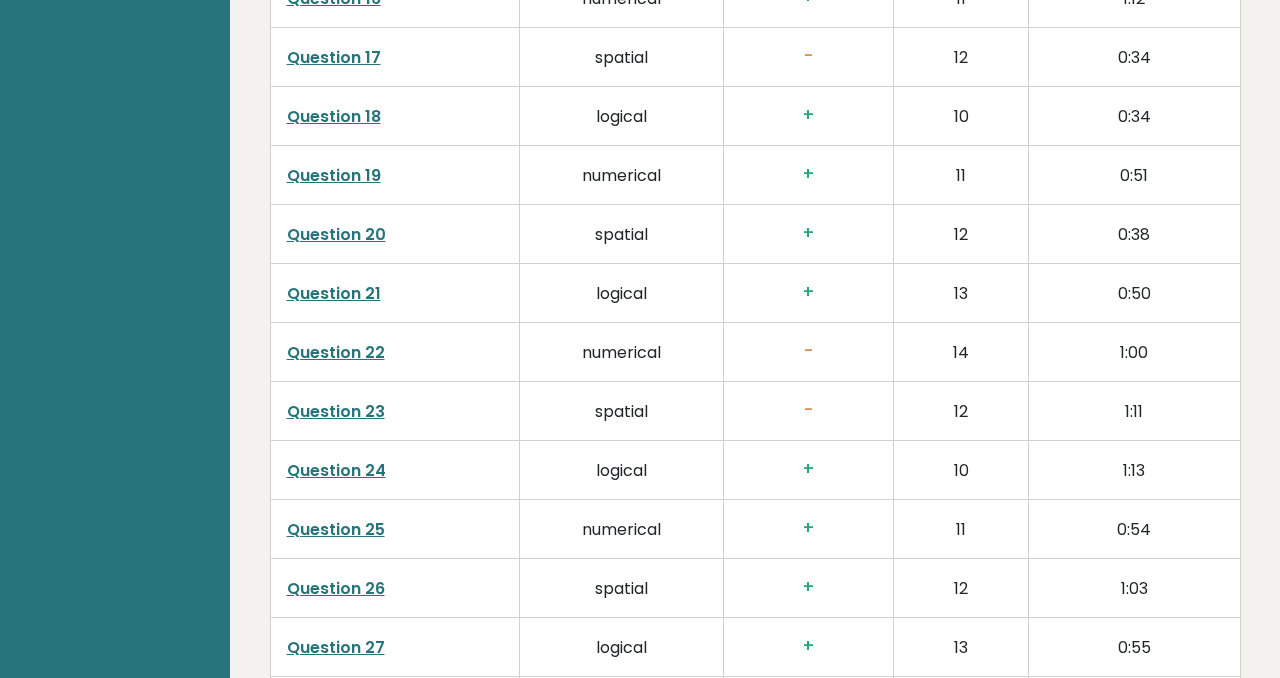 click on "Question
8" at bounding box center [331, -474] 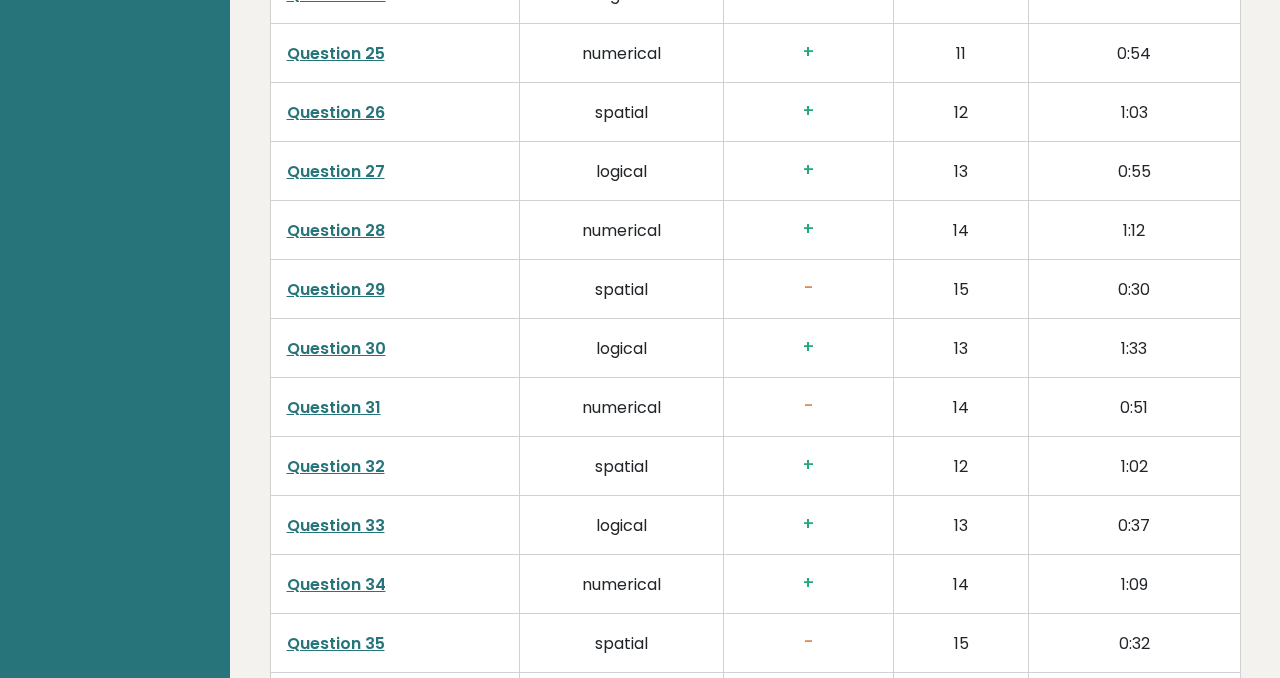scroll, scrollTop: 4613, scrollLeft: 0, axis: vertical 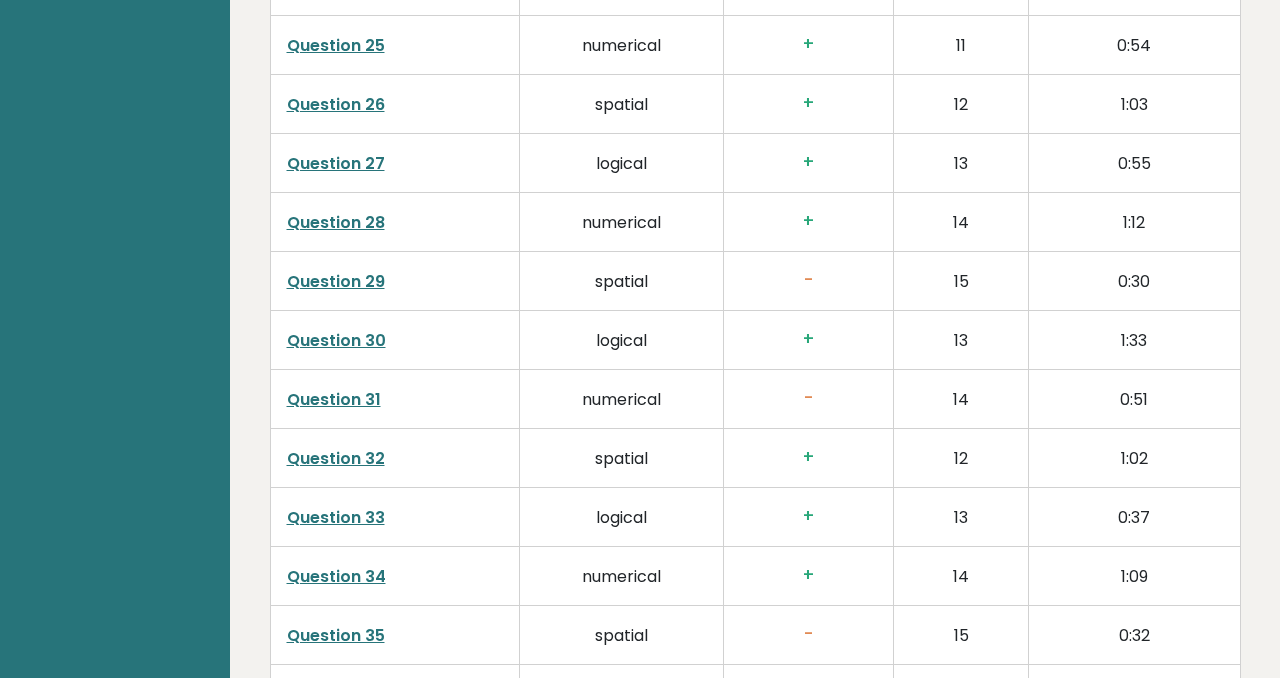 click on "Question
14" at bounding box center (334, -604) 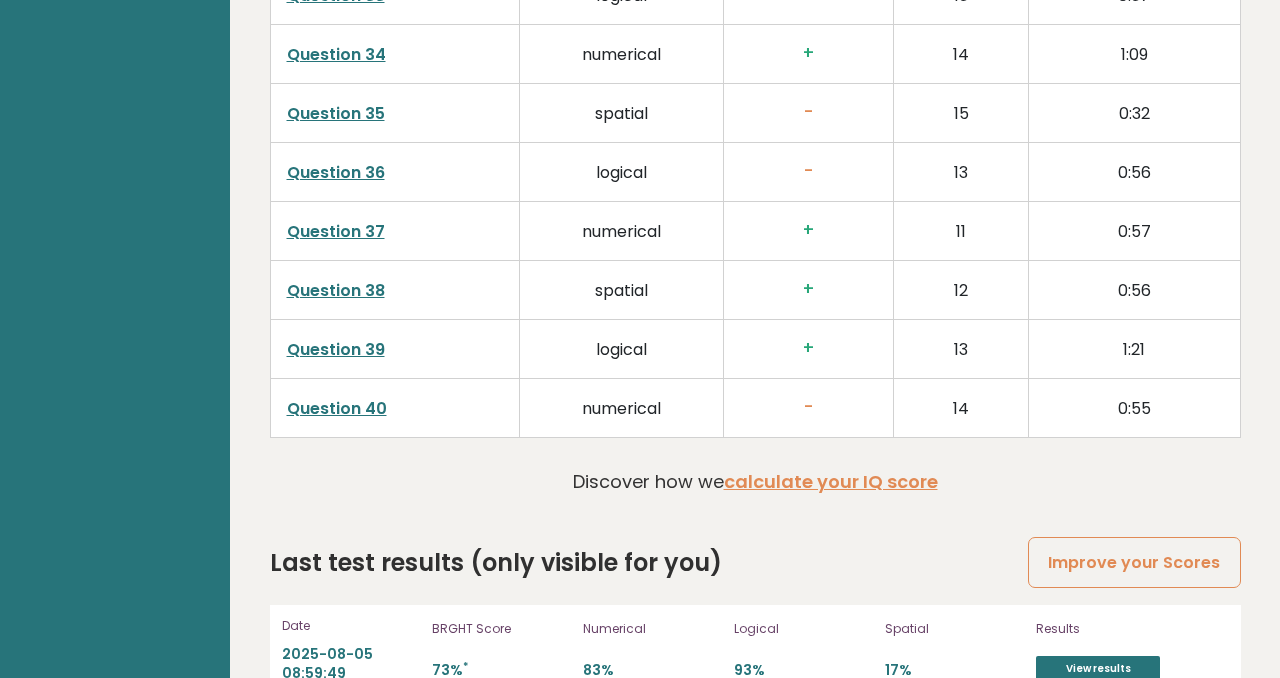 scroll, scrollTop: 5139, scrollLeft: 0, axis: vertical 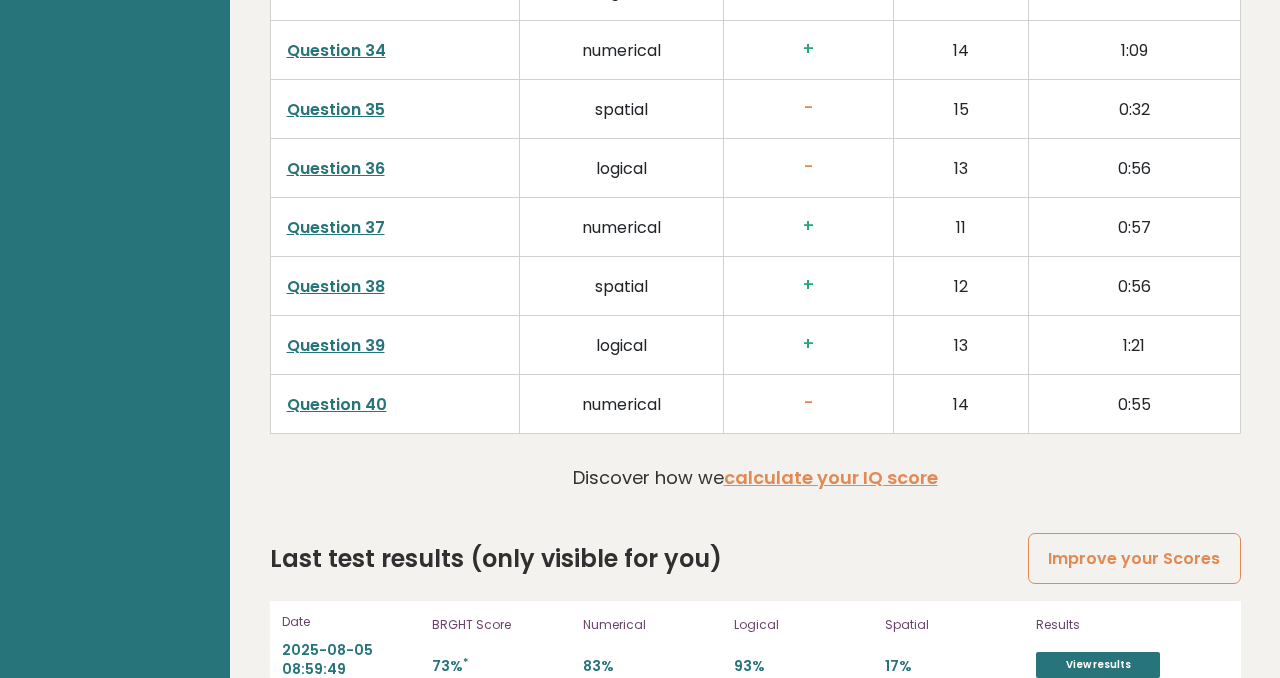 click on "Question
22" at bounding box center (336, -658) 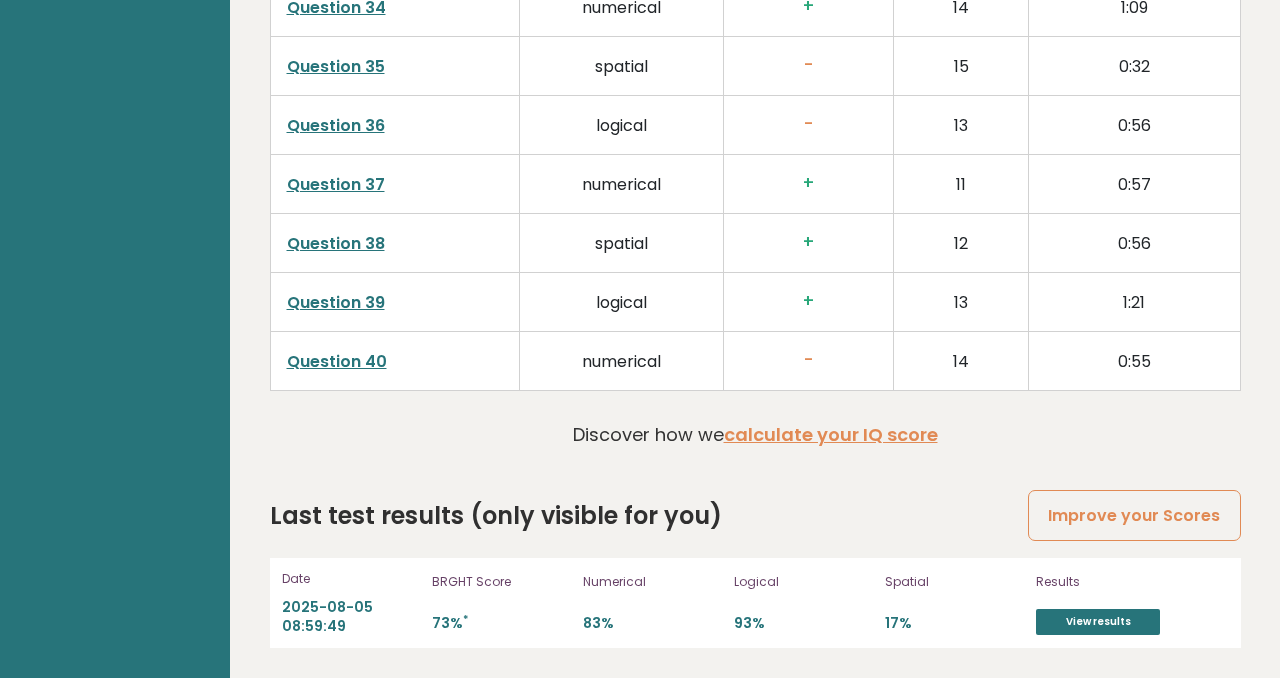 scroll, scrollTop: 5536, scrollLeft: 0, axis: vertical 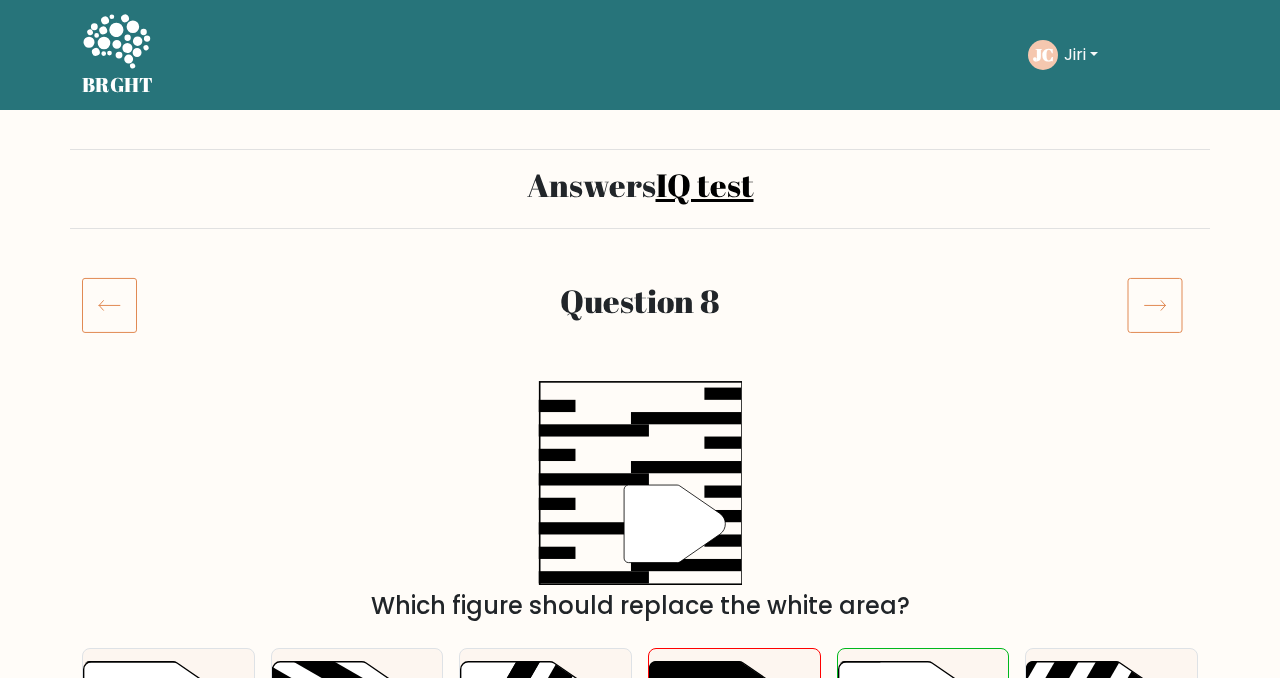 click 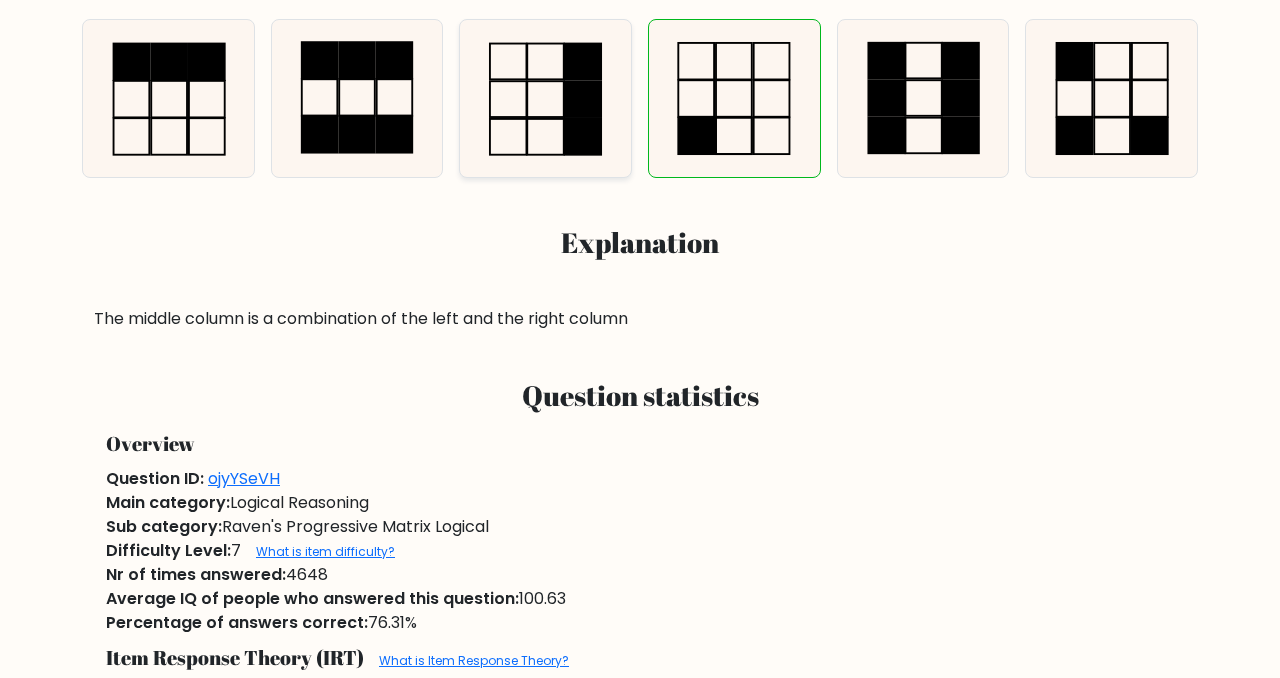scroll, scrollTop: 619, scrollLeft: 0, axis: vertical 